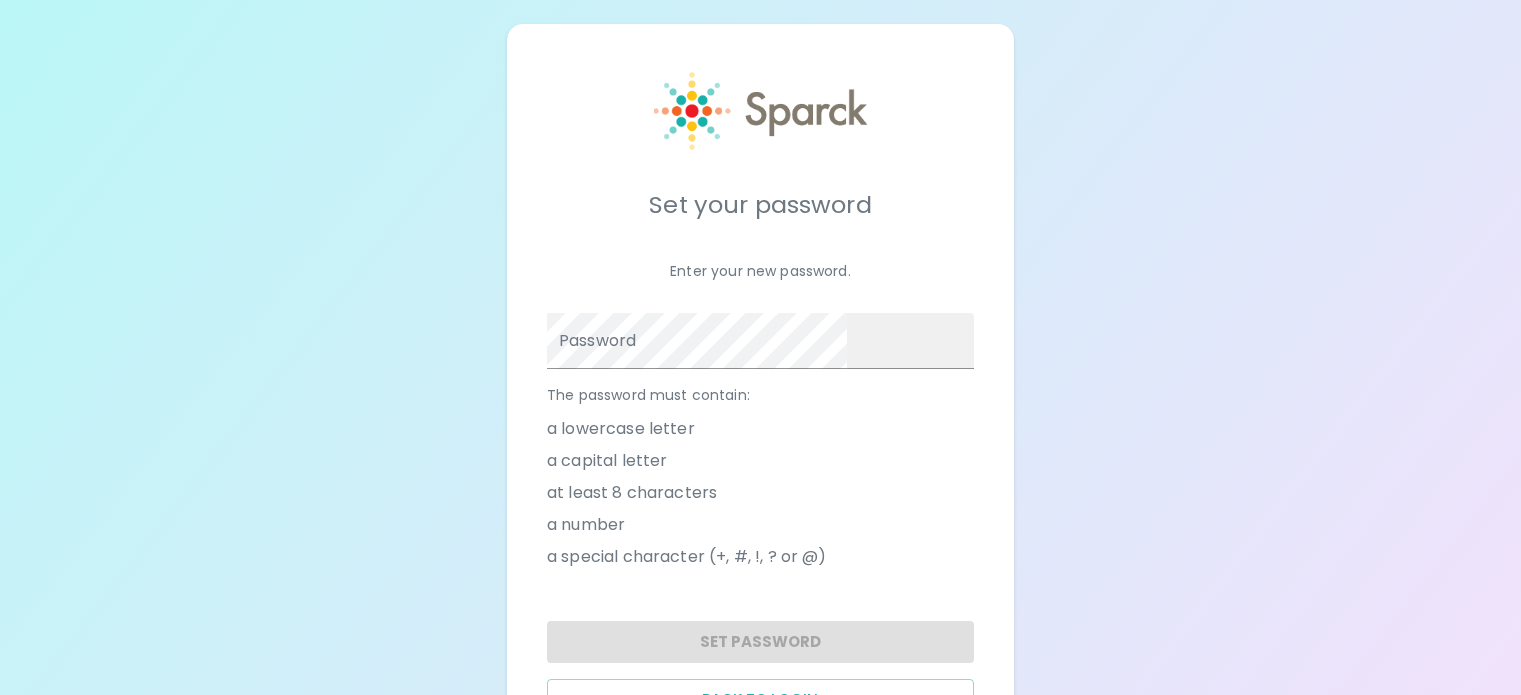 scroll, scrollTop: 0, scrollLeft: 0, axis: both 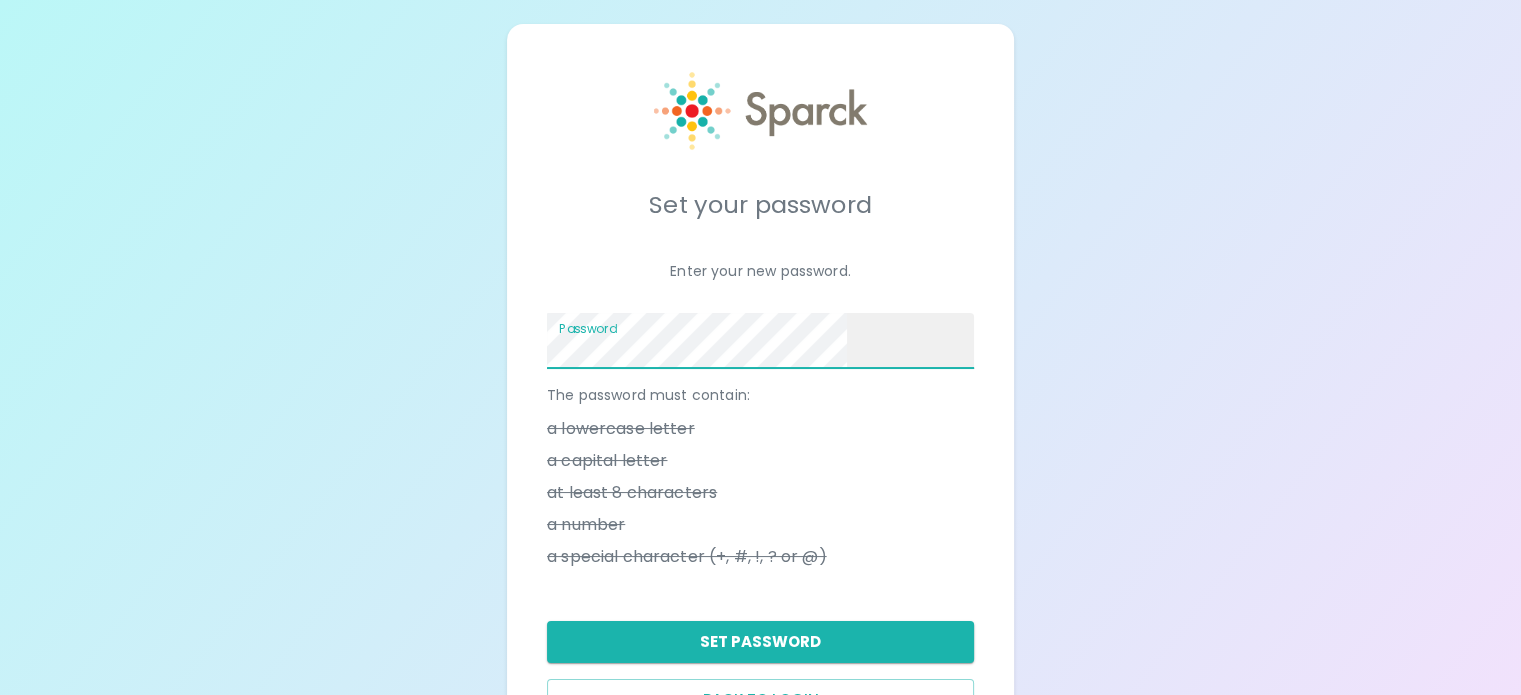 type 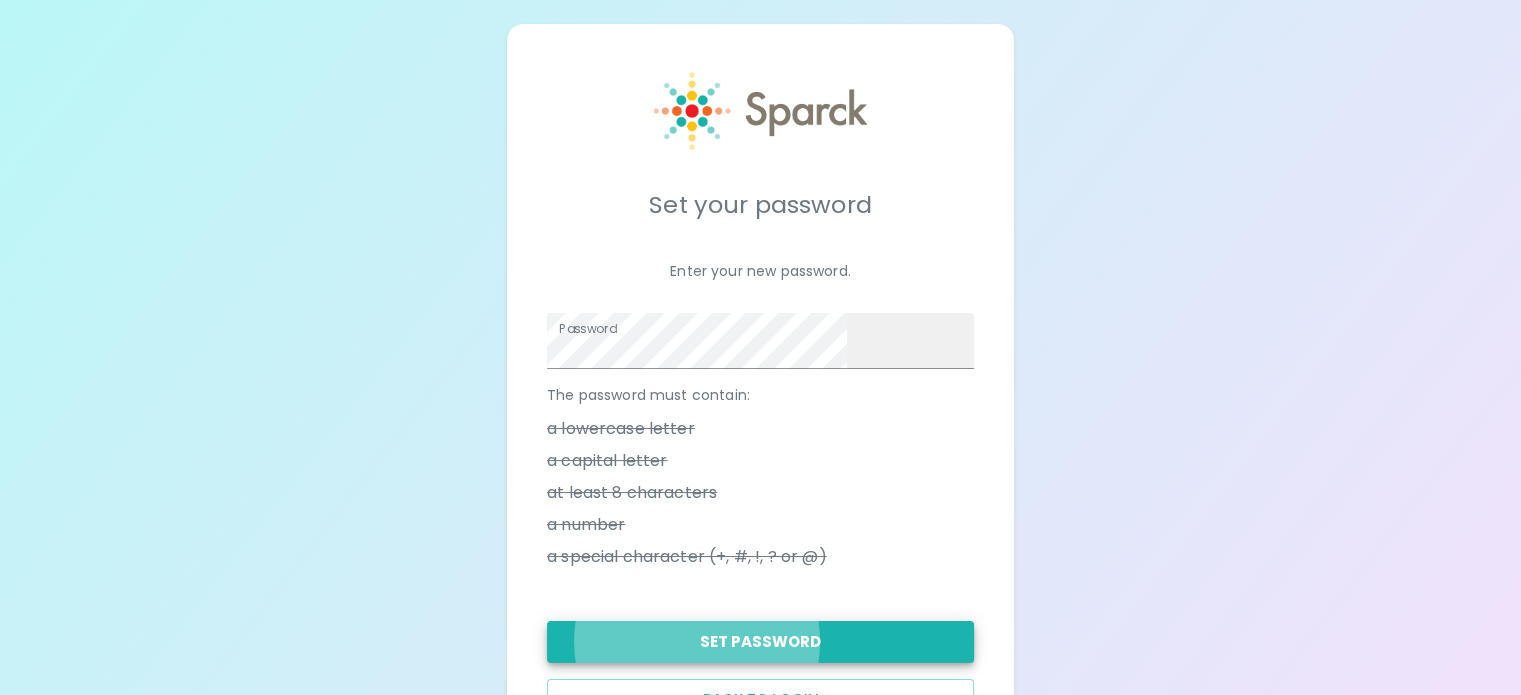 click on "Set Password" at bounding box center [760, 642] 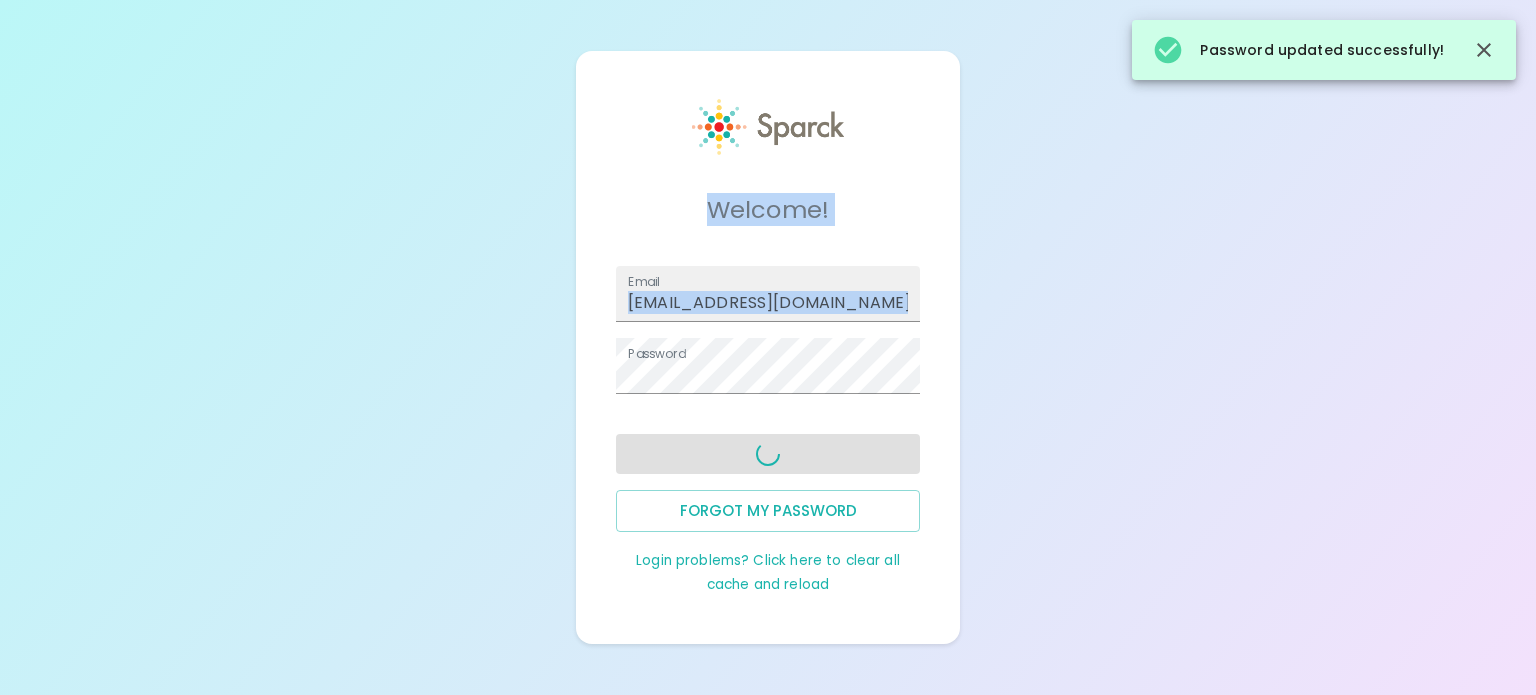 drag, startPoint x: 820, startPoint y: 614, endPoint x: 841, endPoint y: 459, distance: 156.4161 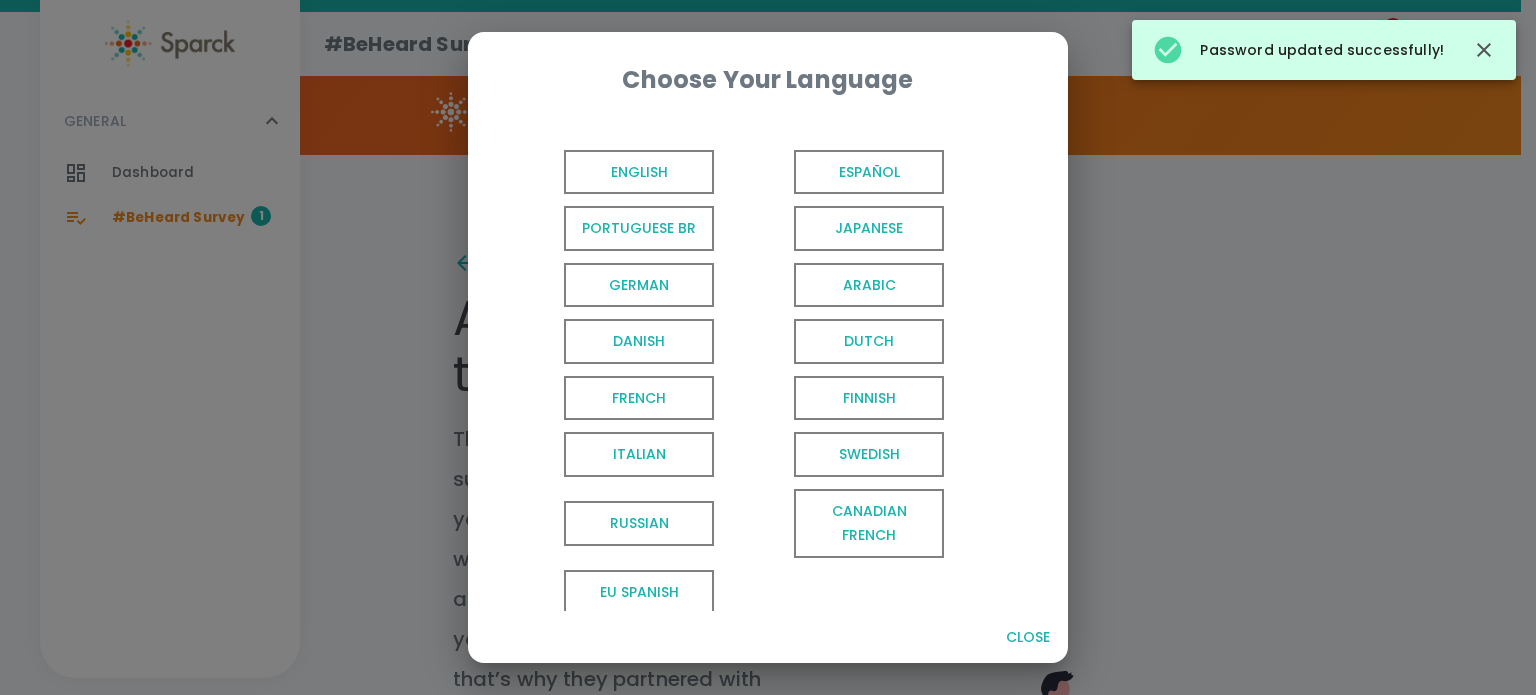 click on "English" at bounding box center [639, 172] 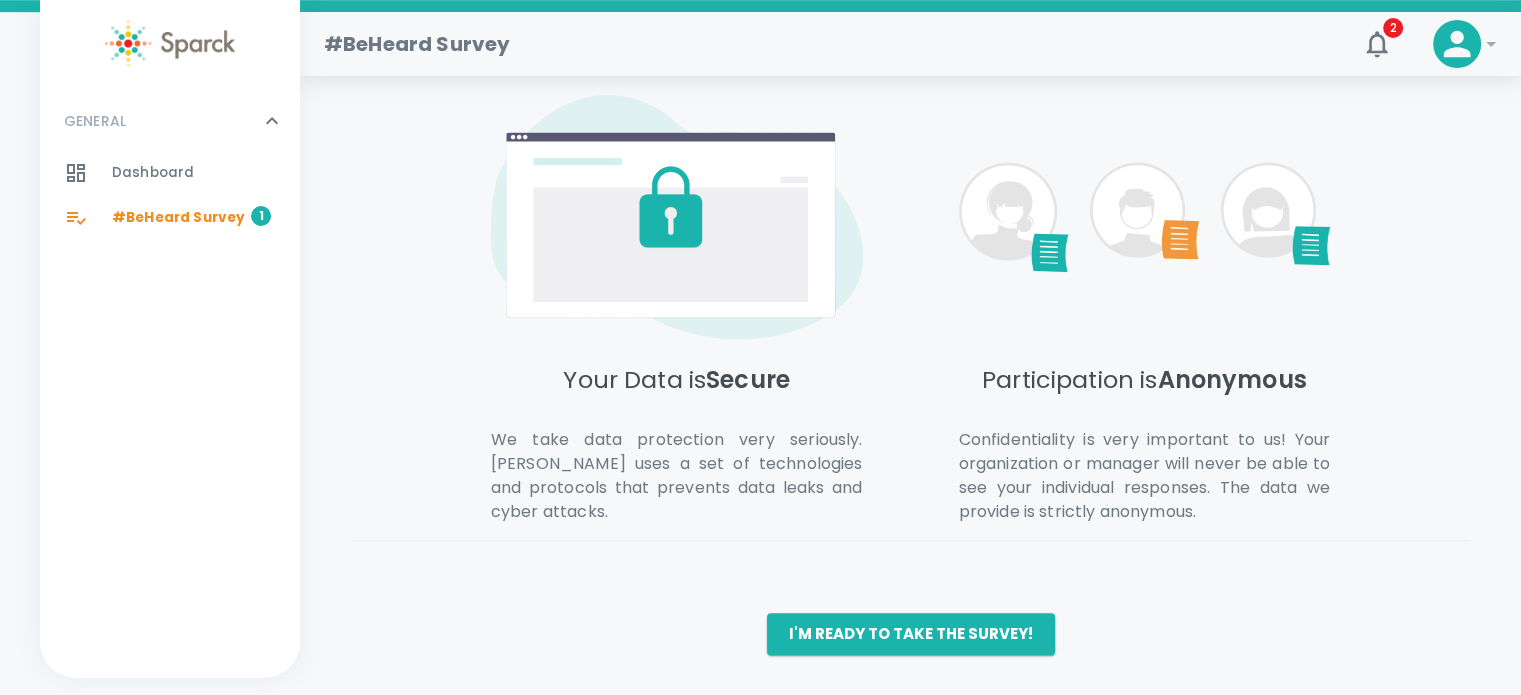scroll, scrollTop: 1333, scrollLeft: 0, axis: vertical 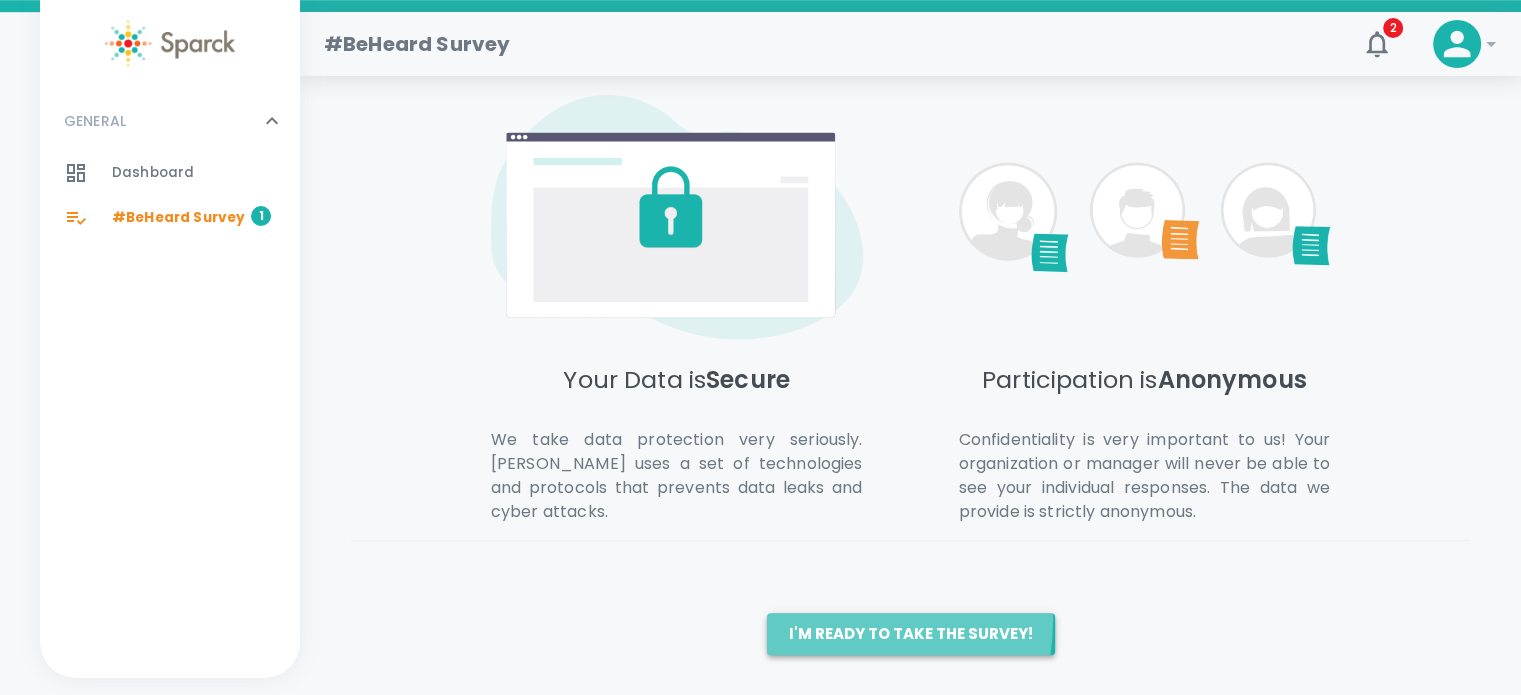 click on "I'm ready to take the survey!" at bounding box center (911, 634) 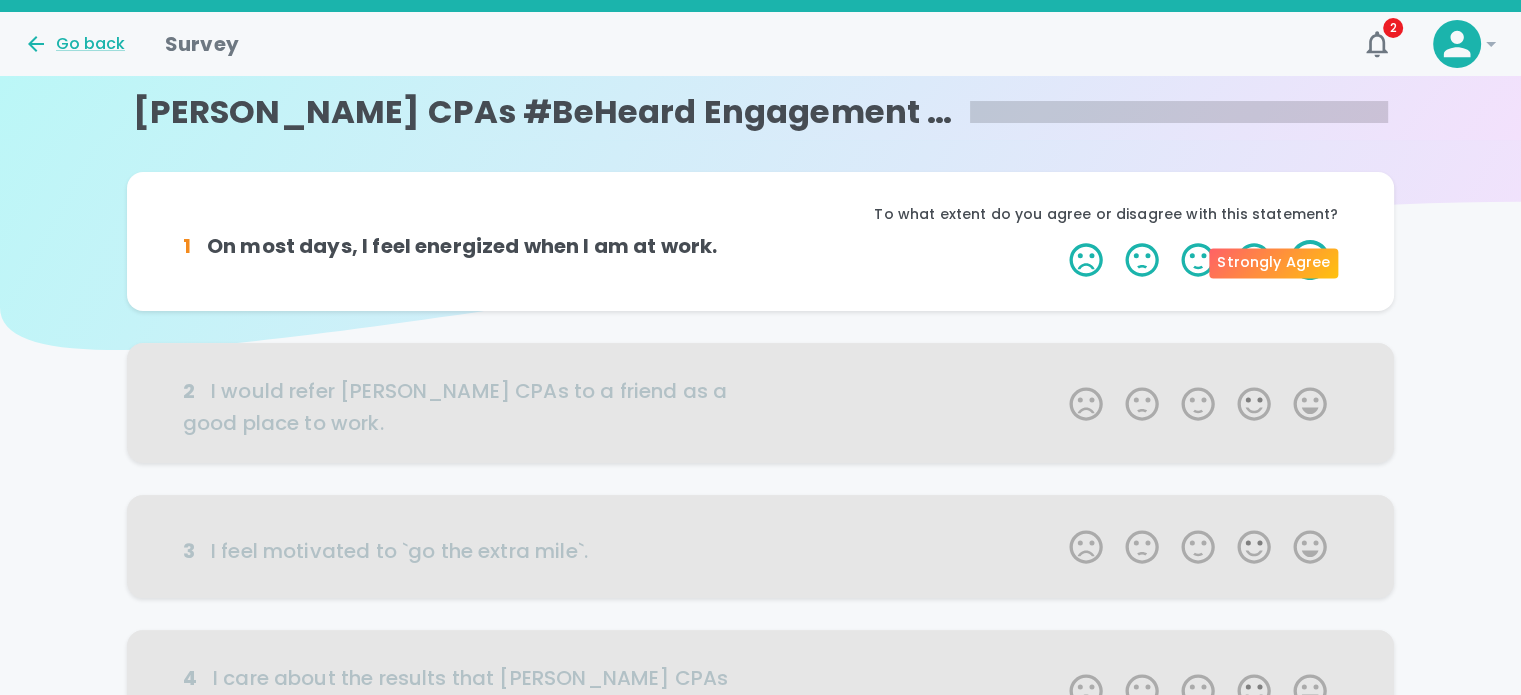 click on "5 Stars" at bounding box center [1310, 260] 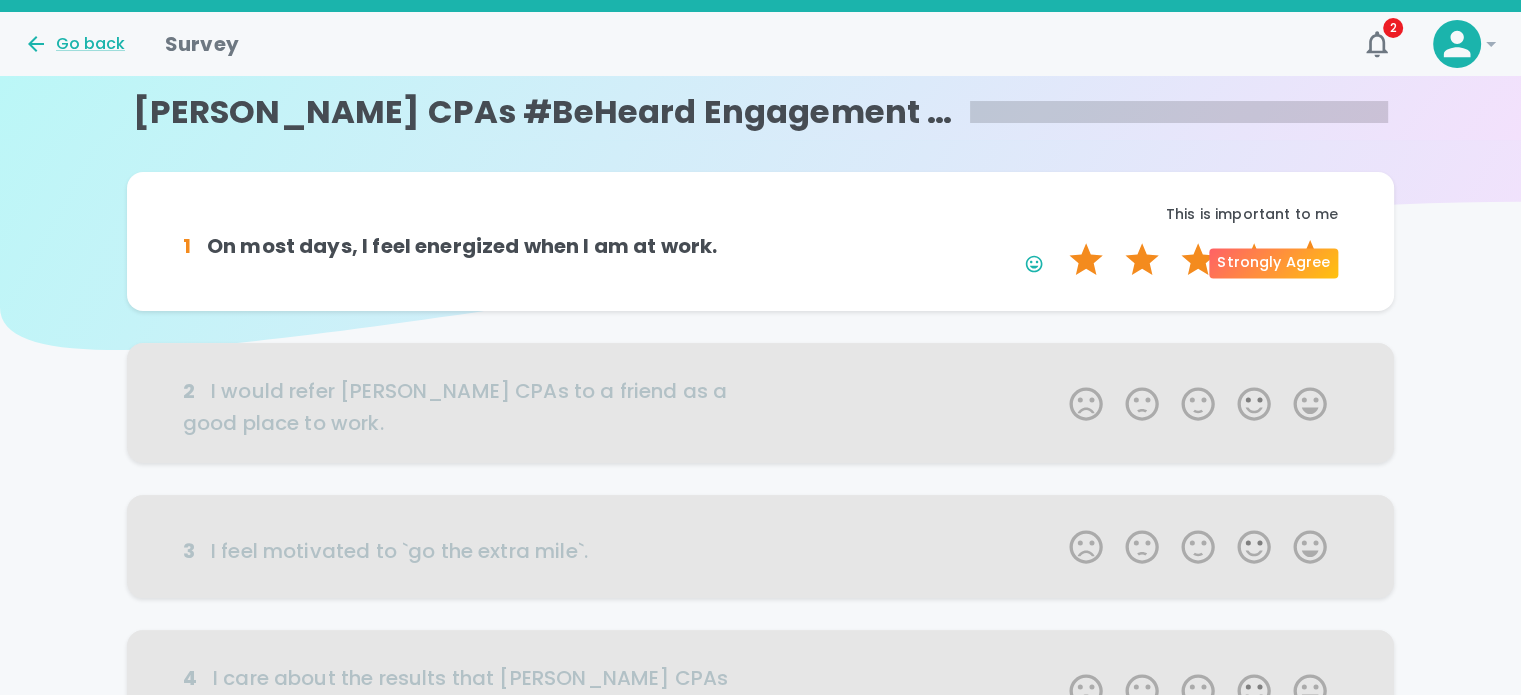 click on "5 Stars" at bounding box center [1310, 260] 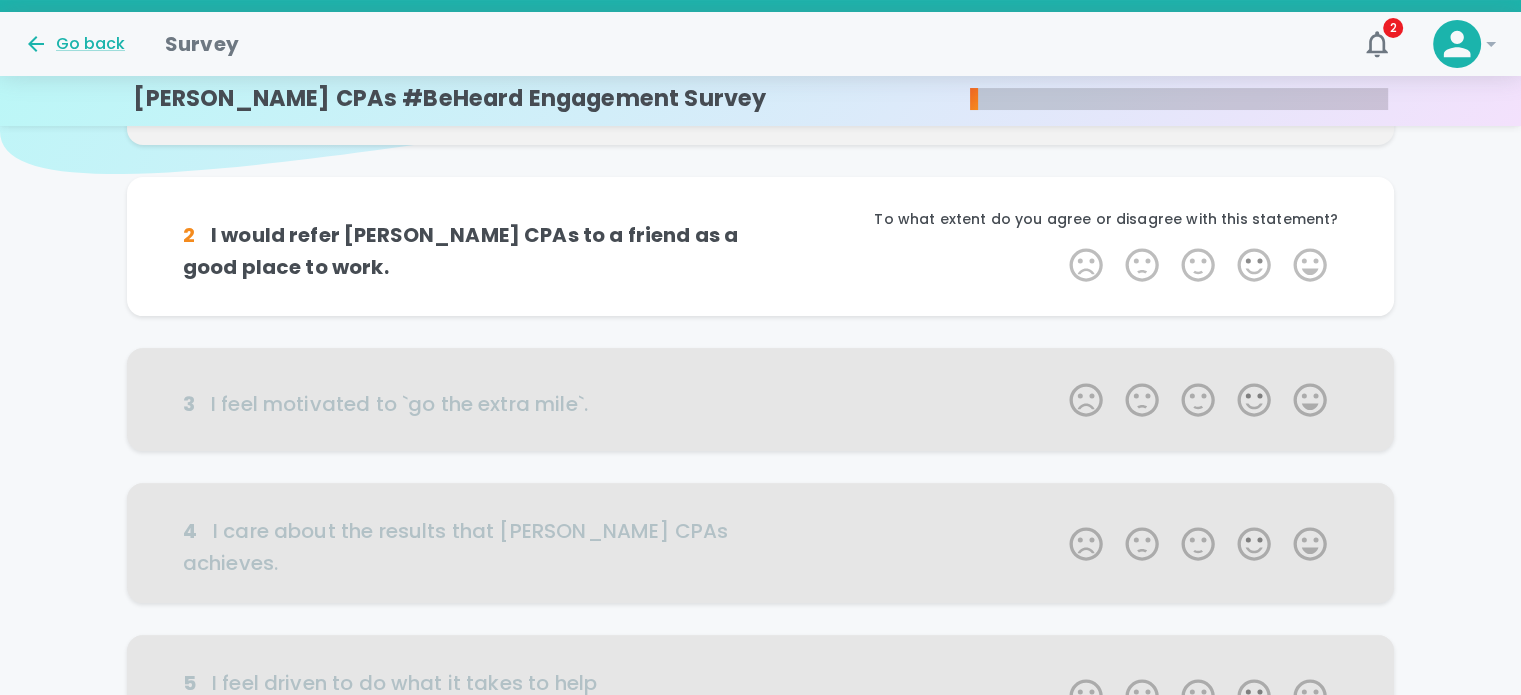 scroll, scrollTop: 0, scrollLeft: 0, axis: both 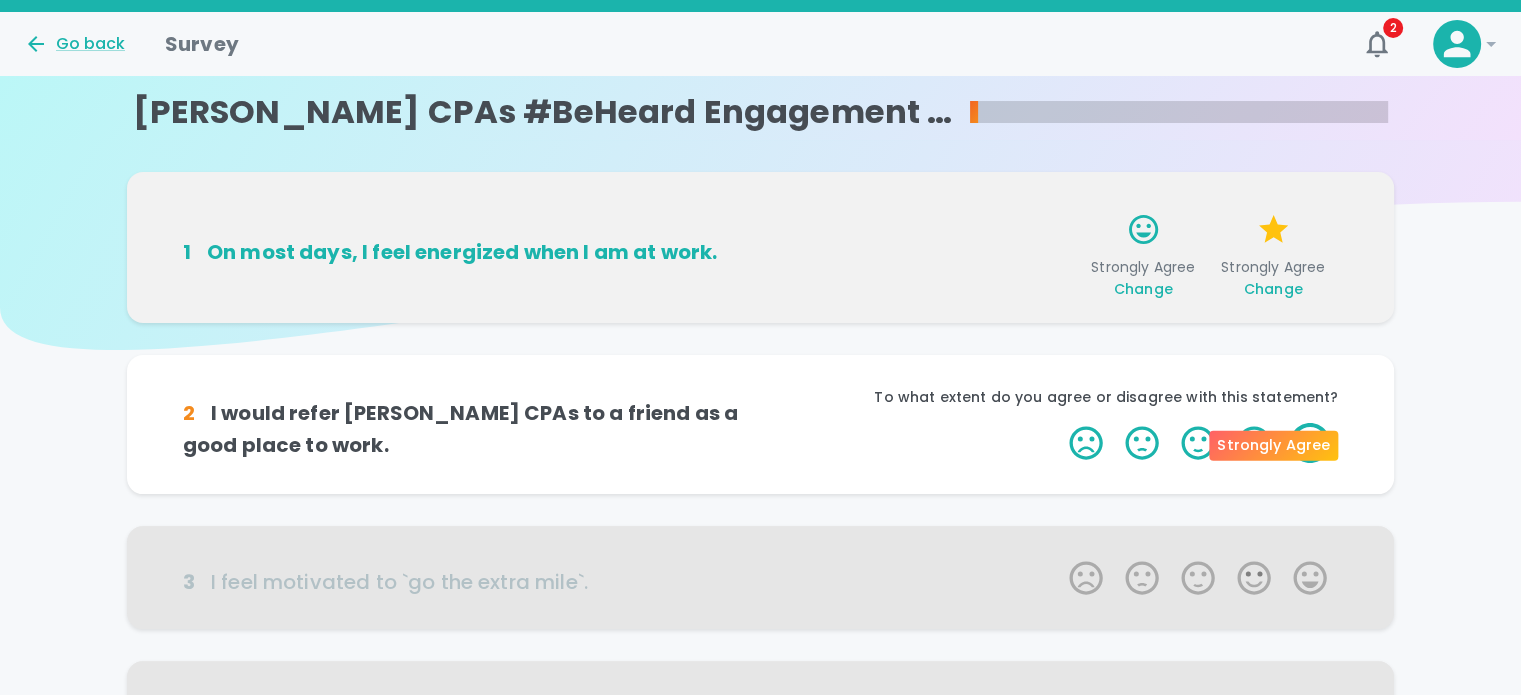 click on "5 Stars" at bounding box center (1310, 443) 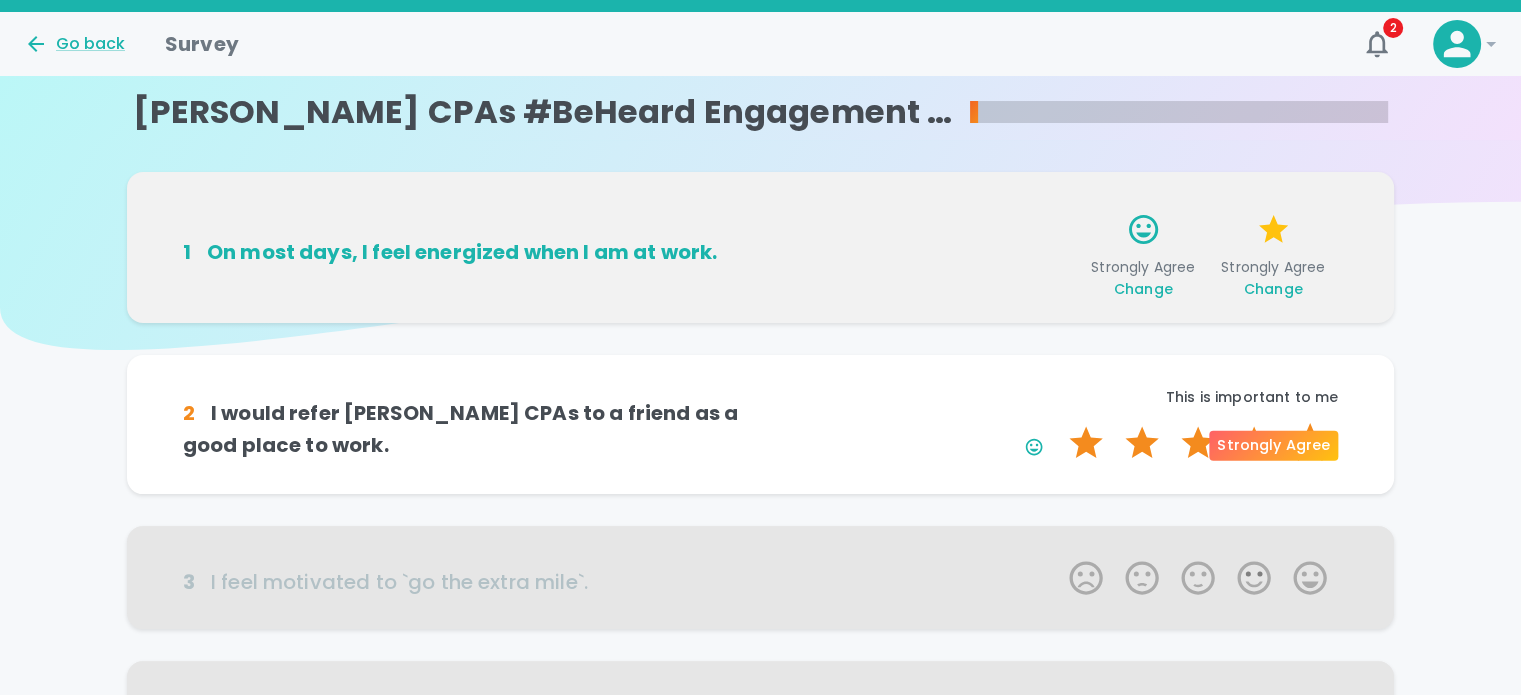 click on "5 Stars" at bounding box center (1310, 443) 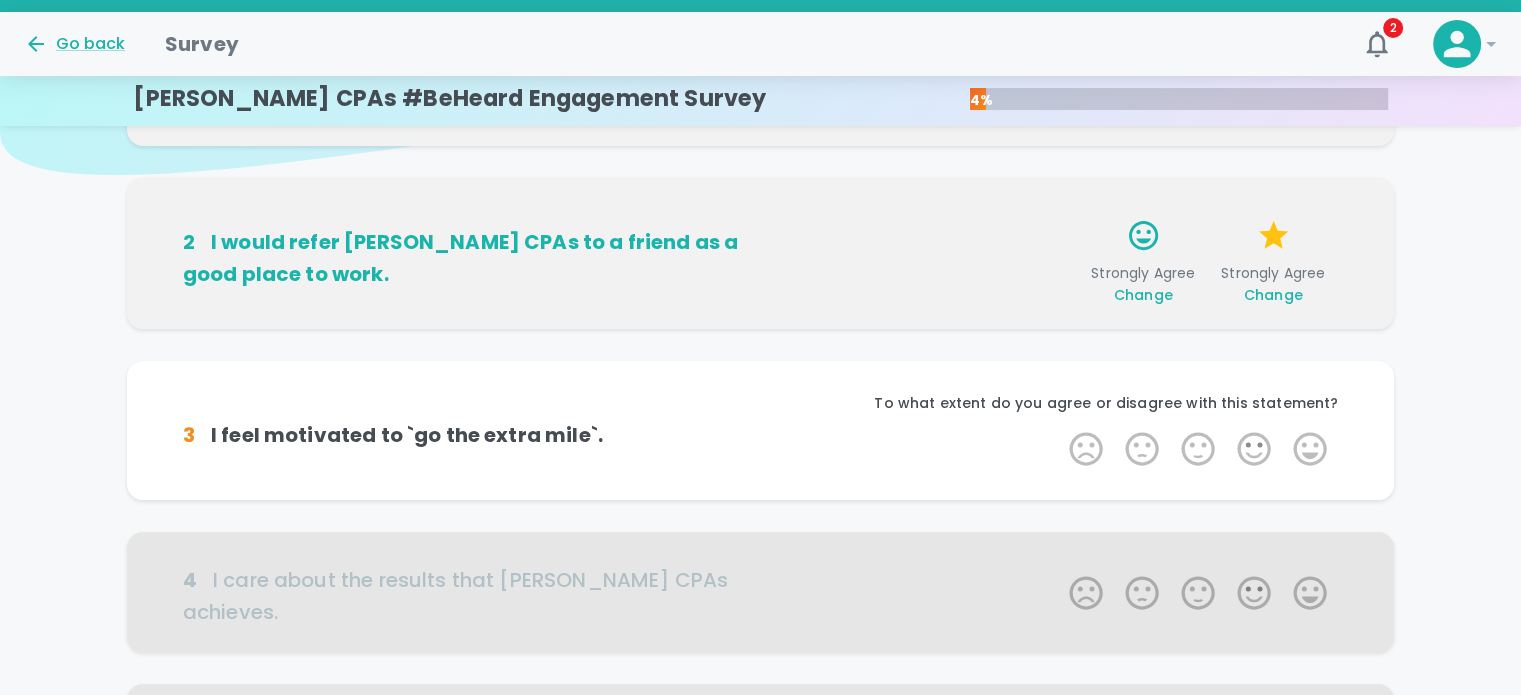scroll, scrollTop: 176, scrollLeft: 0, axis: vertical 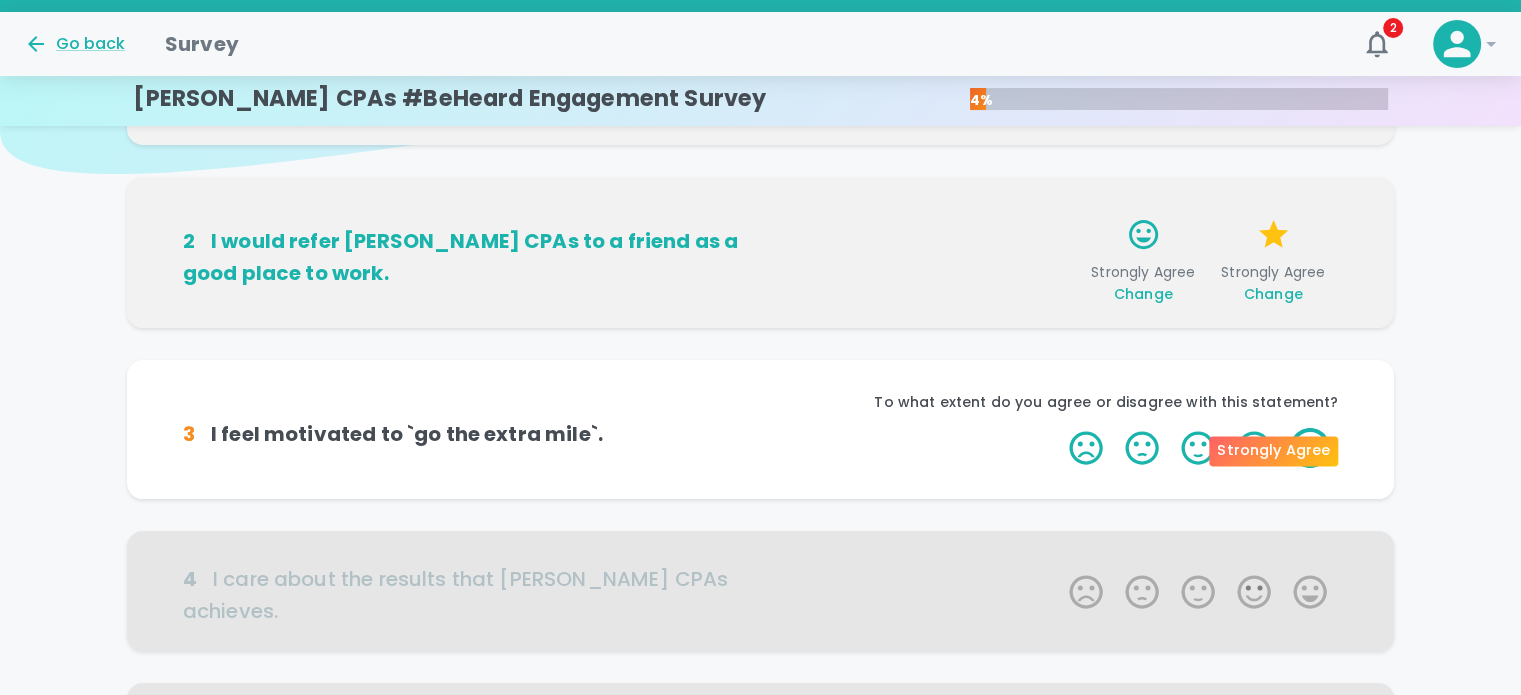click on "5 Stars" at bounding box center (1310, 448) 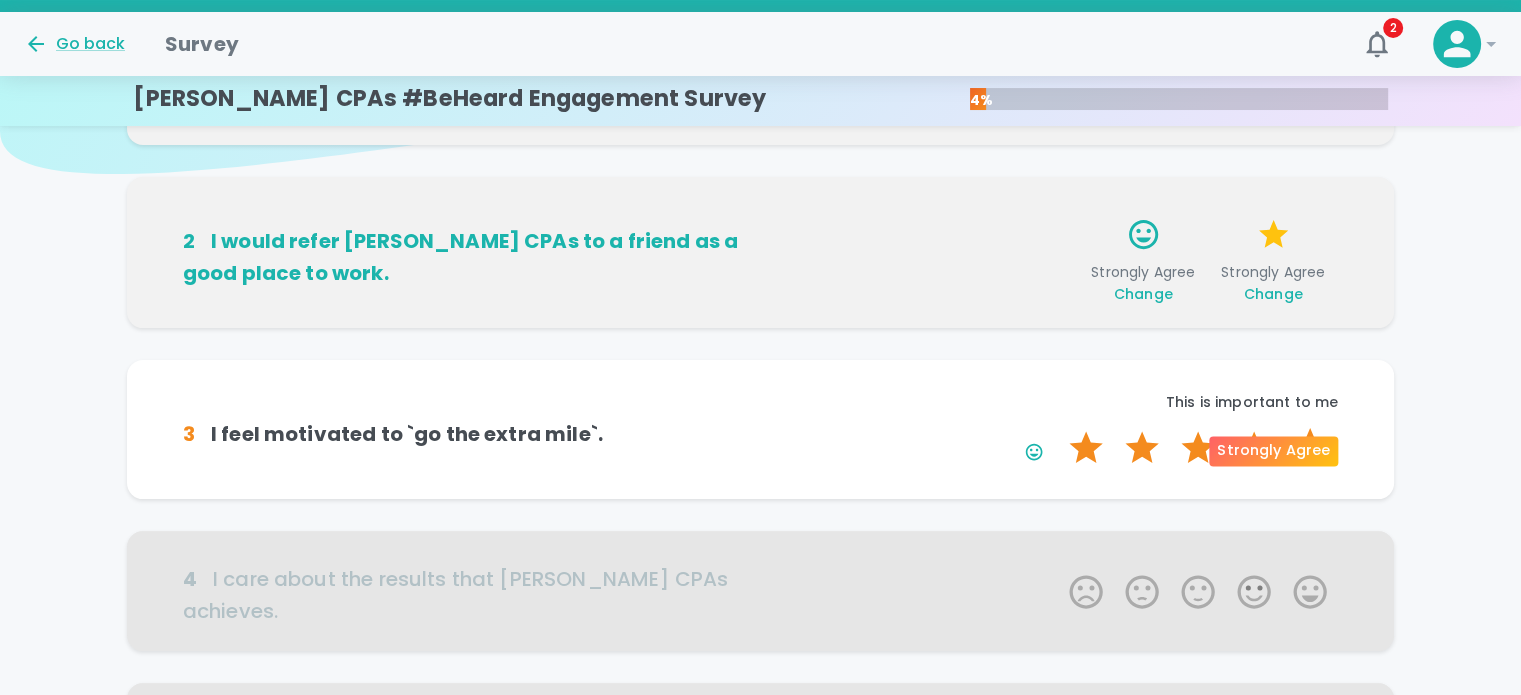 click on "5 Stars" at bounding box center [1310, 448] 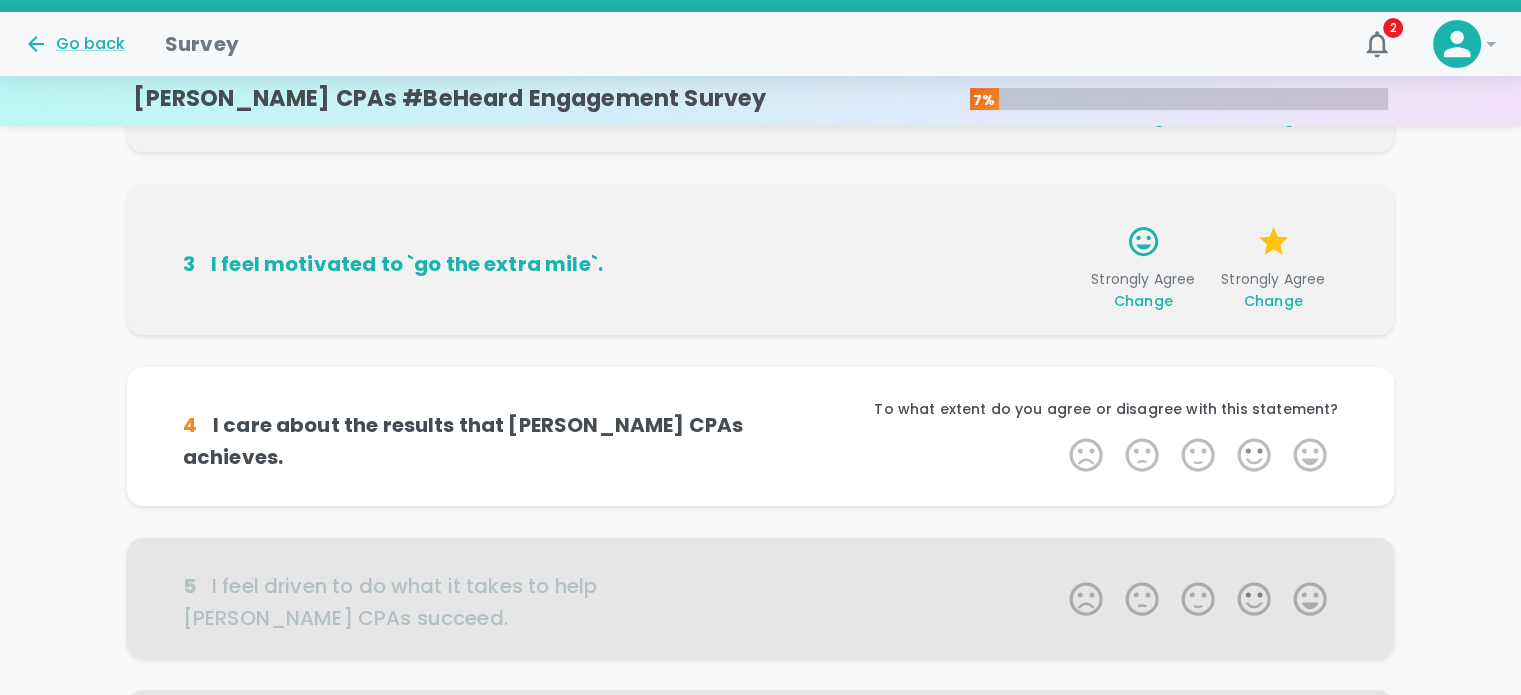 scroll, scrollTop: 386, scrollLeft: 0, axis: vertical 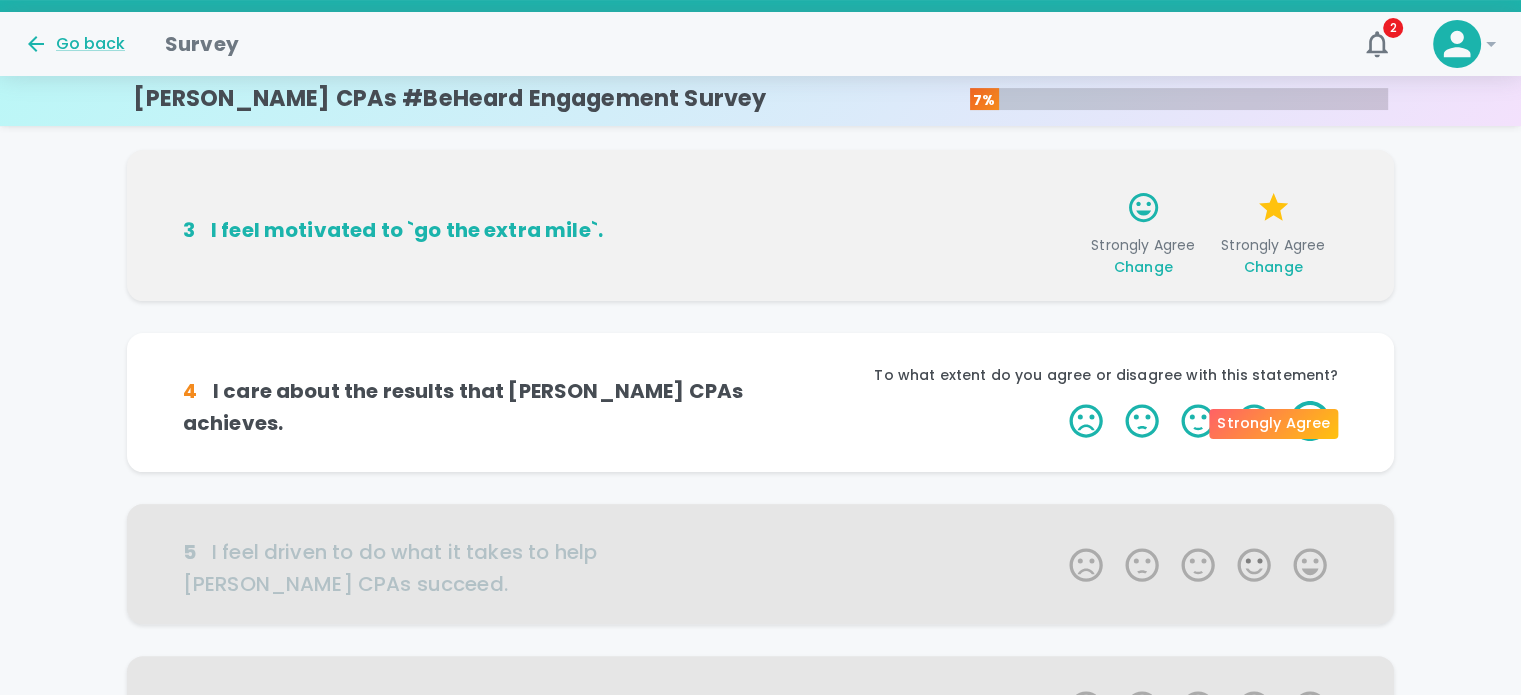 click on "5 Stars" at bounding box center (1310, 421) 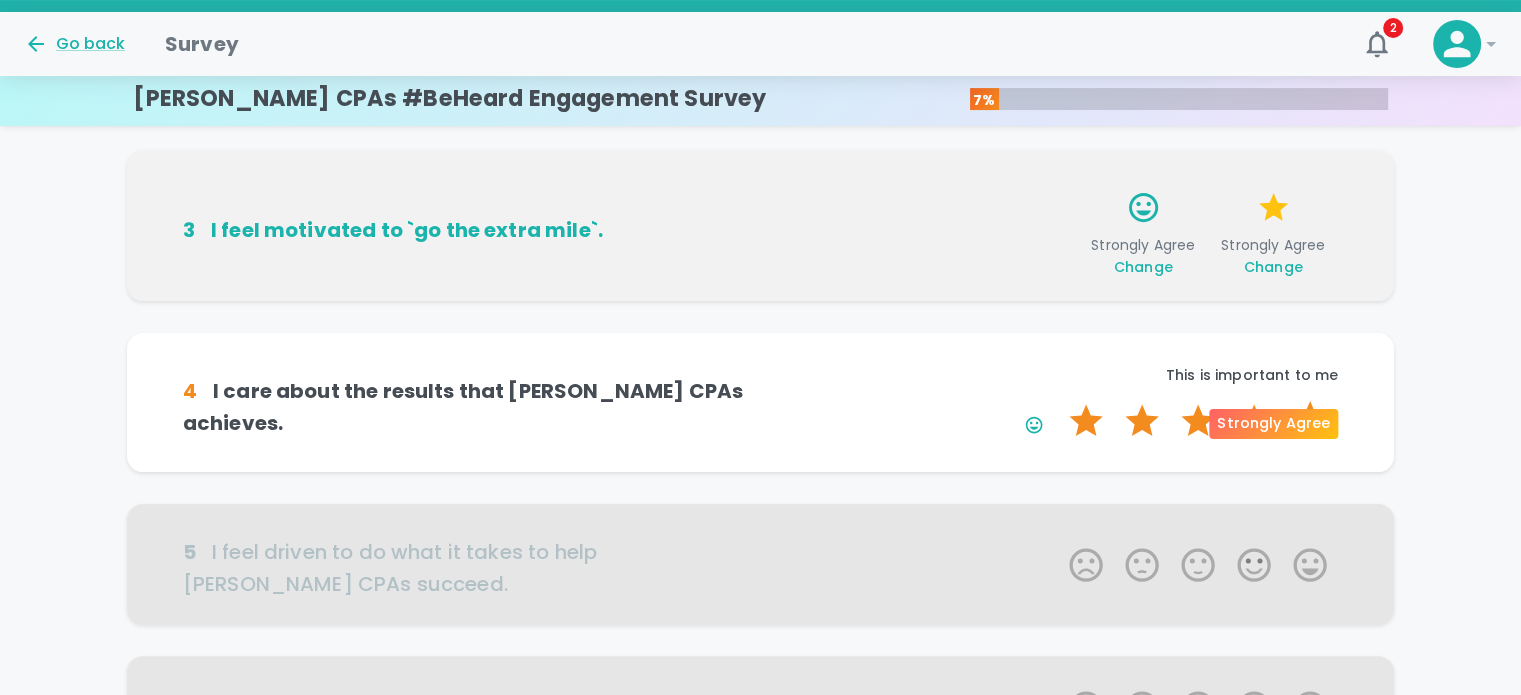 click on "5 Stars" at bounding box center (1310, 421) 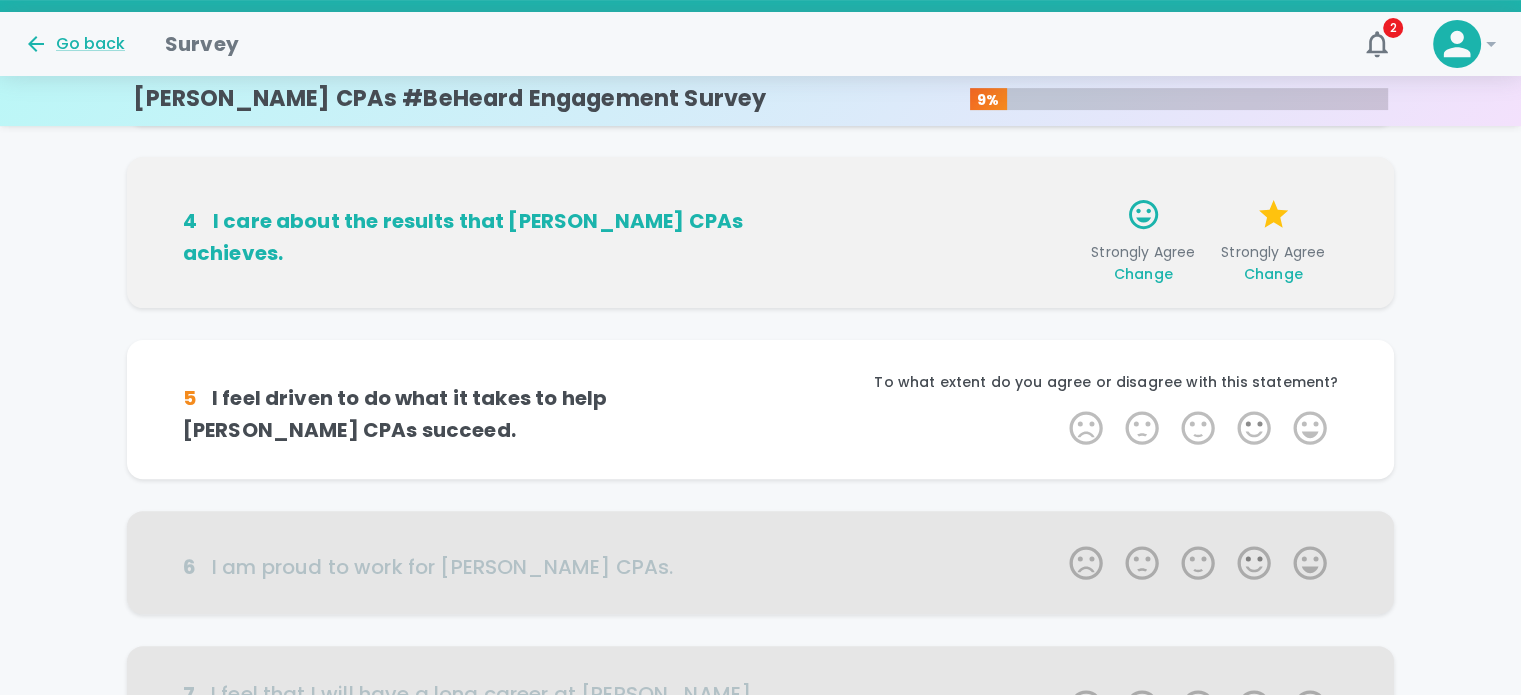 scroll, scrollTop: 609, scrollLeft: 0, axis: vertical 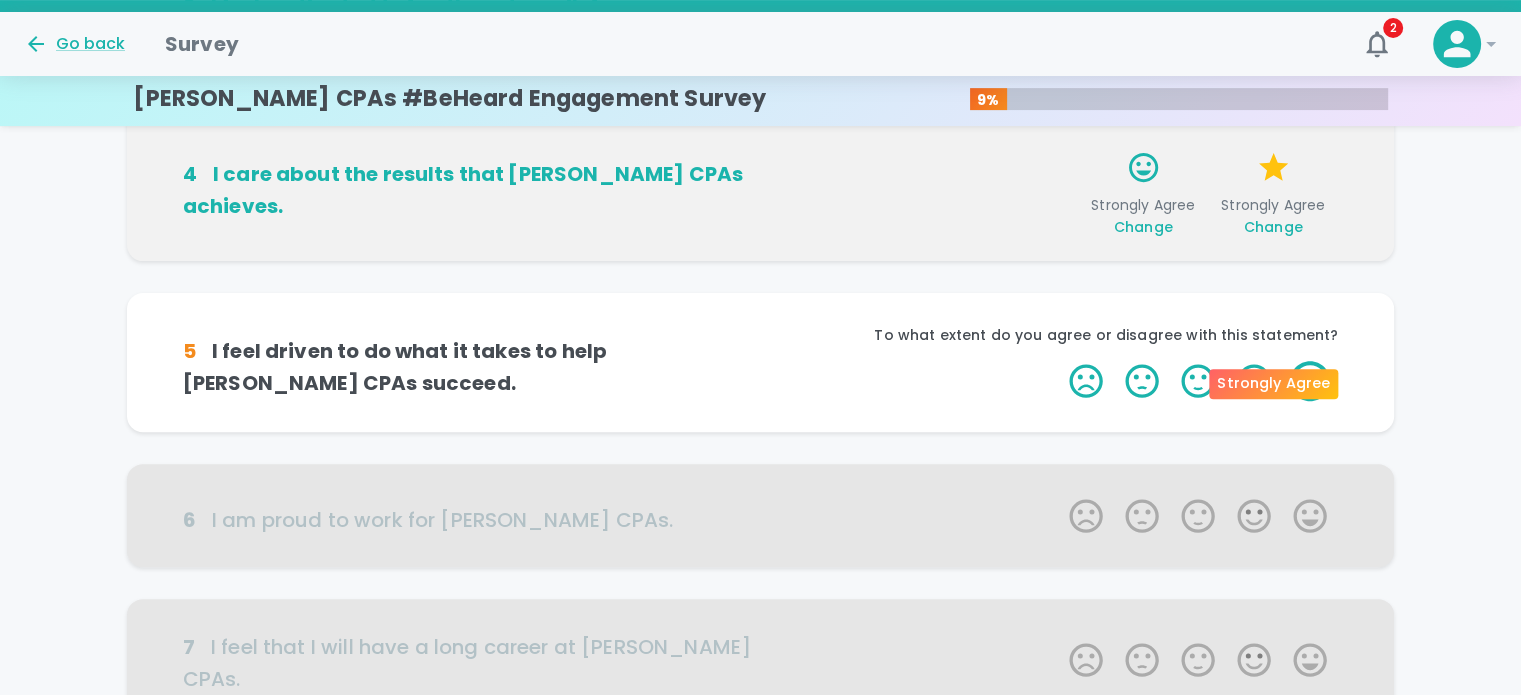 click on "5 Stars" at bounding box center [1310, 381] 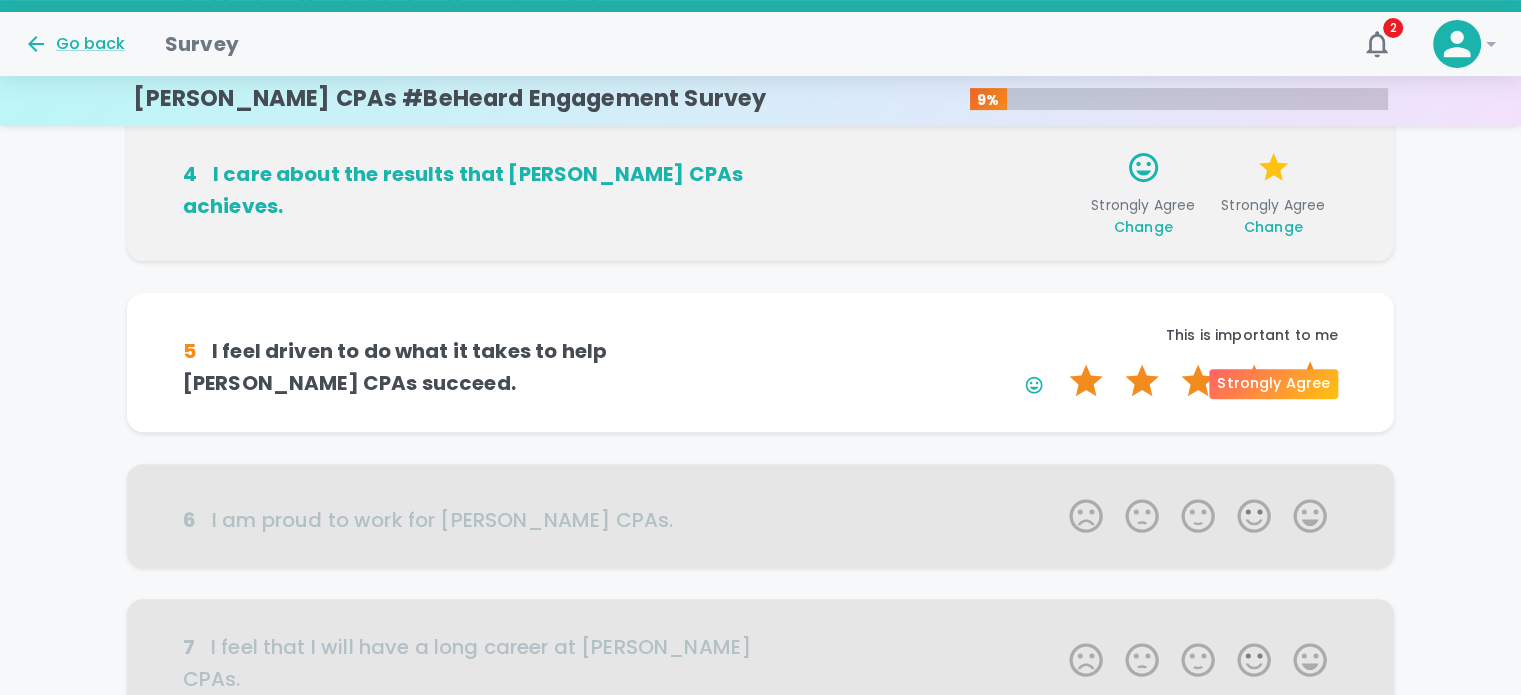click on "5 Stars" at bounding box center [1310, 381] 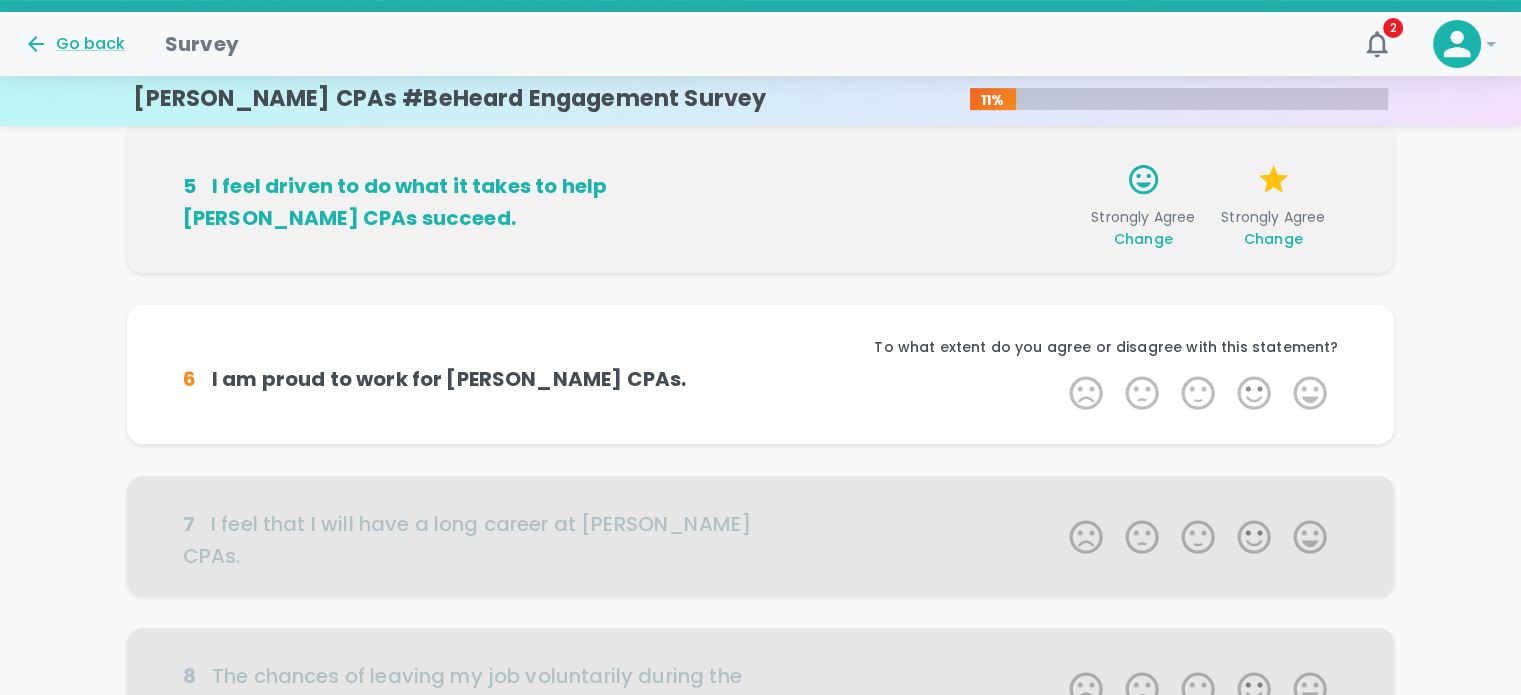 scroll, scrollTop: 785, scrollLeft: 0, axis: vertical 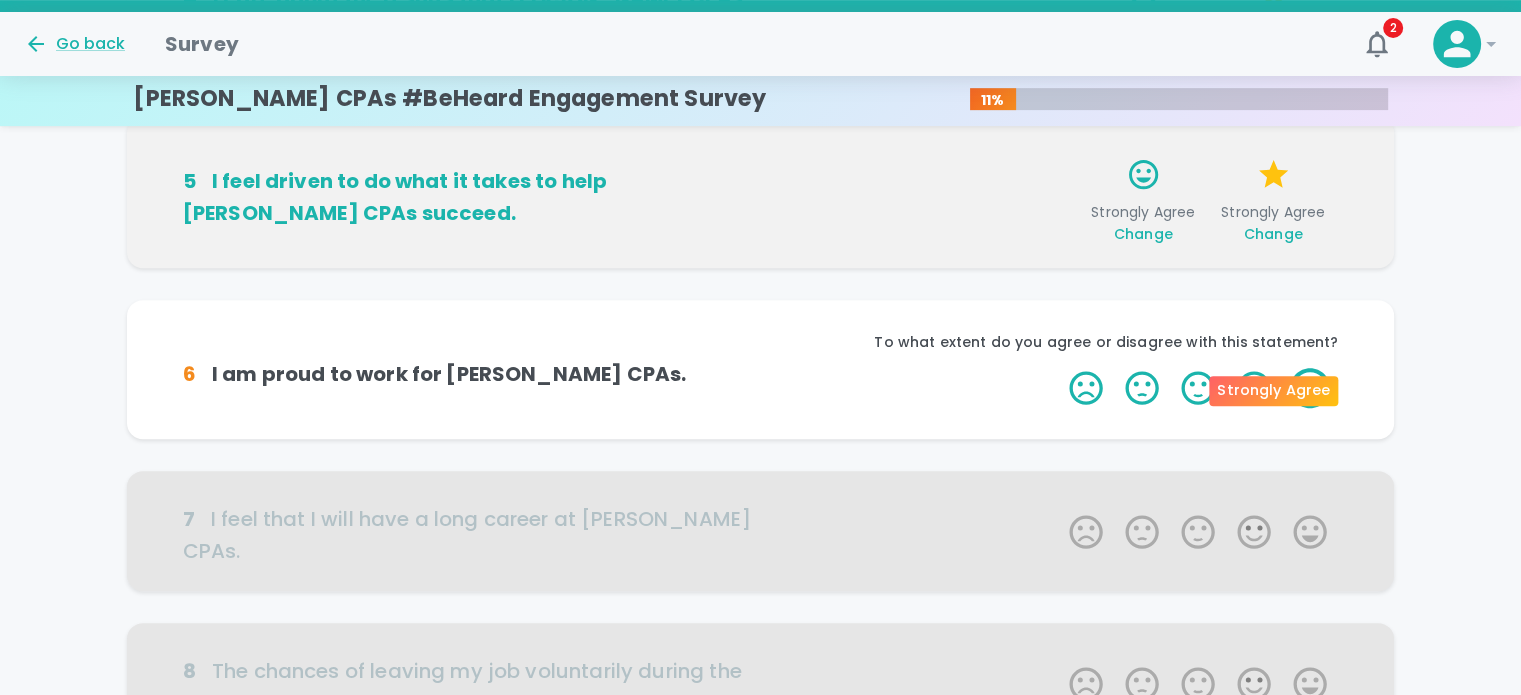 click on "5 Stars" at bounding box center (1310, 388) 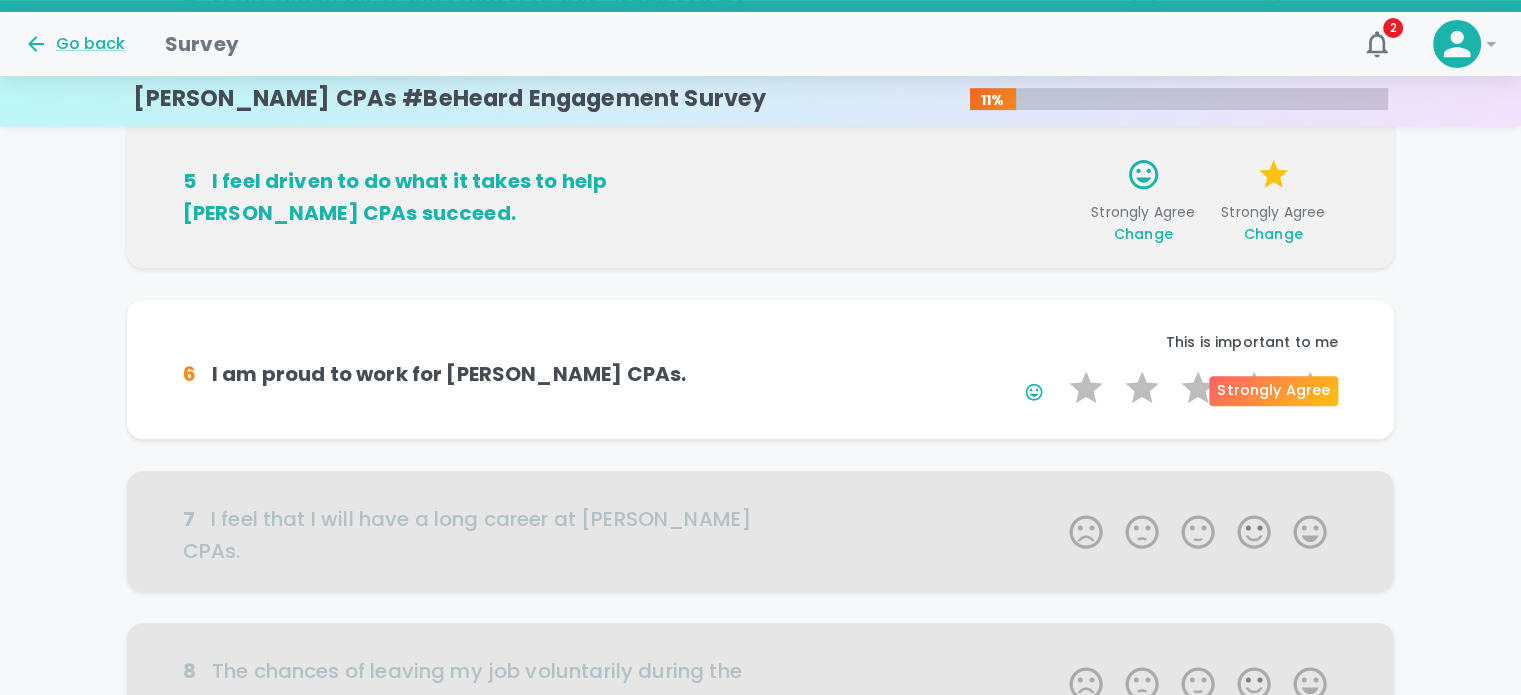 click on "5 Stars" at bounding box center (1310, 388) 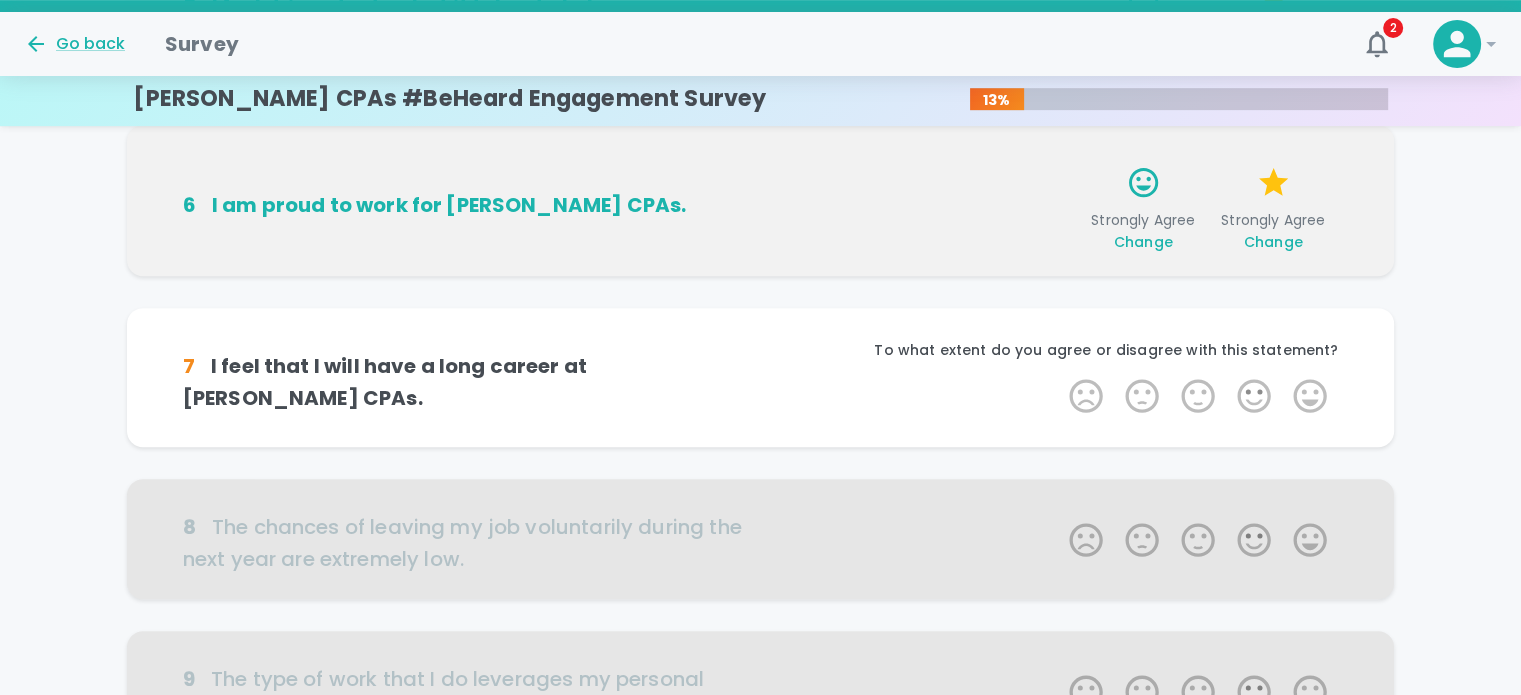 scroll, scrollTop: 961, scrollLeft: 0, axis: vertical 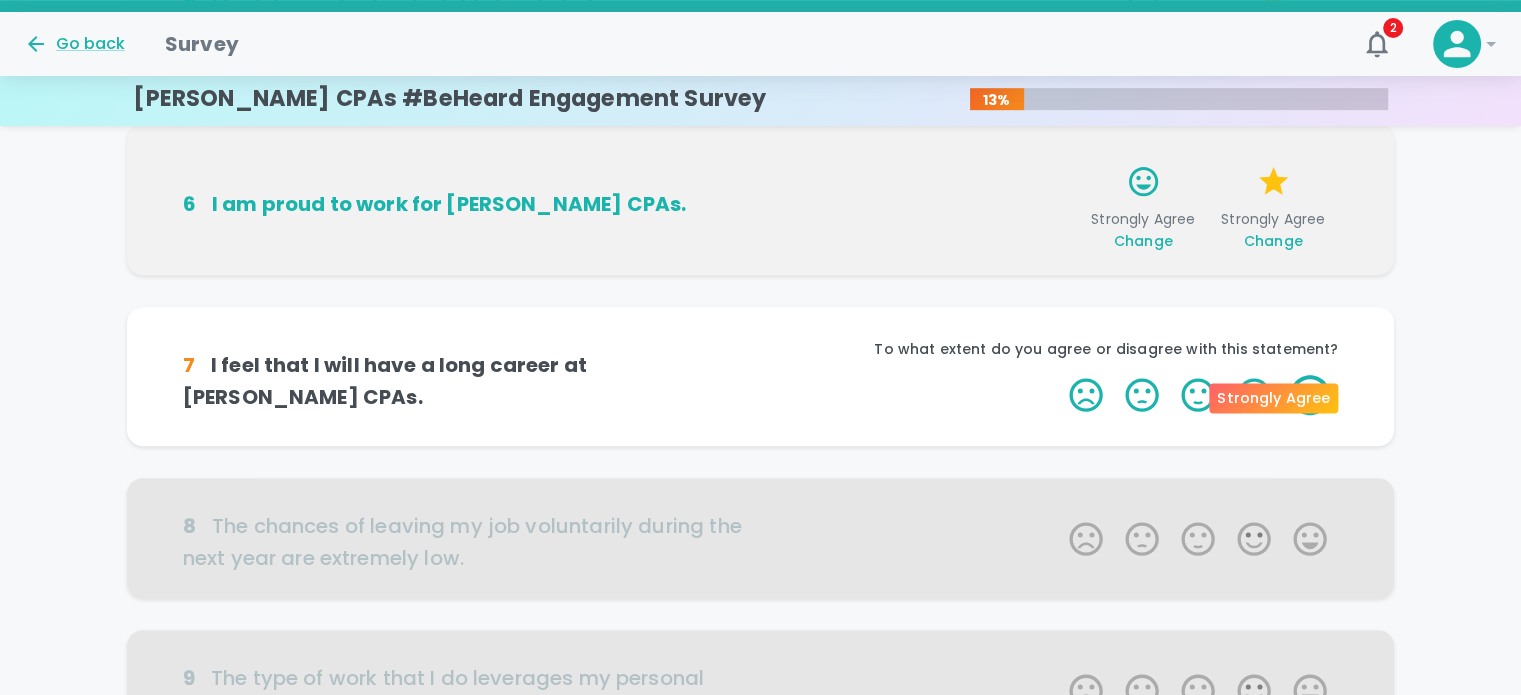 click on "5 Stars" at bounding box center [1310, 395] 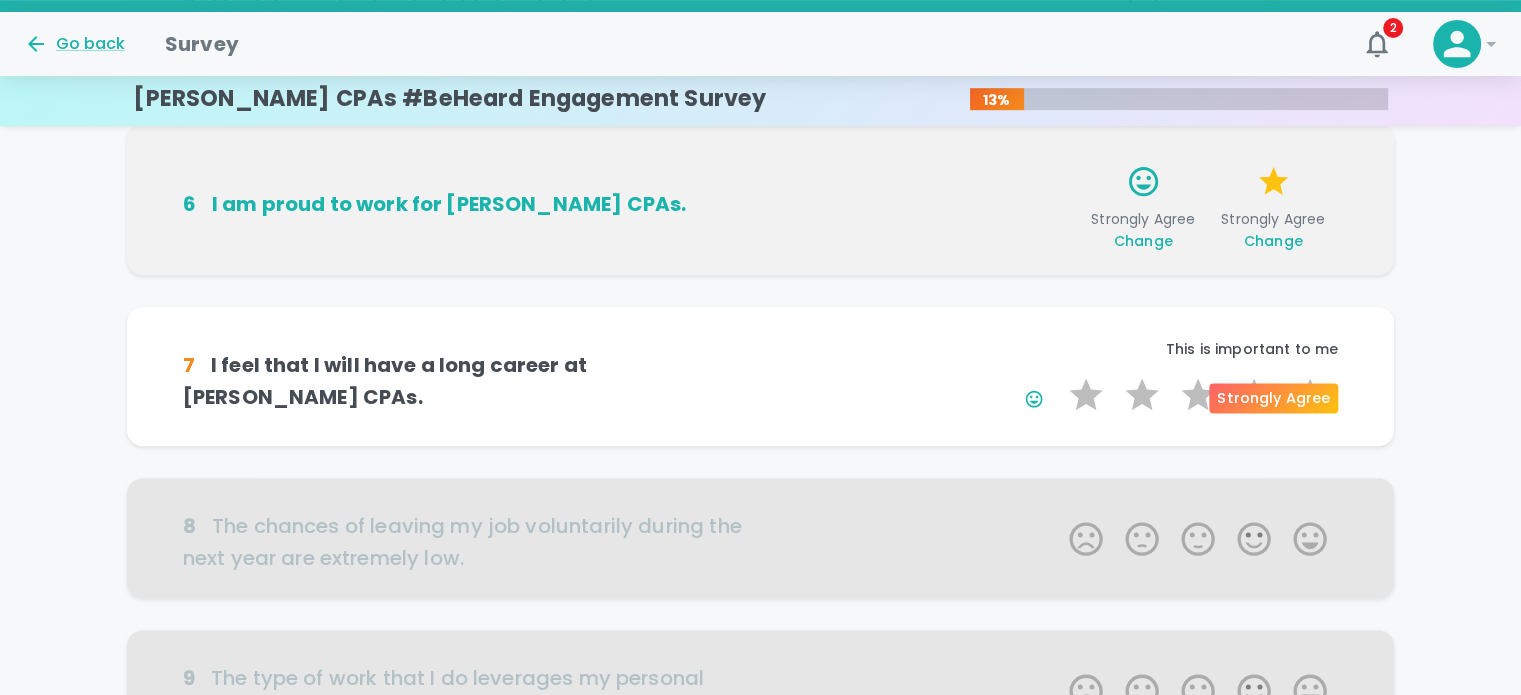click on "5 Stars" at bounding box center [1310, 395] 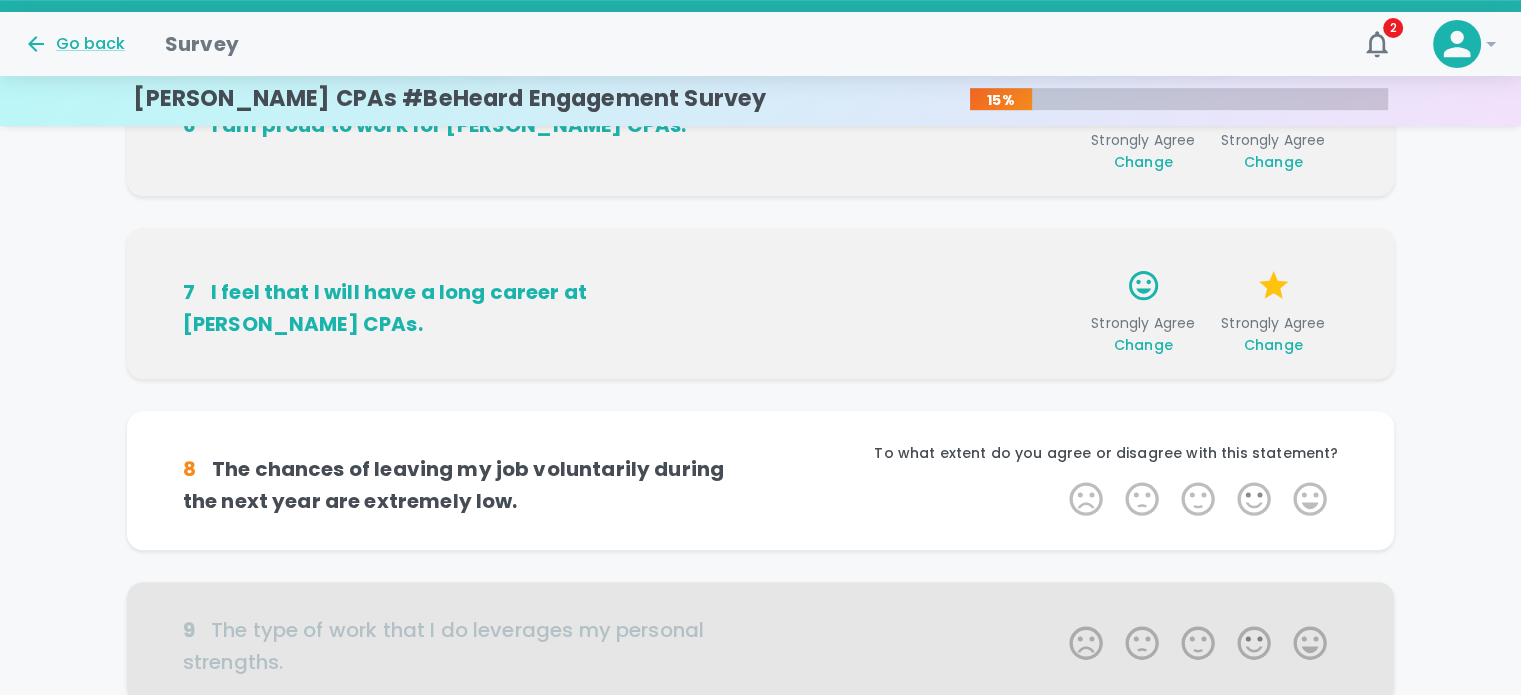 scroll, scrollTop: 1137, scrollLeft: 0, axis: vertical 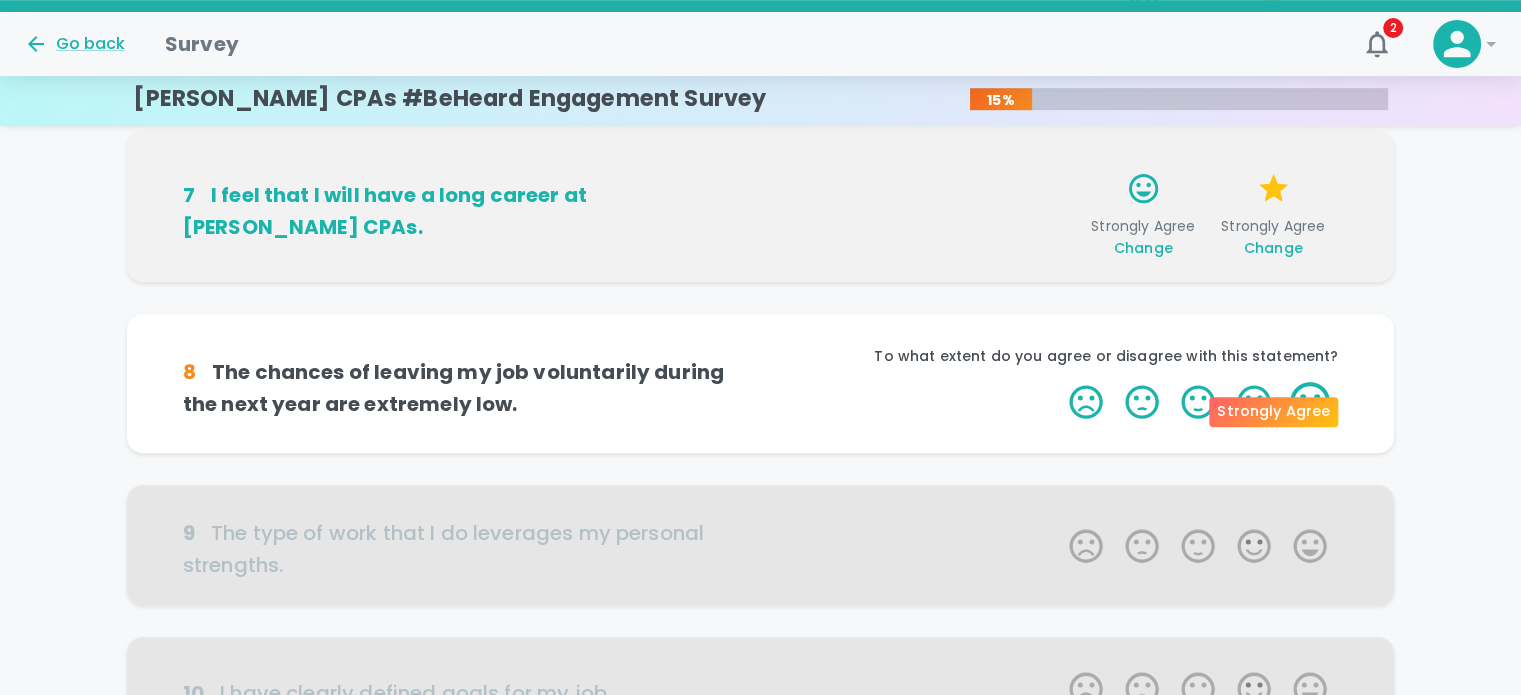 click on "5 Stars" at bounding box center (1310, 402) 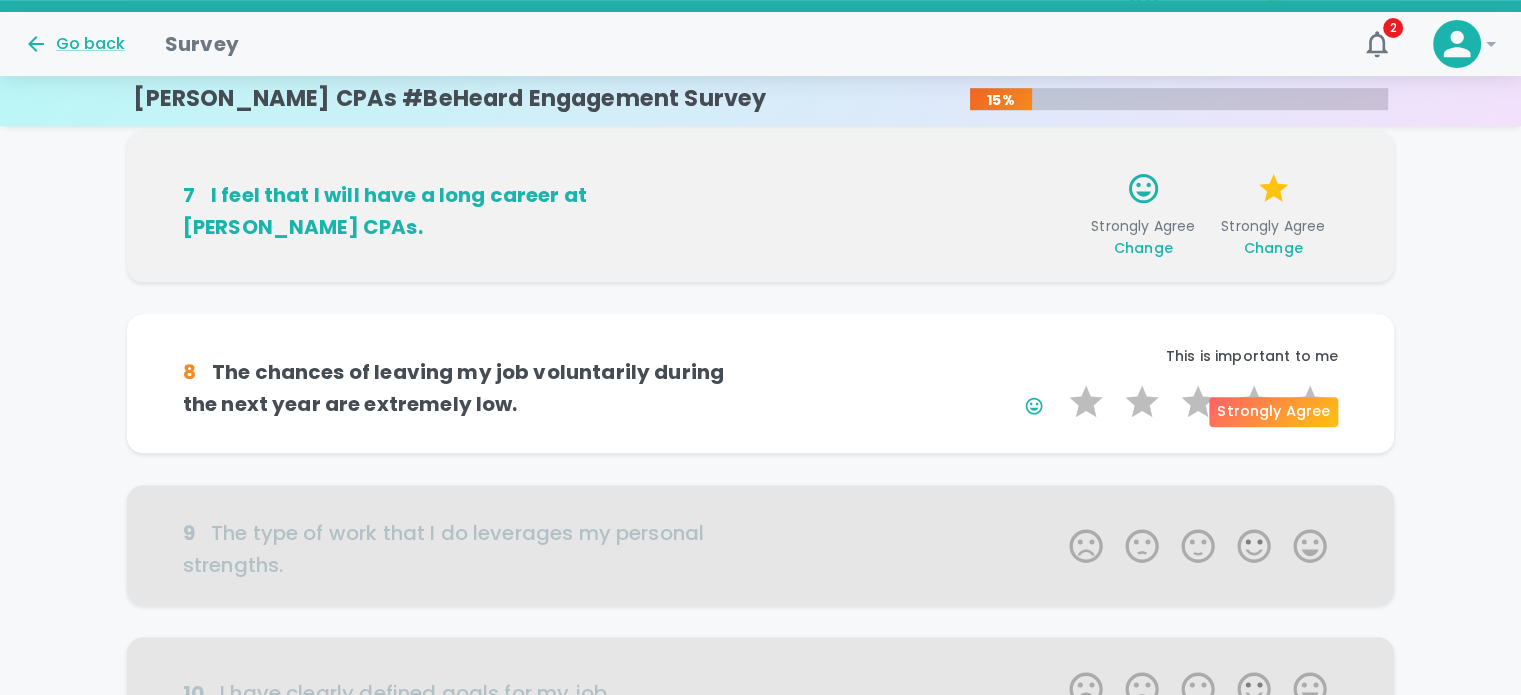 click on "5 Stars" at bounding box center [1310, 402] 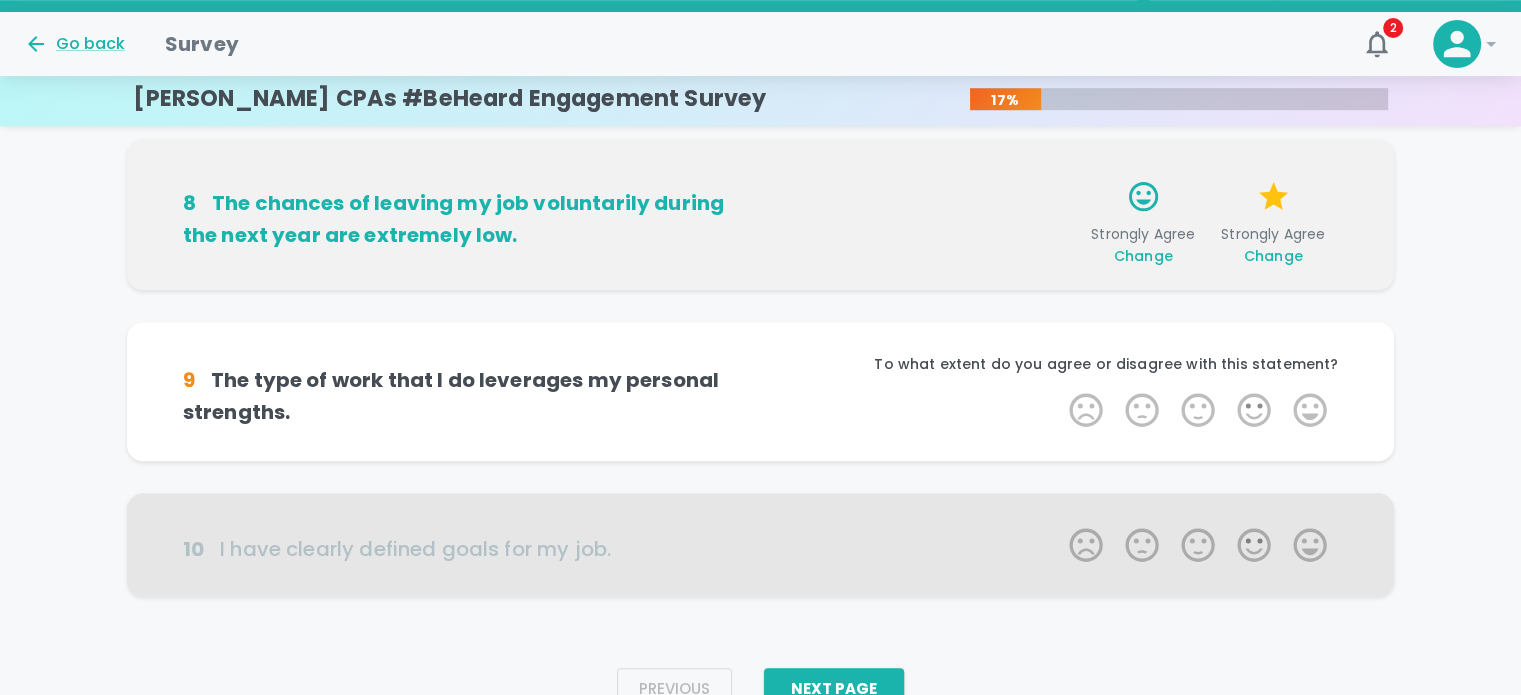 scroll, scrollTop: 1313, scrollLeft: 0, axis: vertical 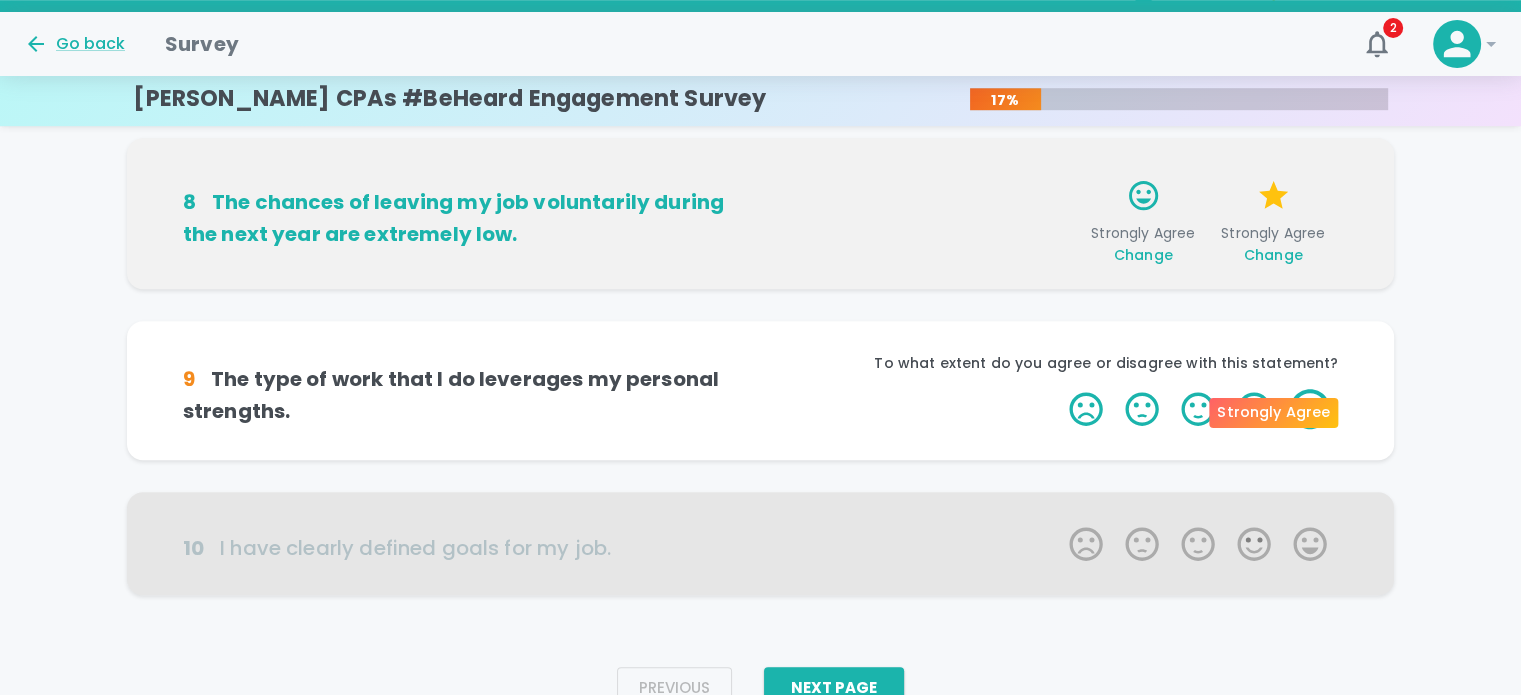 click on "5 Stars" at bounding box center [1310, 409] 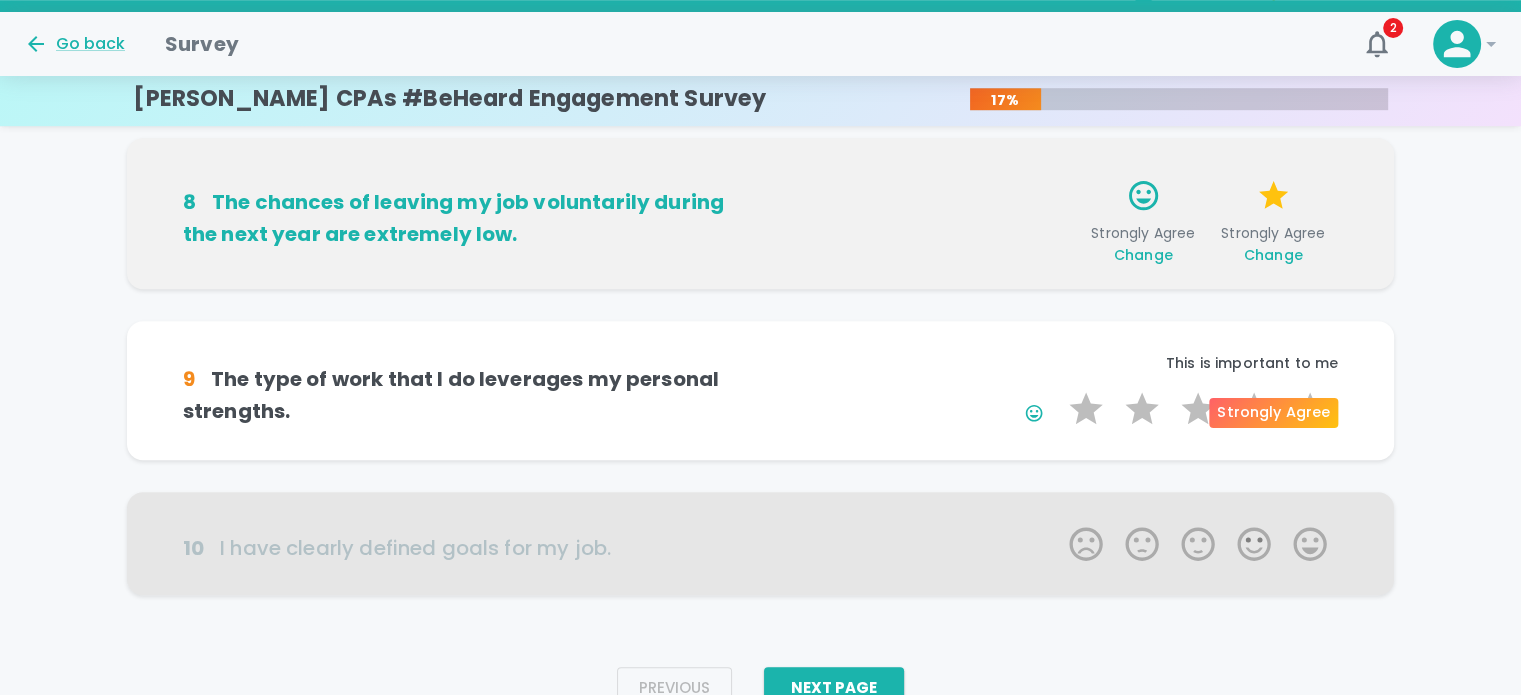 click on "5 Stars" at bounding box center [1310, 409] 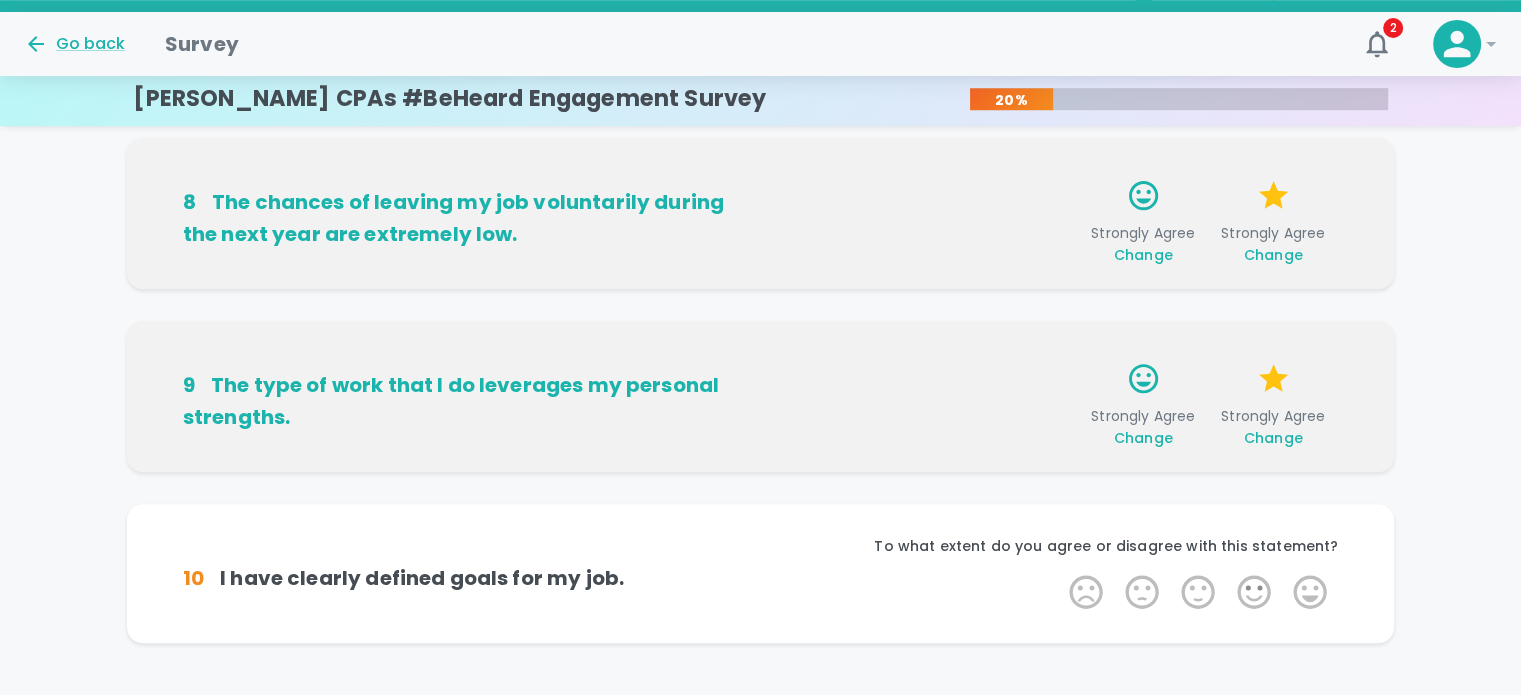 scroll, scrollTop: 1407, scrollLeft: 0, axis: vertical 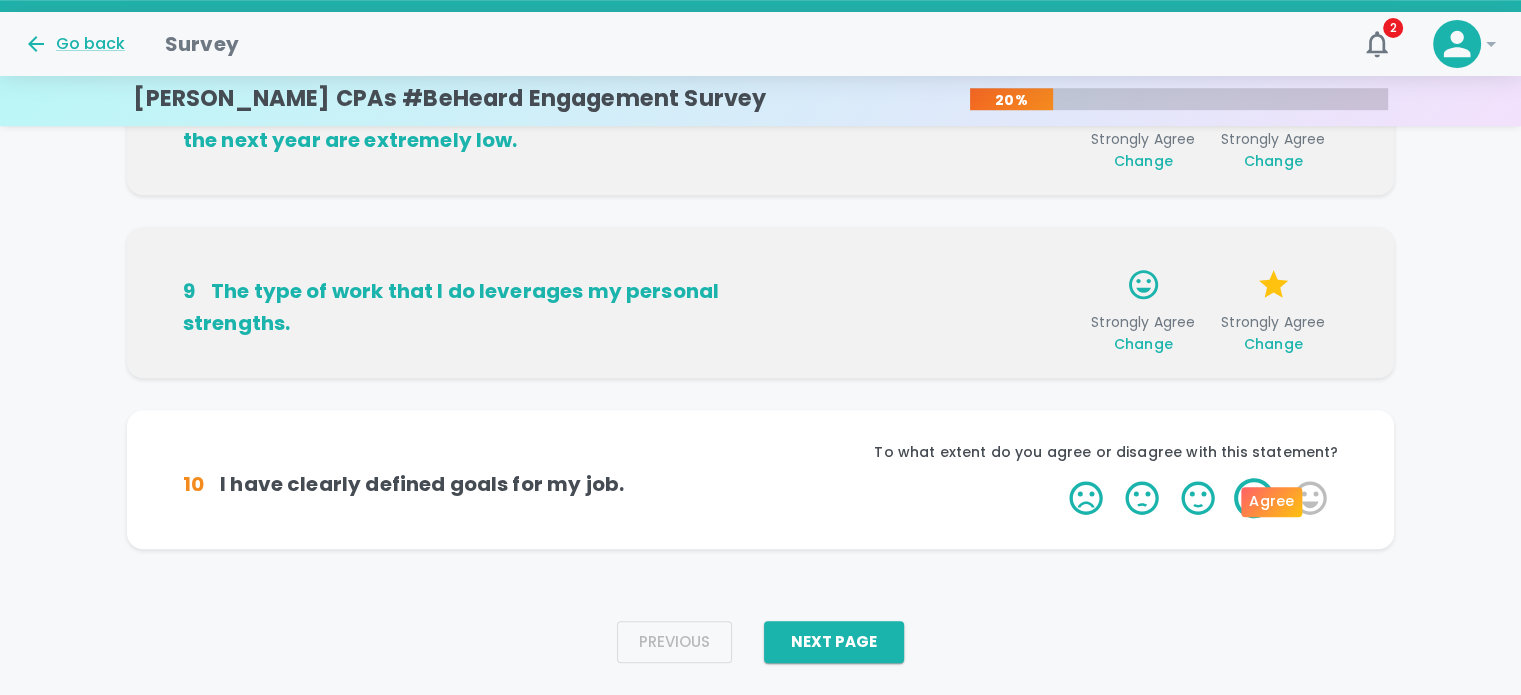 click on "4 Stars" at bounding box center (1254, 498) 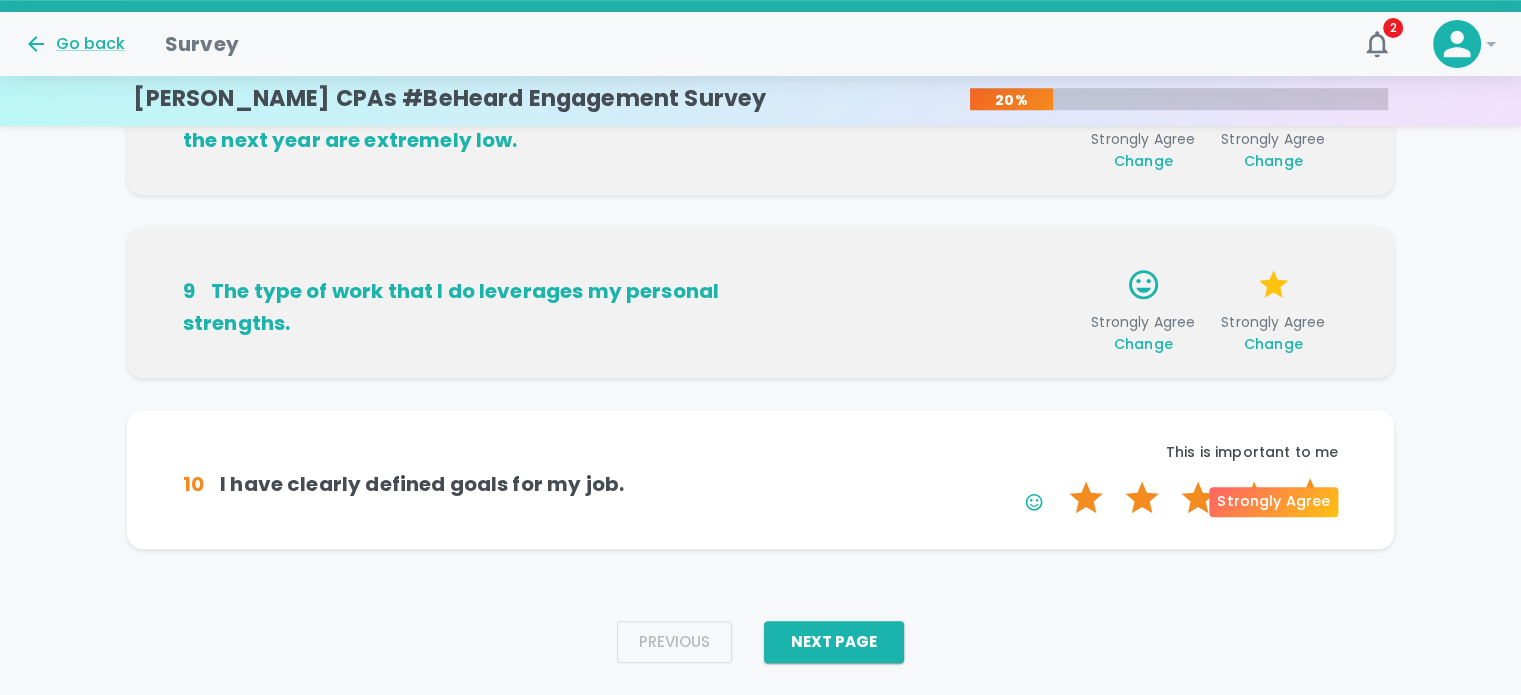 click on "5 Stars" at bounding box center (1310, 498) 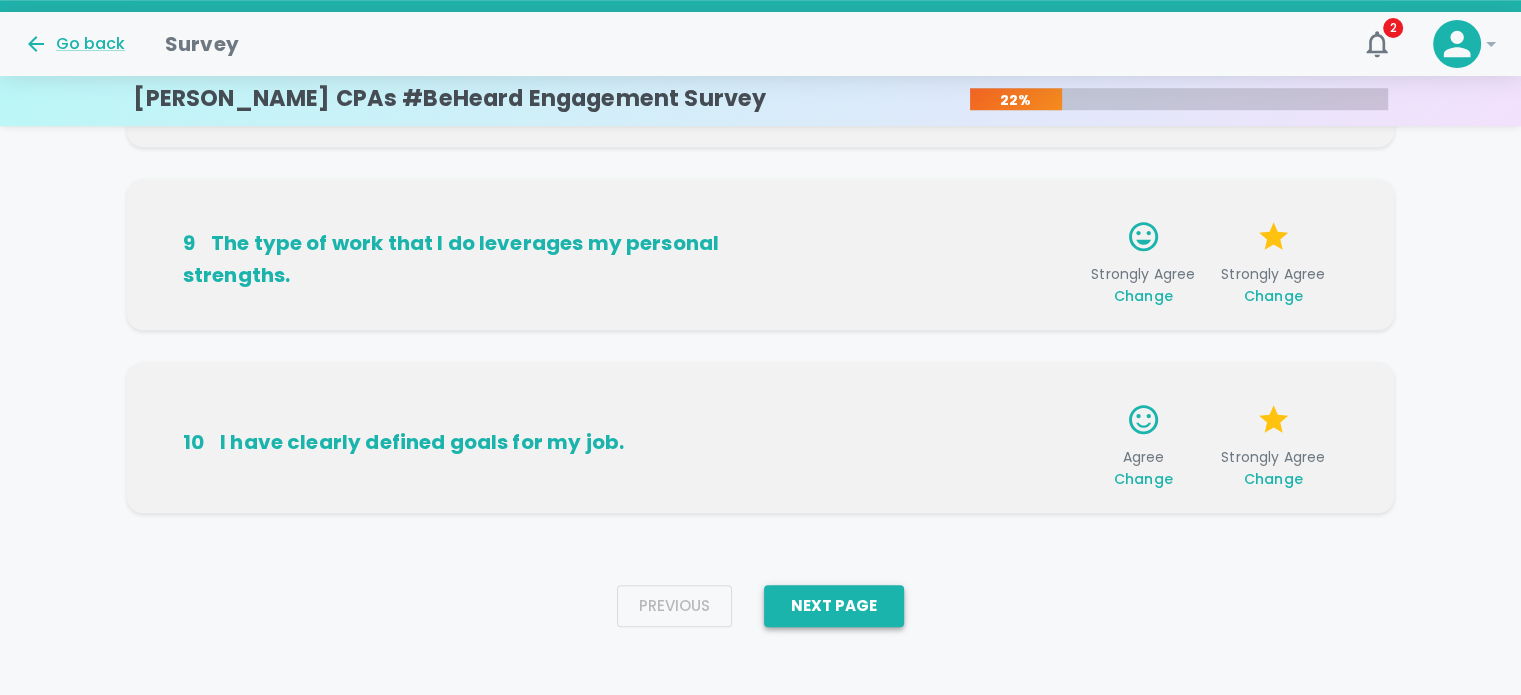 click on "Next Page" at bounding box center [834, 606] 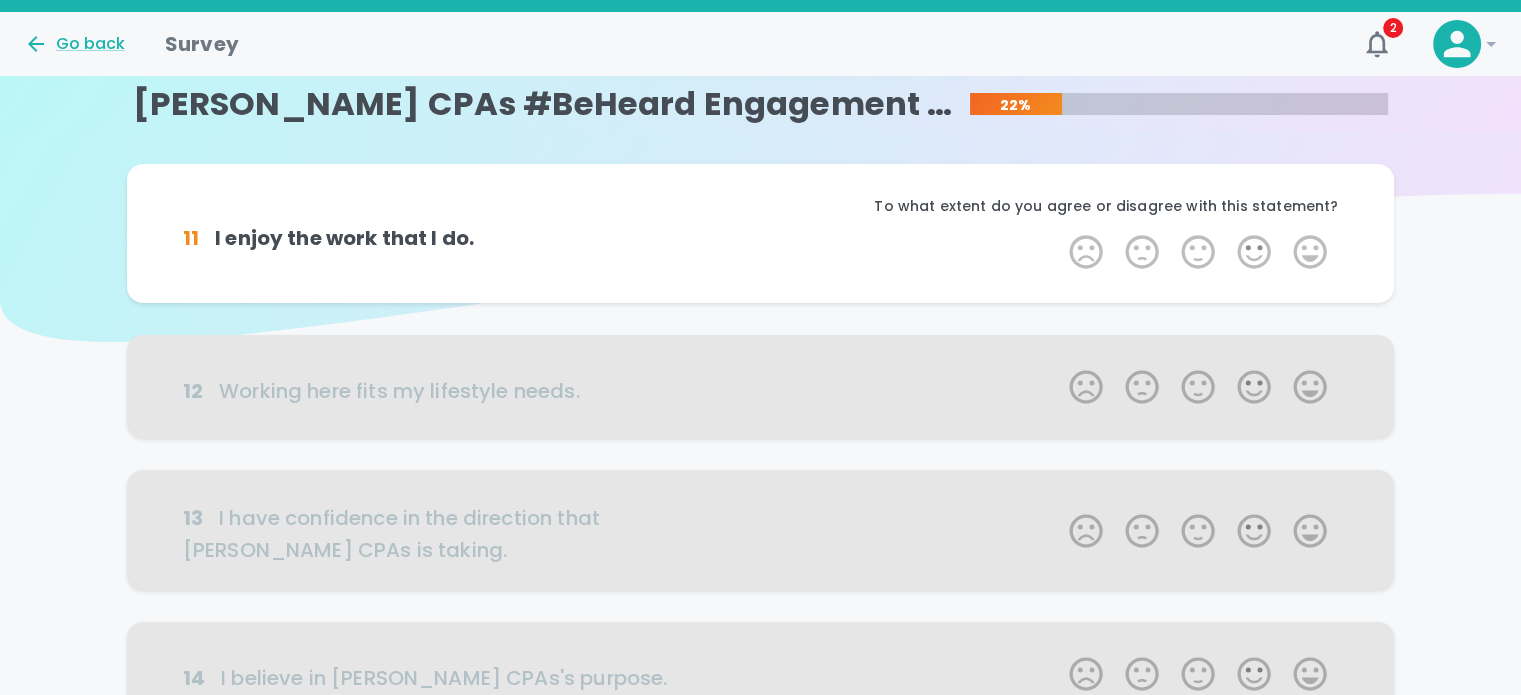 scroll, scrollTop: 0, scrollLeft: 0, axis: both 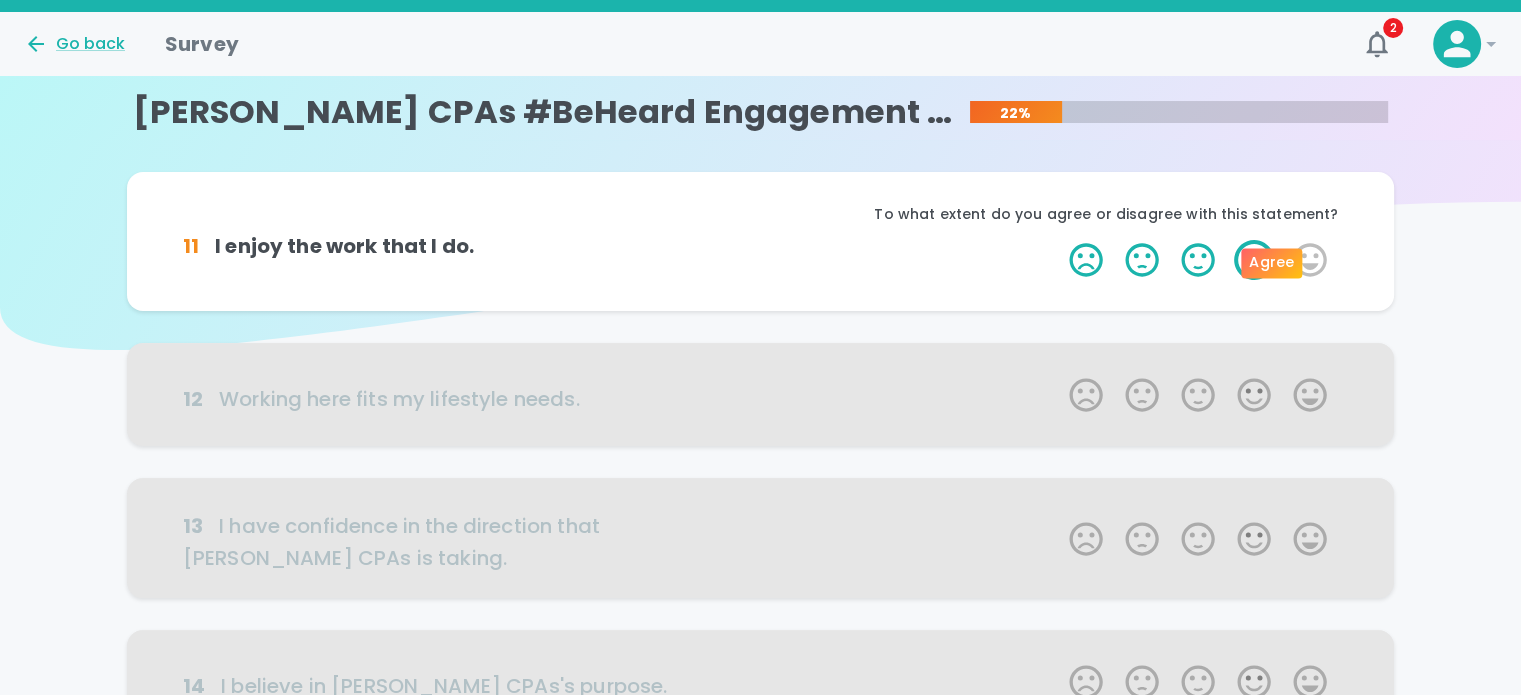 click on "4 Stars" at bounding box center (1254, 260) 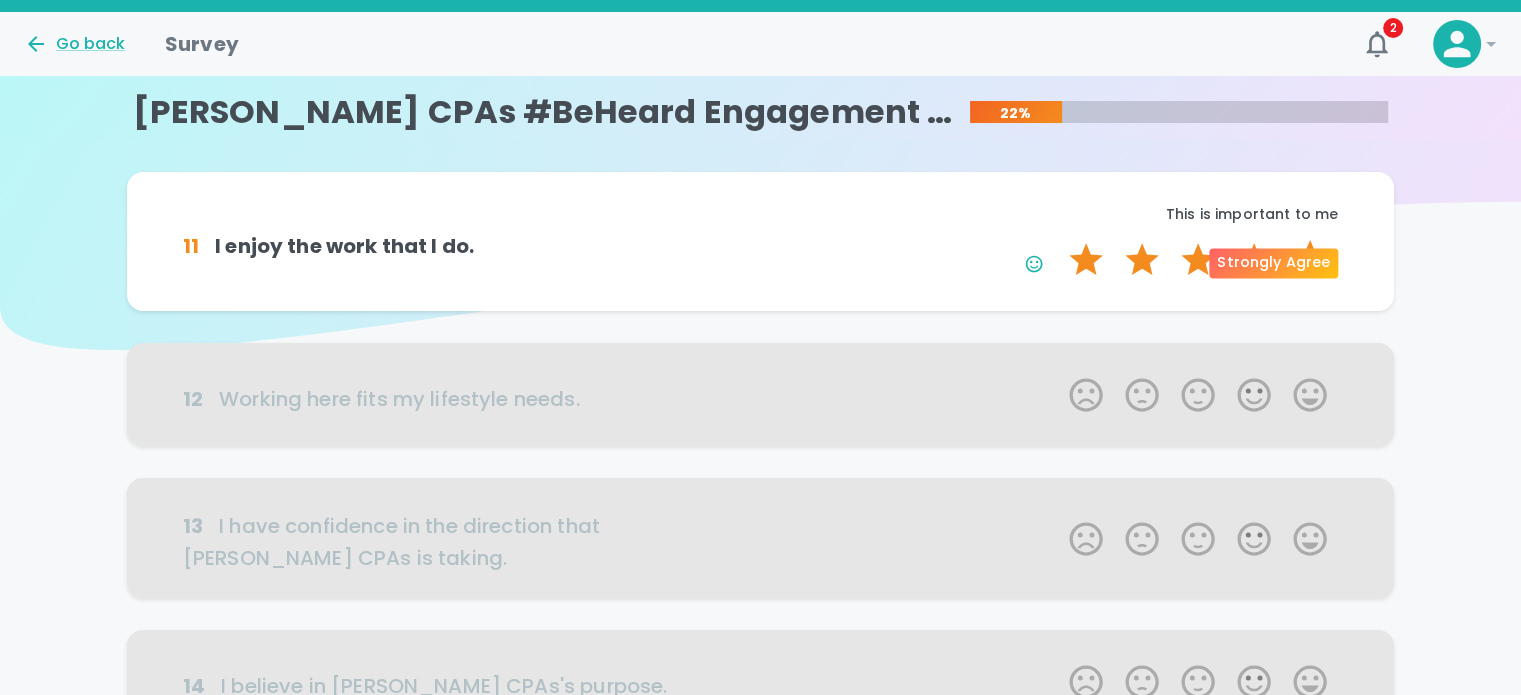 click on "5 Stars" at bounding box center [1310, 260] 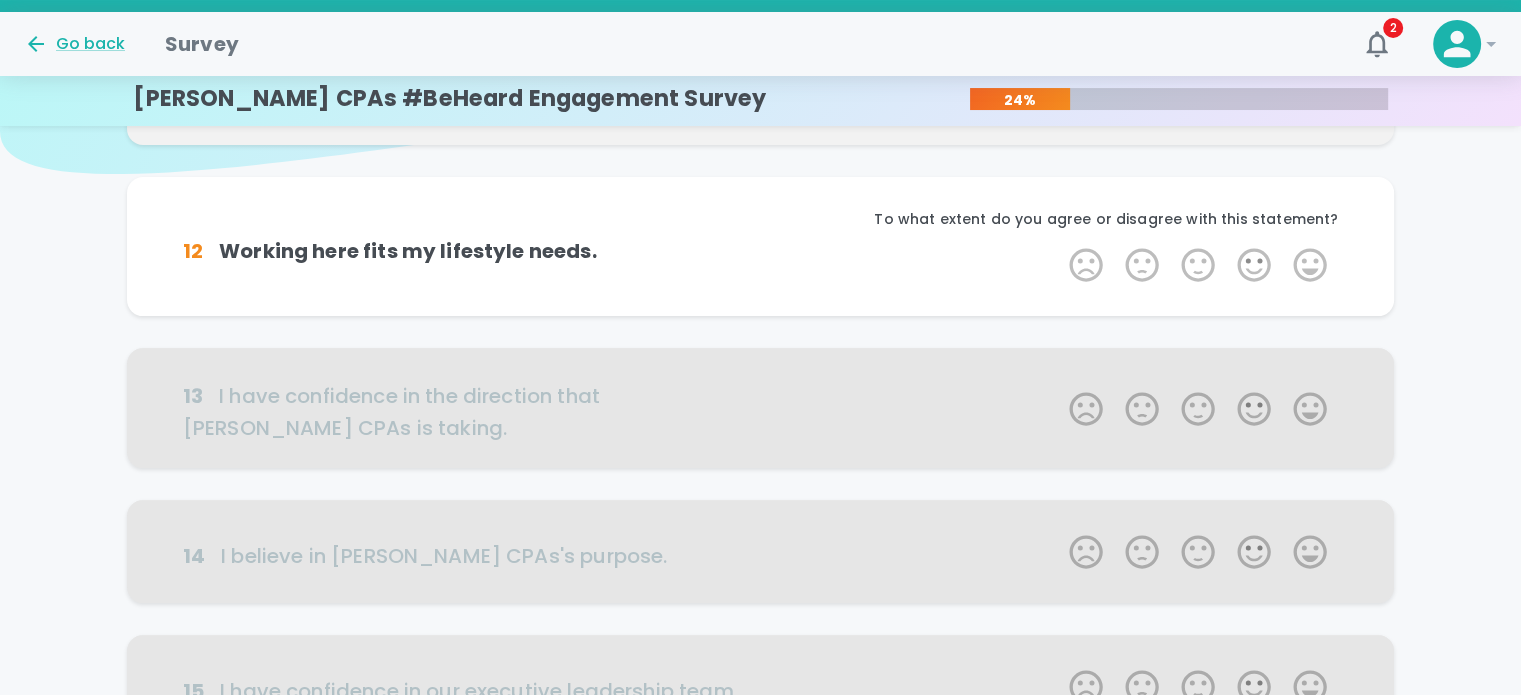scroll, scrollTop: 146, scrollLeft: 0, axis: vertical 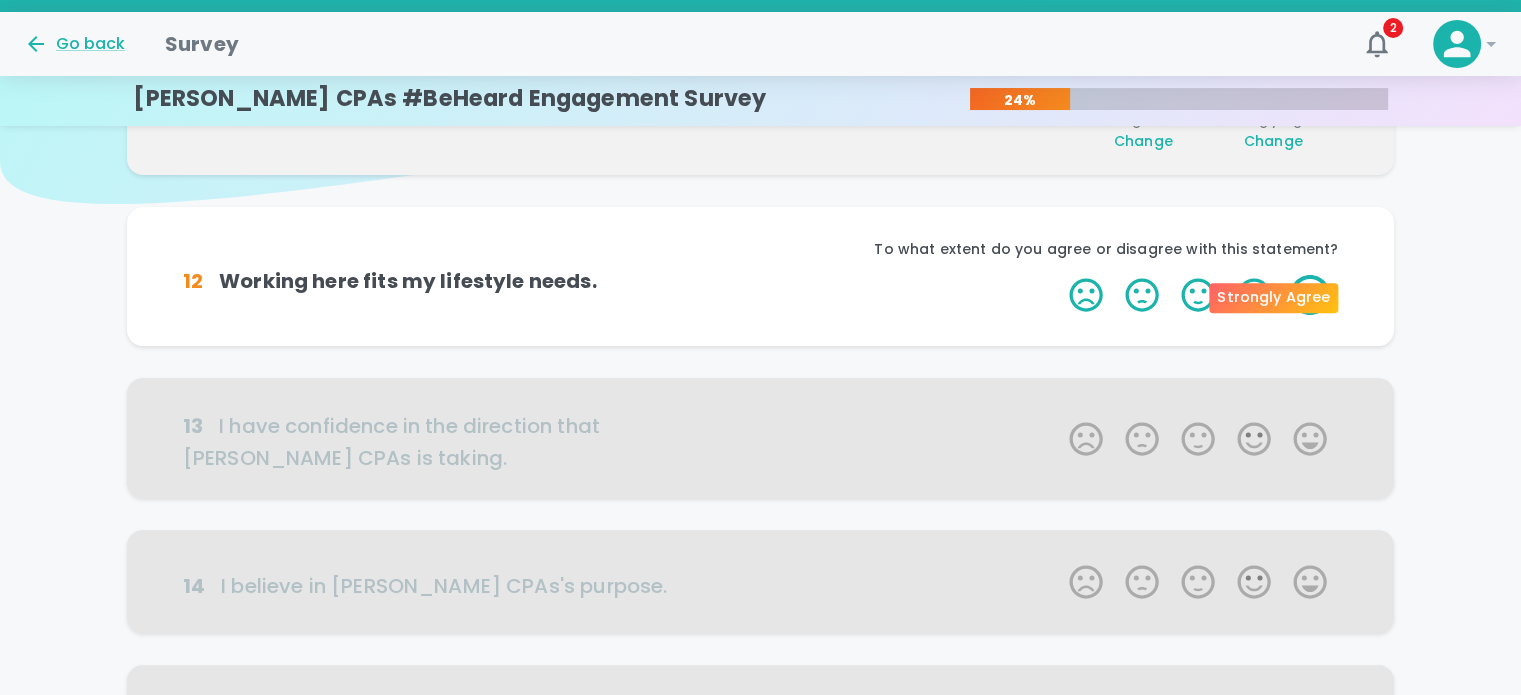 click on "5 Stars" at bounding box center [1310, 295] 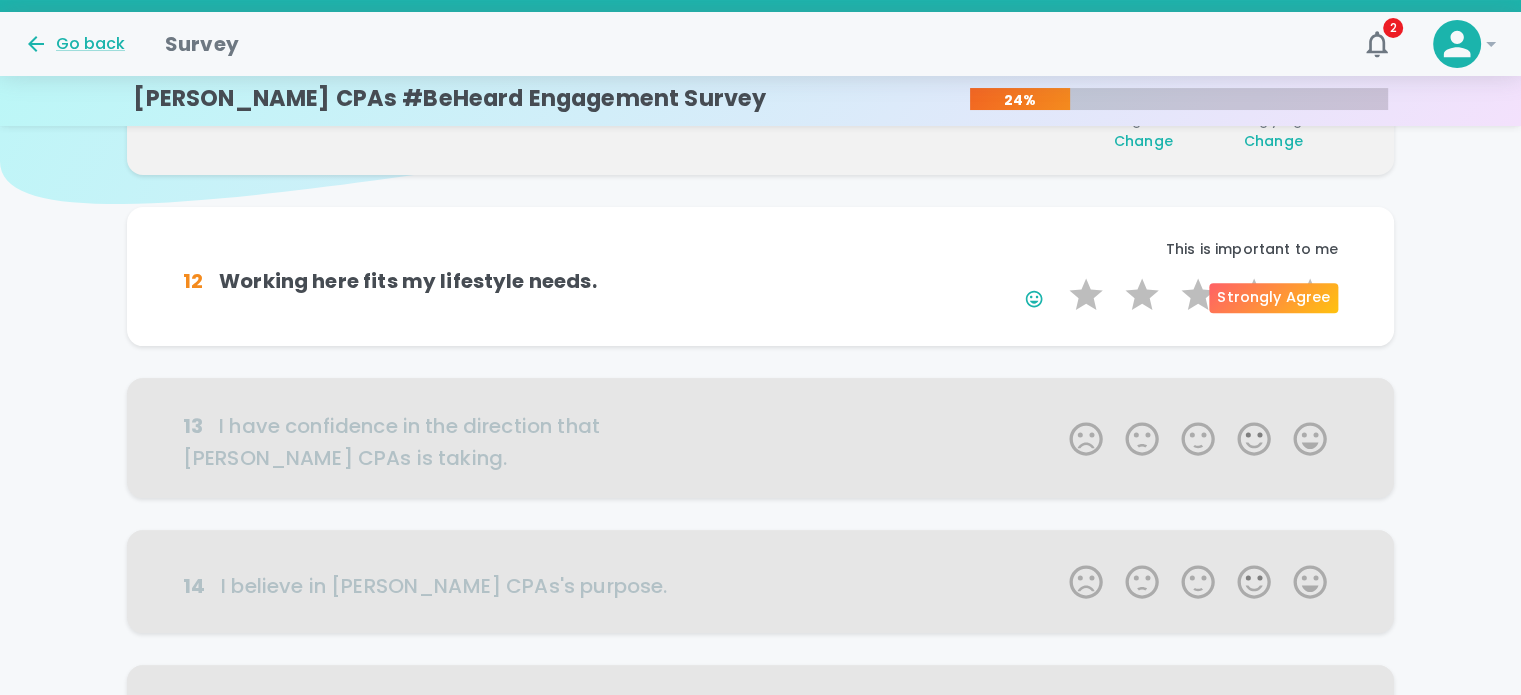 click on "5 Stars" at bounding box center (1310, 295) 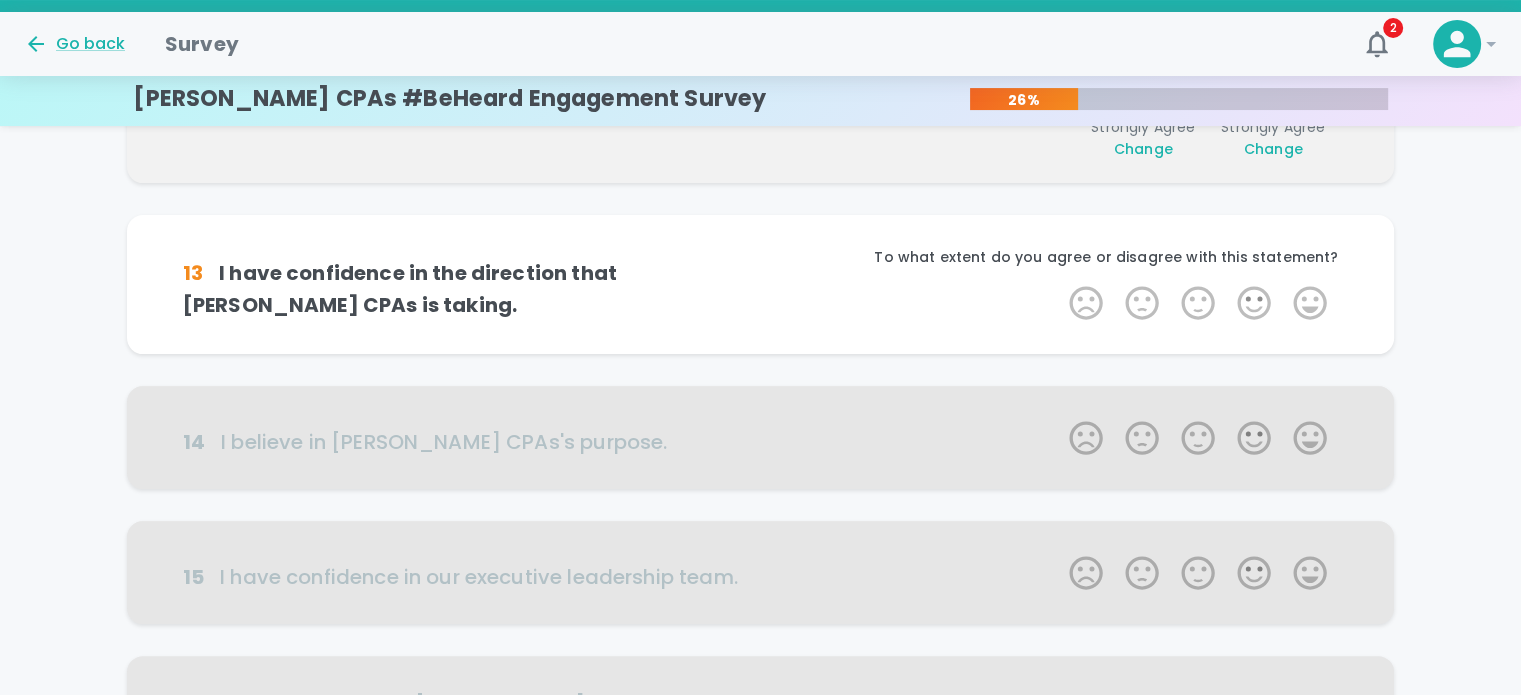scroll, scrollTop: 322, scrollLeft: 0, axis: vertical 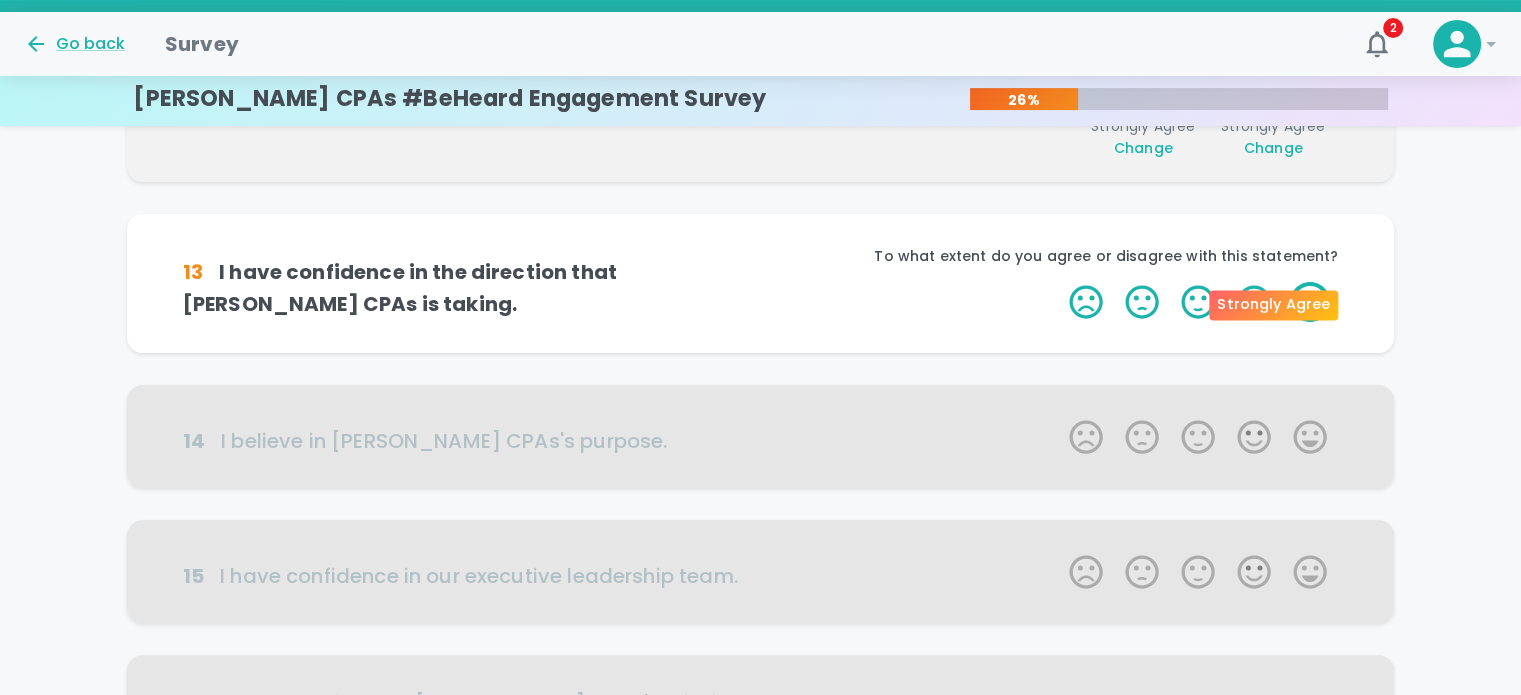click on "5 Stars" at bounding box center [1310, 302] 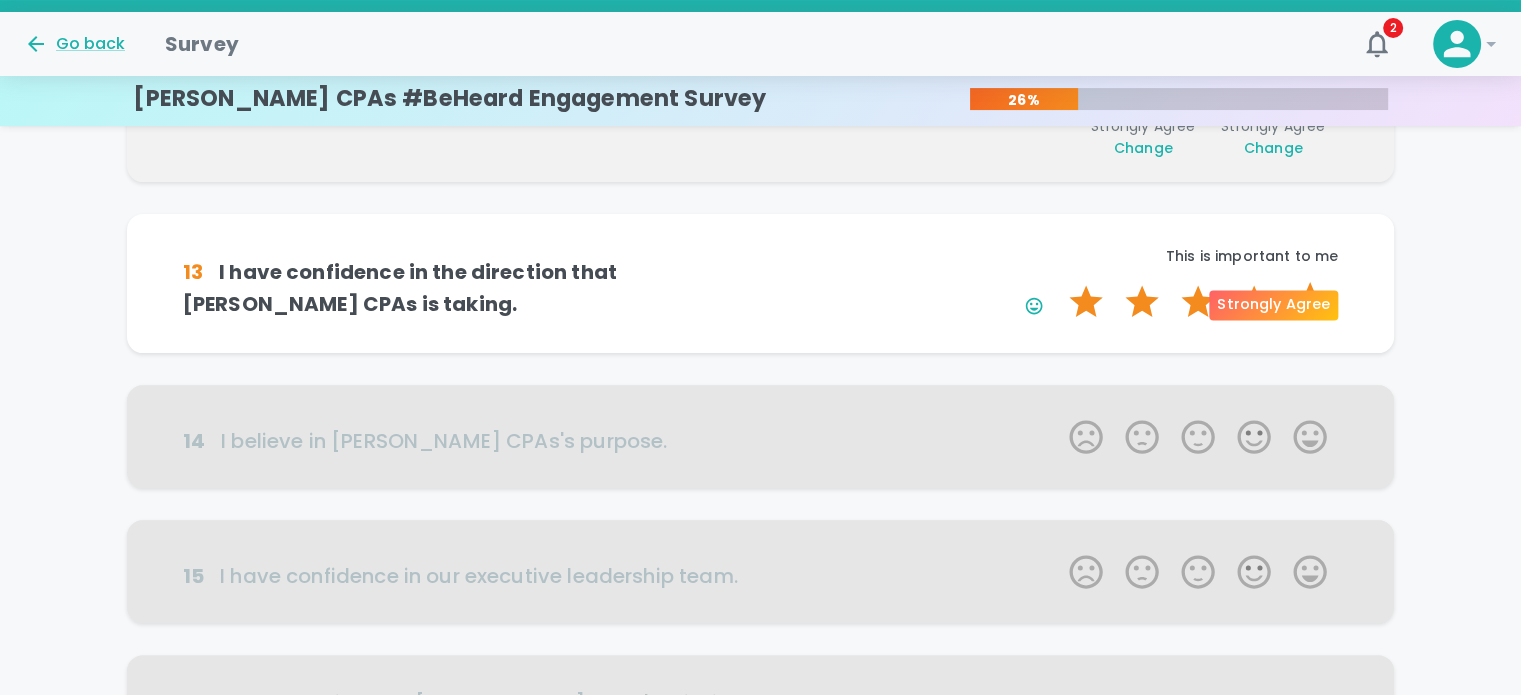 click on "5 Stars" at bounding box center [1310, 302] 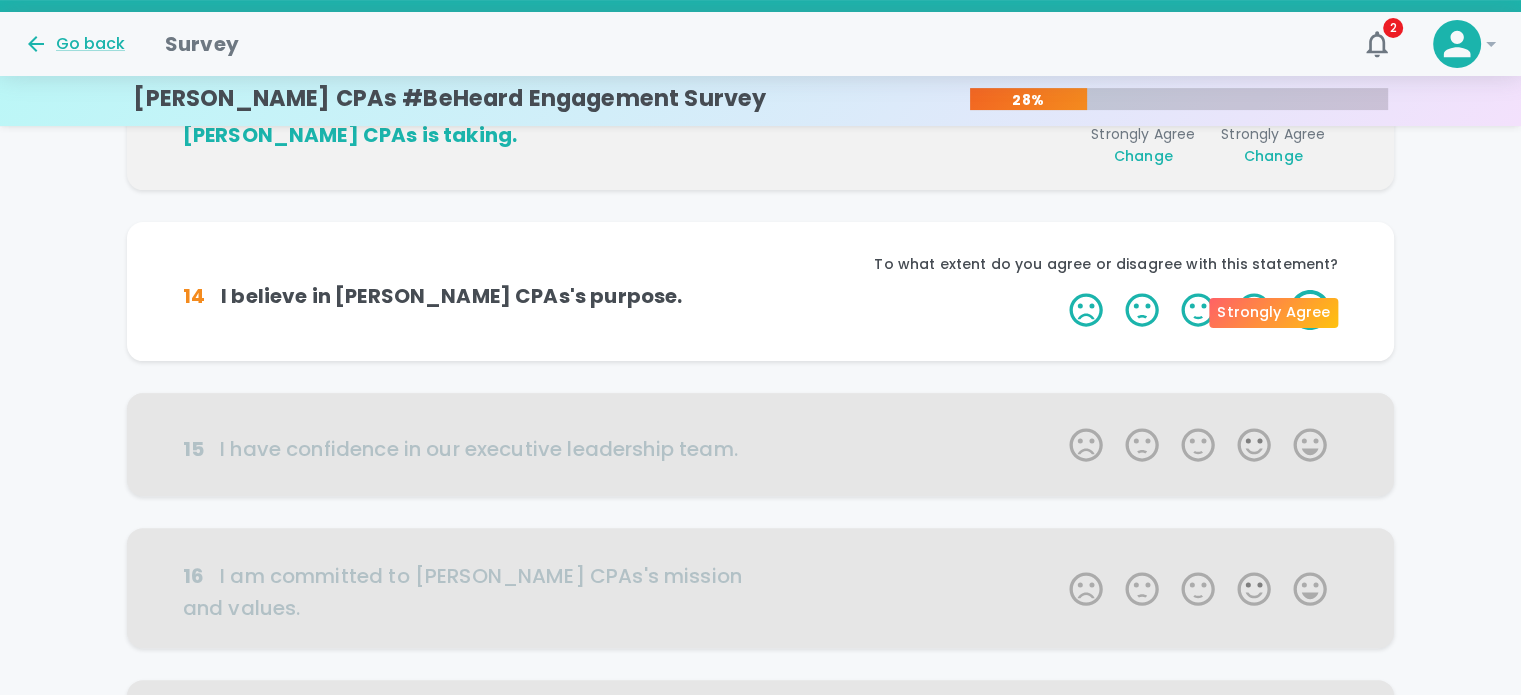 scroll, scrollTop: 498, scrollLeft: 0, axis: vertical 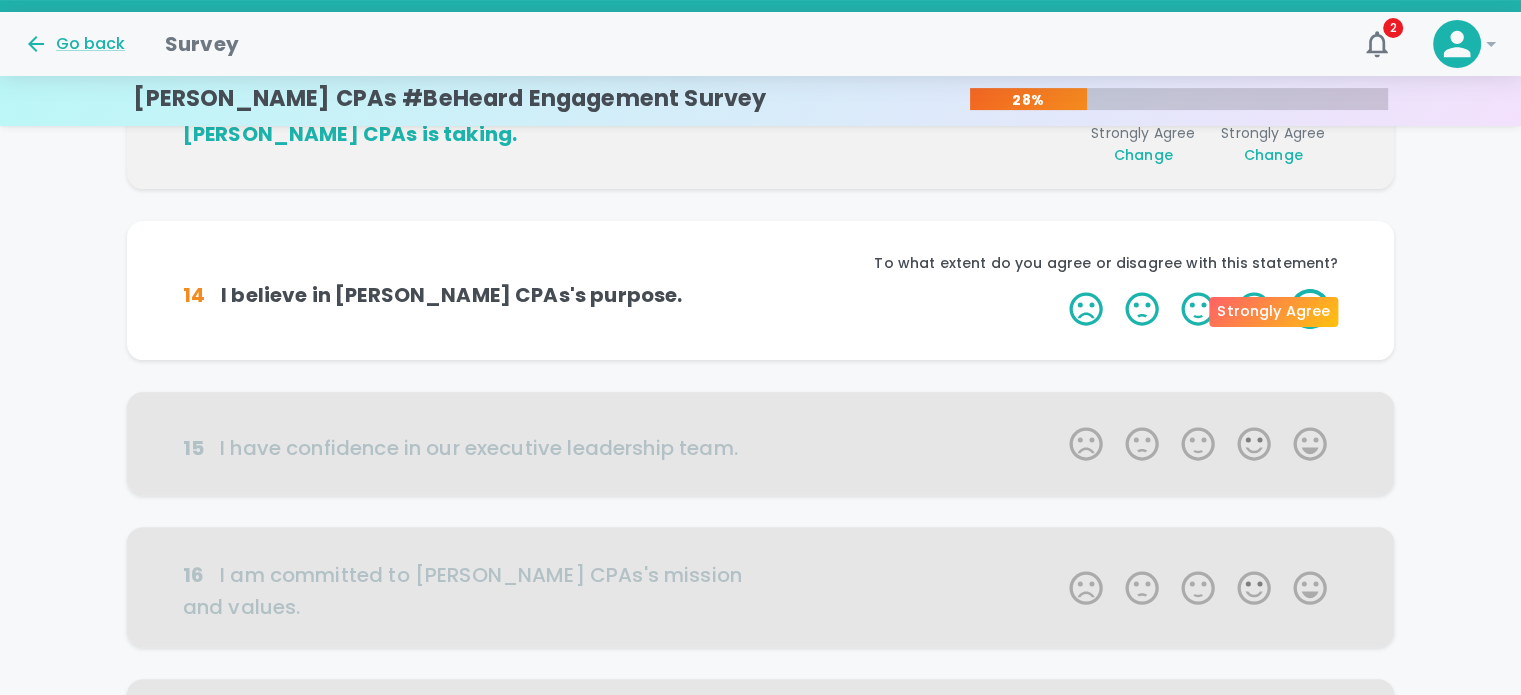 click on "5 Stars" at bounding box center (1310, 309) 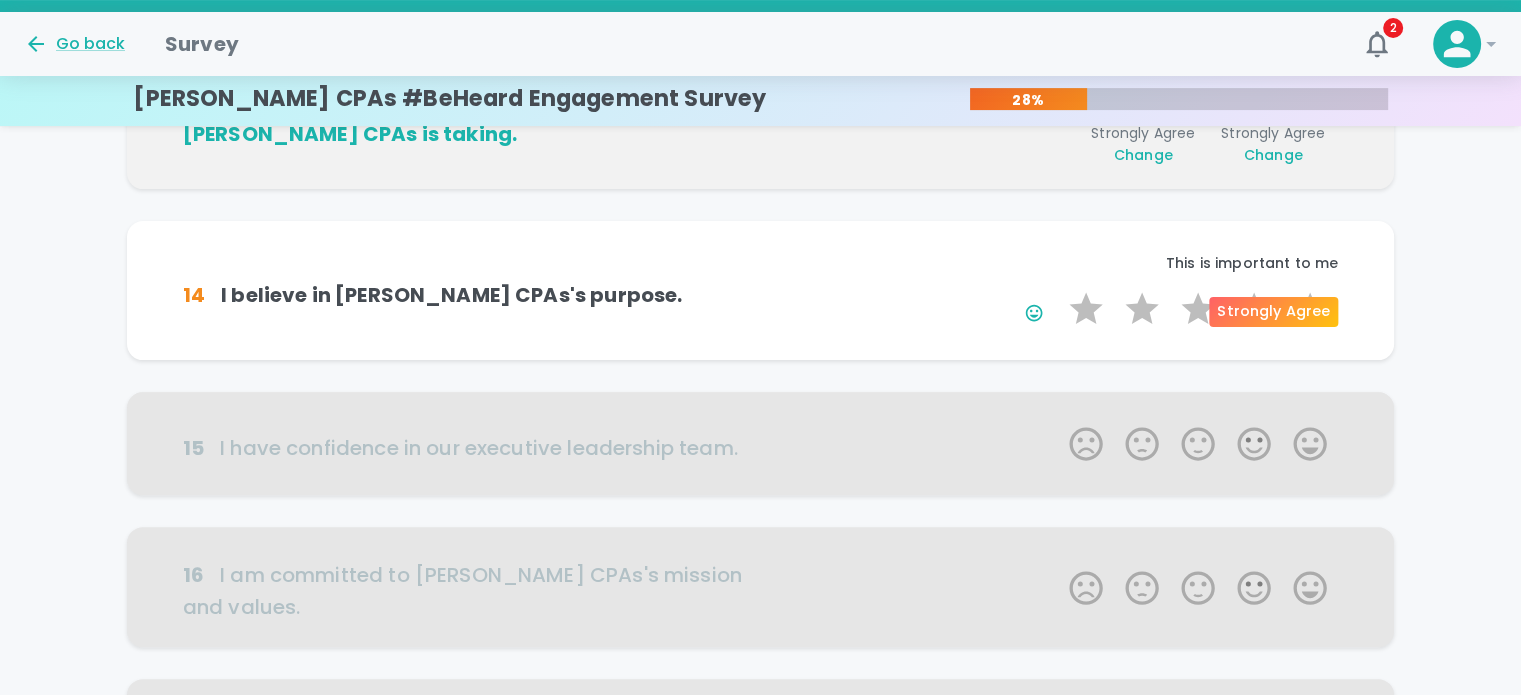 click on "5 Stars" at bounding box center [1310, 309] 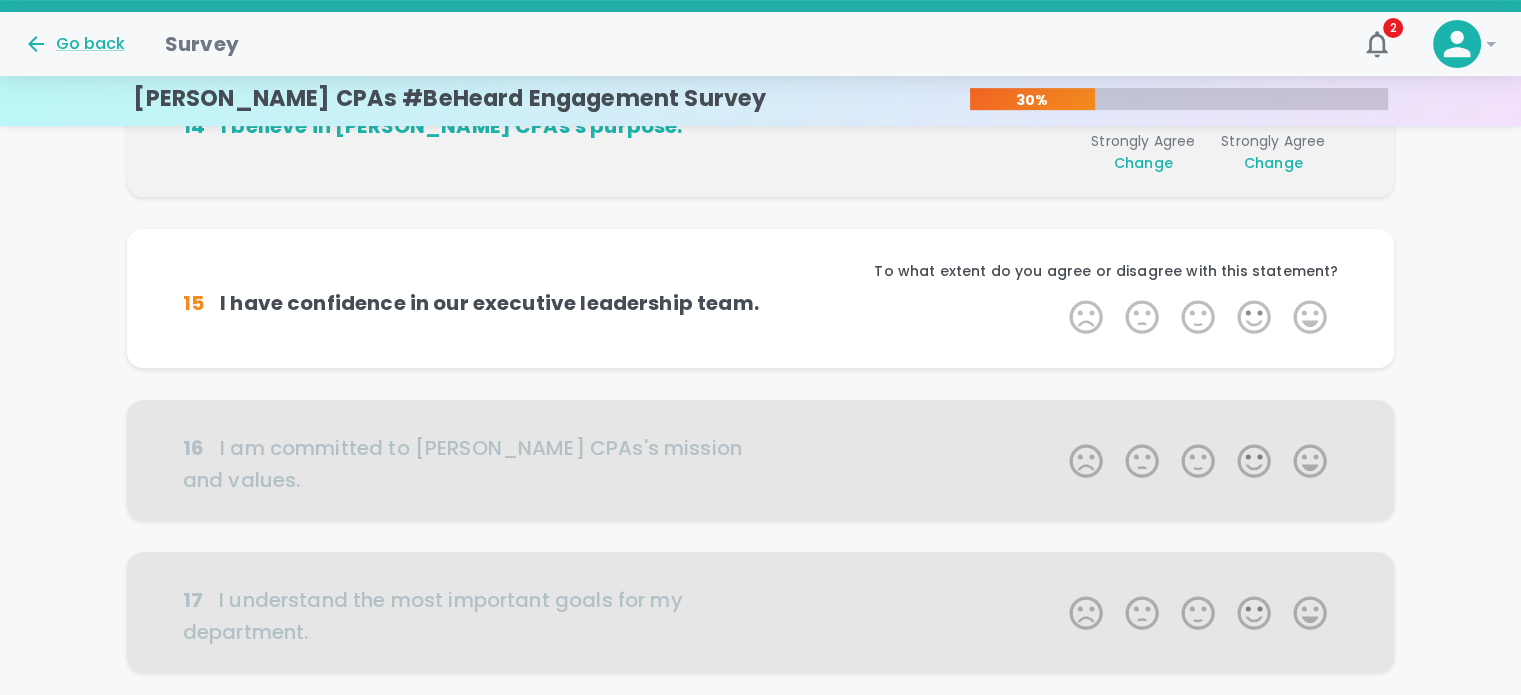 scroll, scrollTop: 674, scrollLeft: 0, axis: vertical 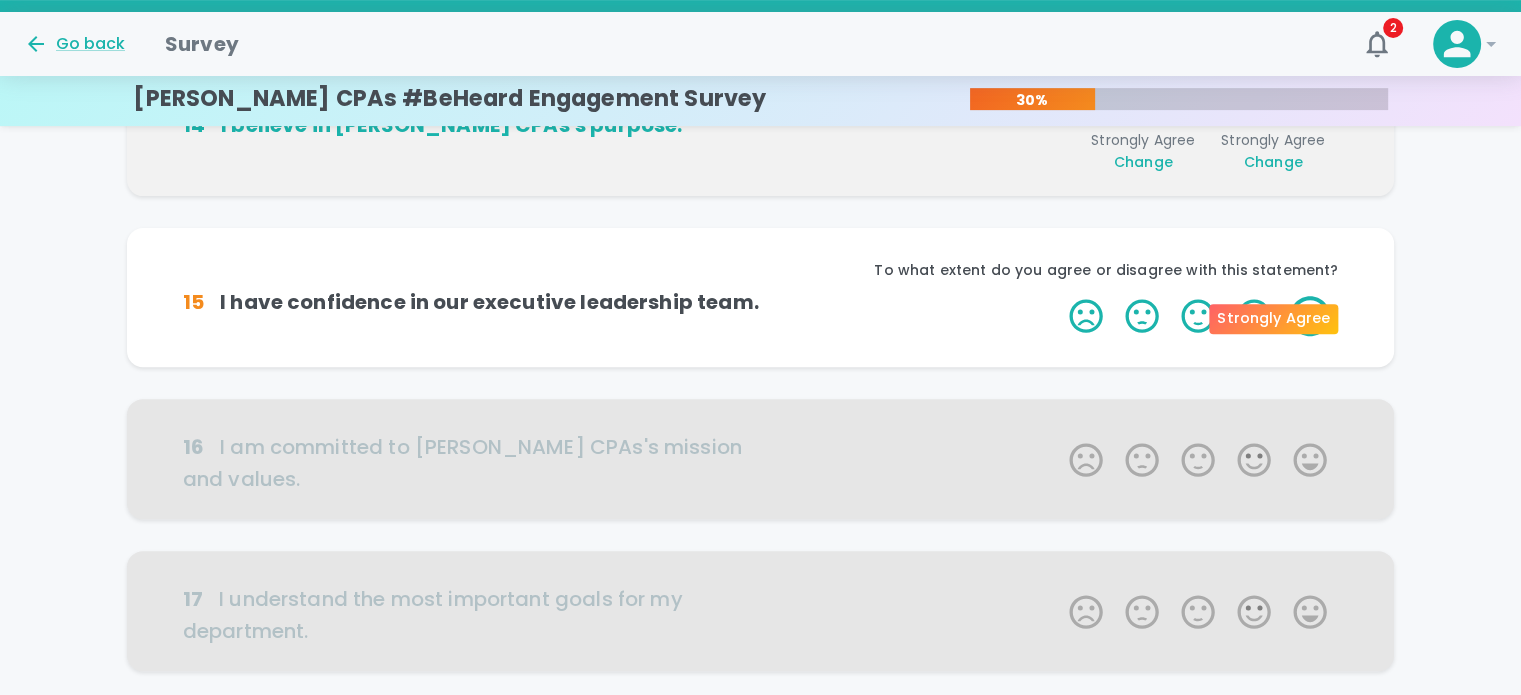 click on "5 Stars" at bounding box center [1310, 316] 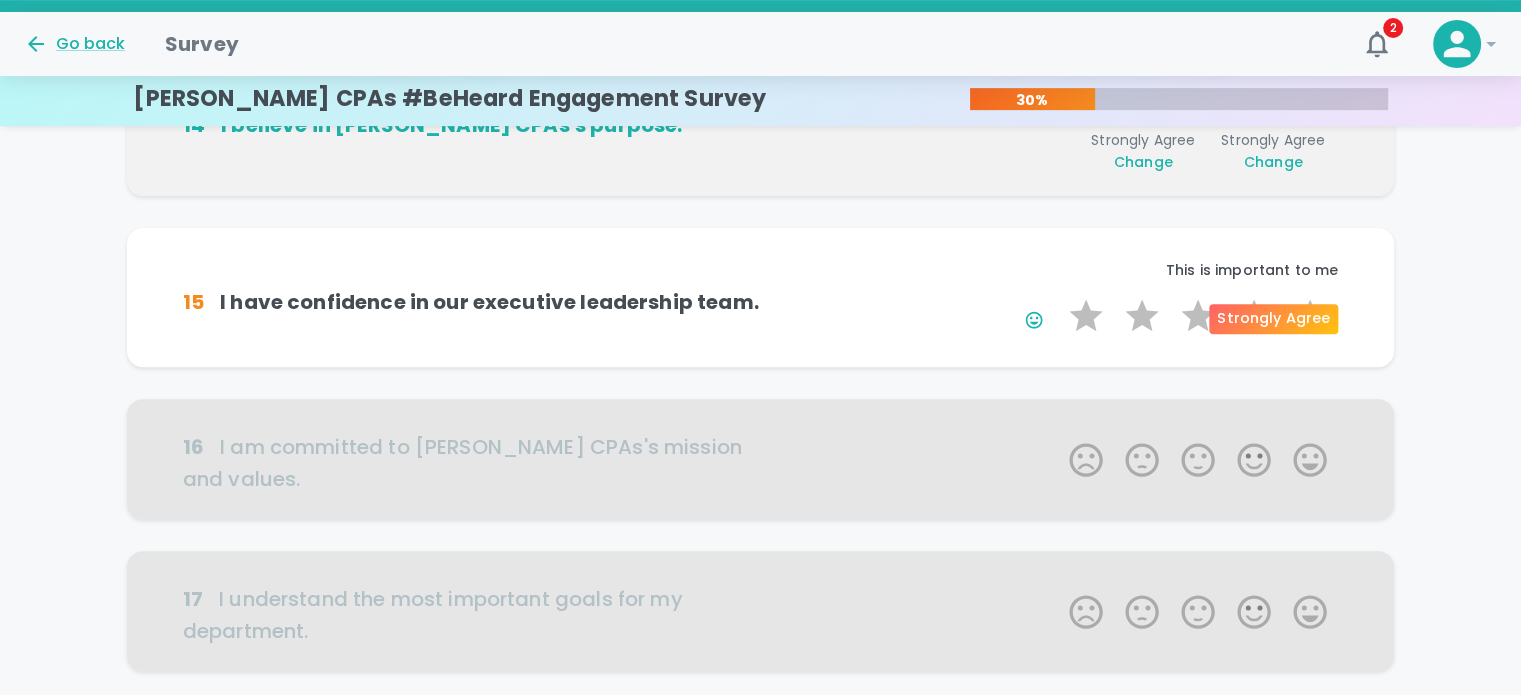 click on "5 Stars" at bounding box center (1310, 316) 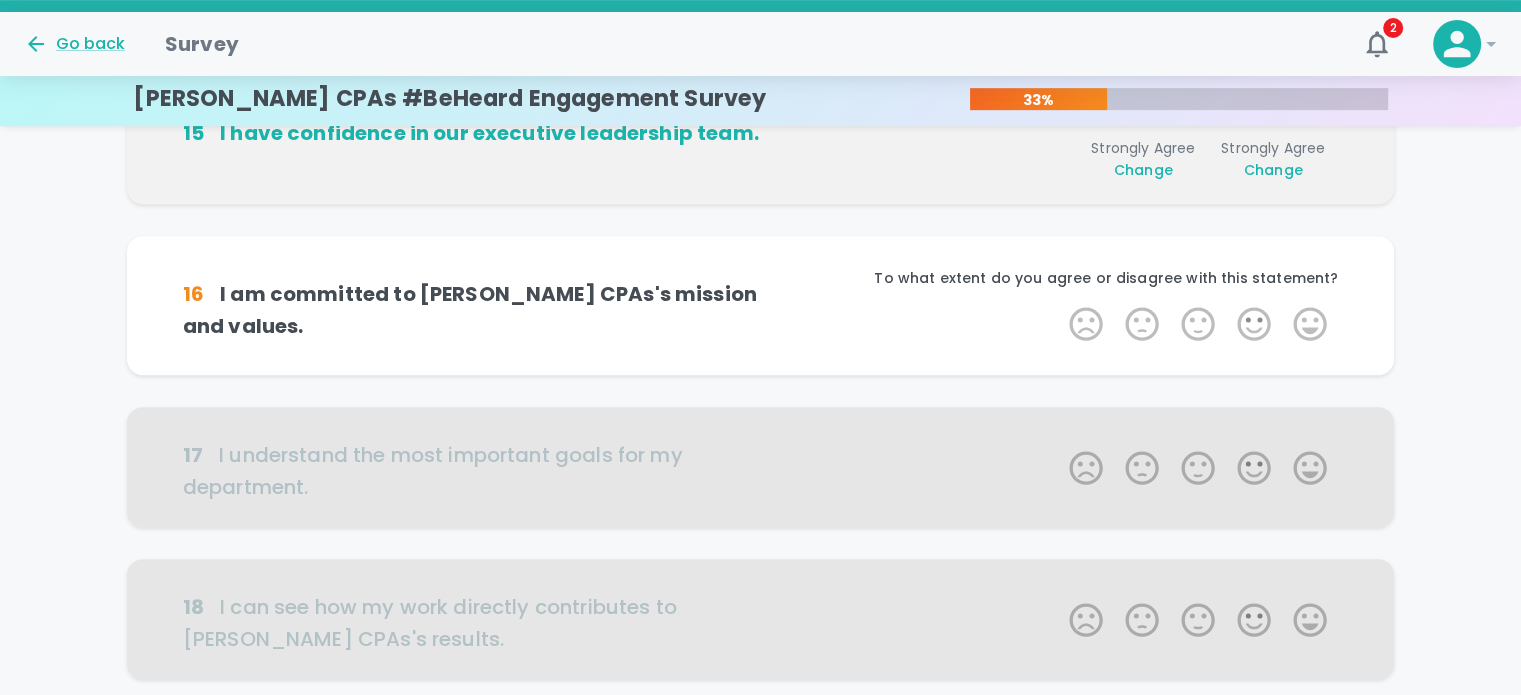 scroll, scrollTop: 850, scrollLeft: 0, axis: vertical 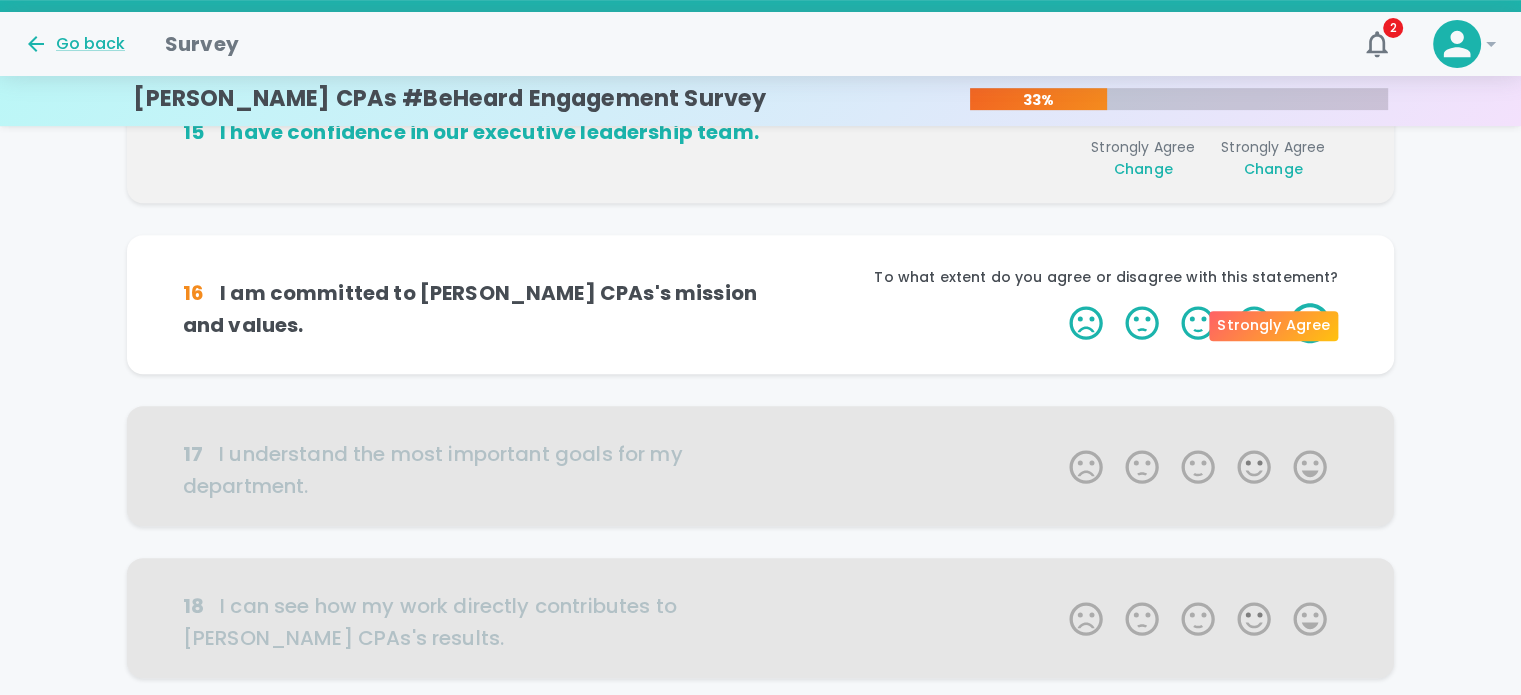 click on "5 Stars" at bounding box center (1310, 323) 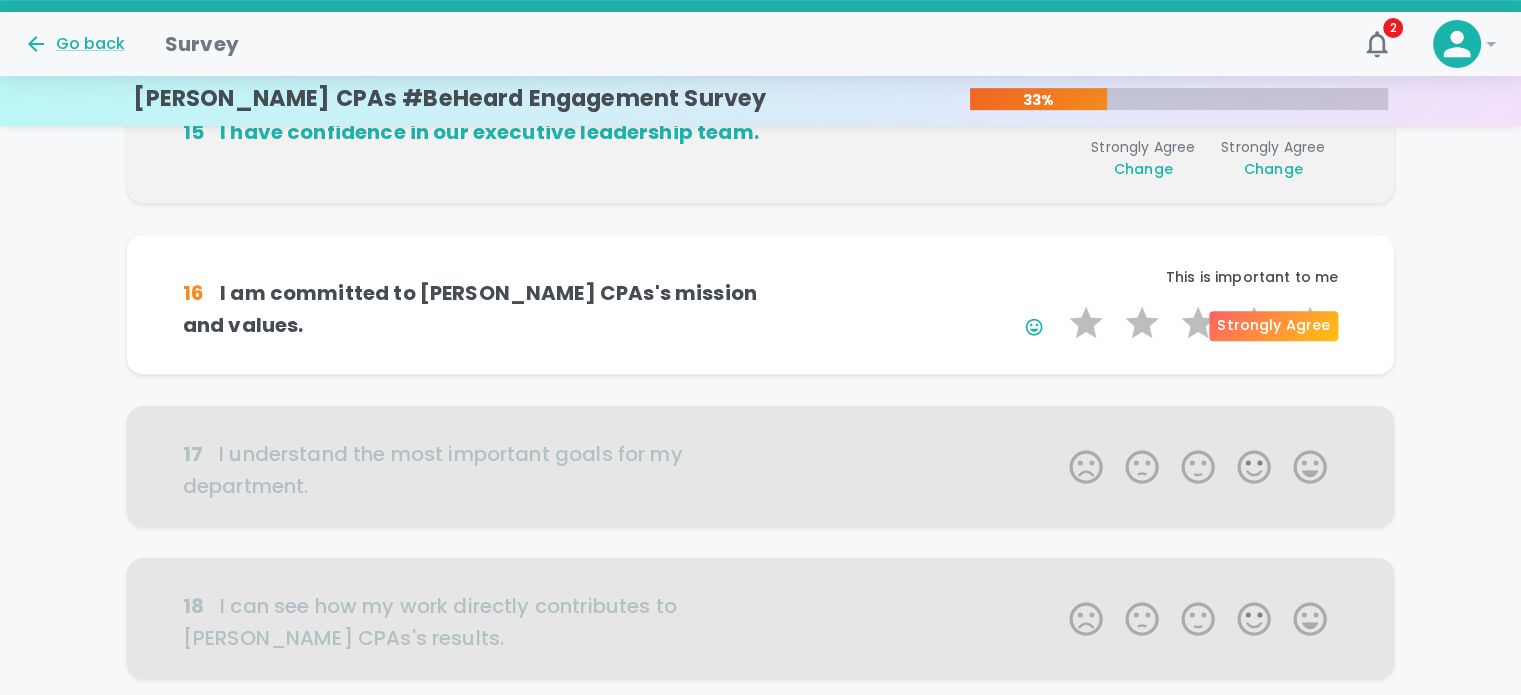 click on "5 Stars" at bounding box center (1310, 323) 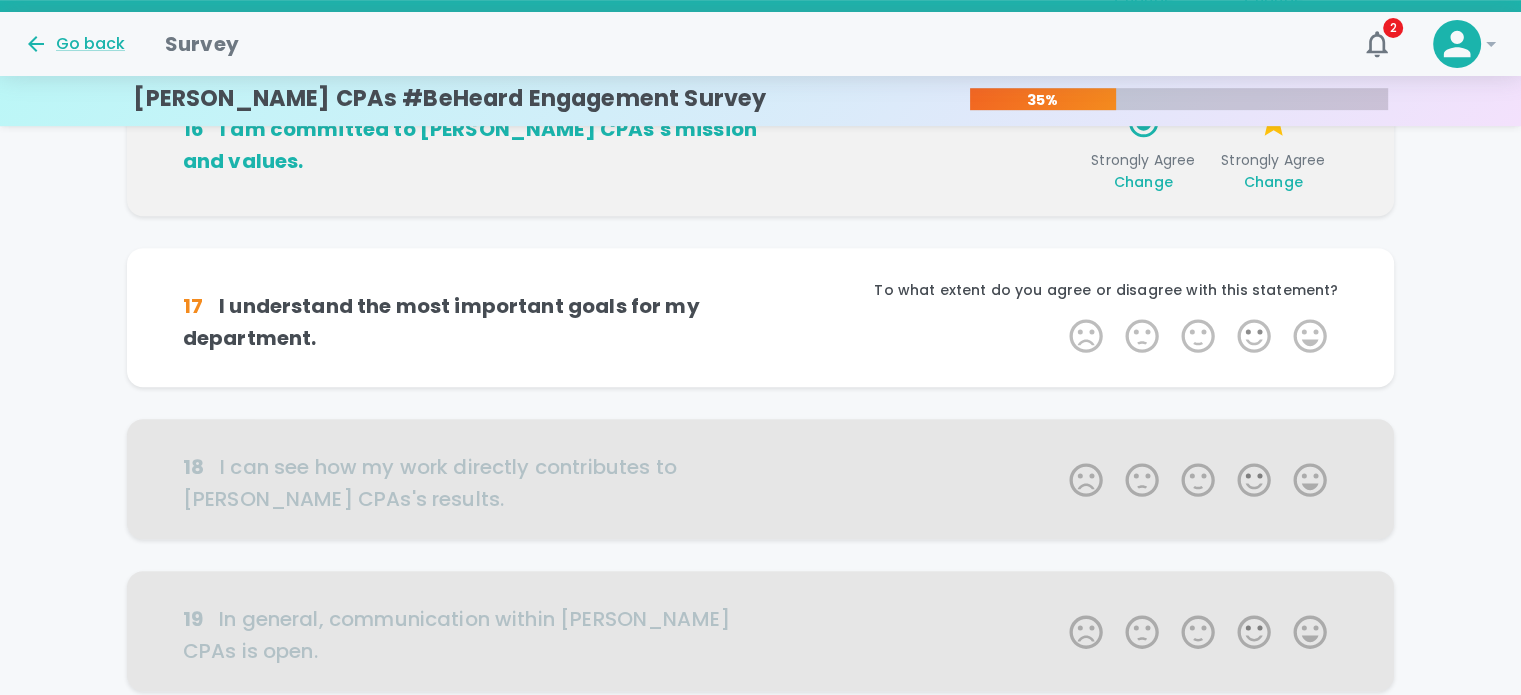 scroll, scrollTop: 1026, scrollLeft: 0, axis: vertical 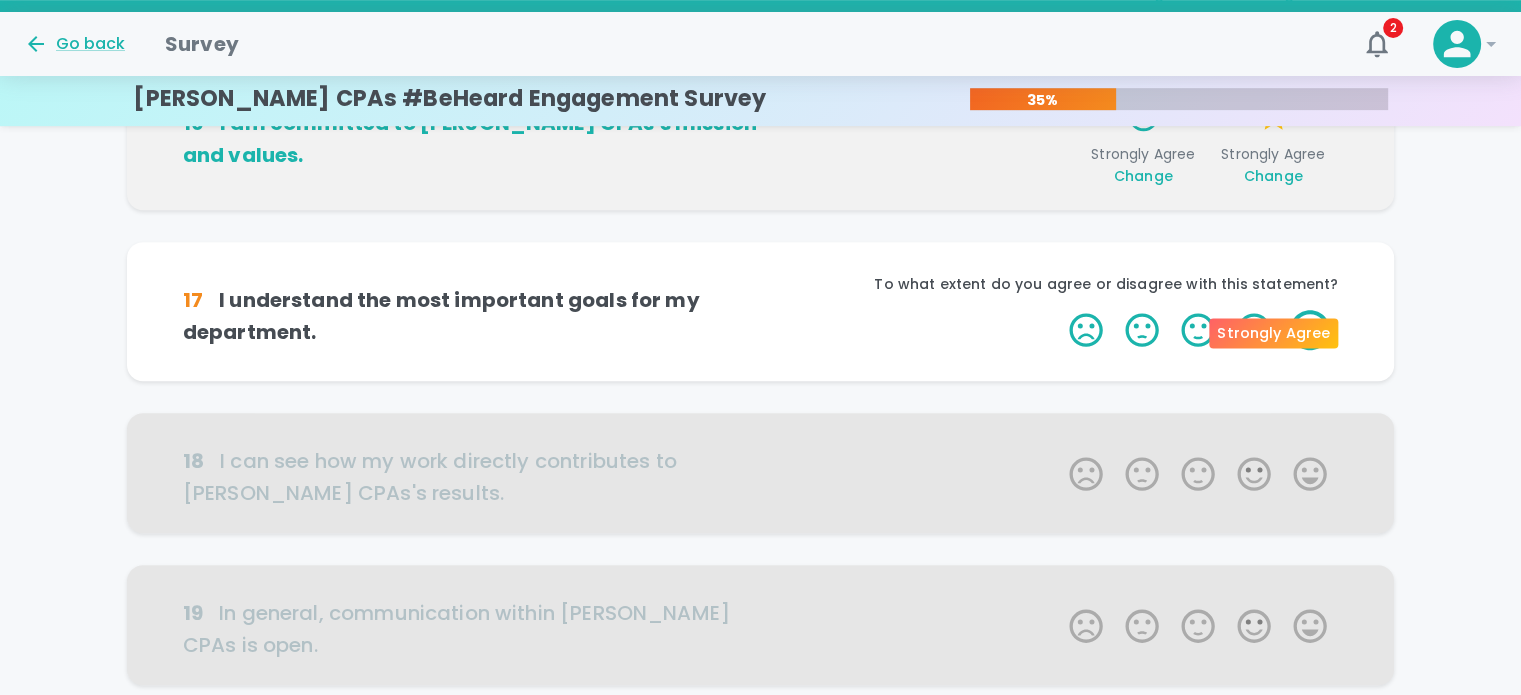click on "5 Stars" at bounding box center (1310, 330) 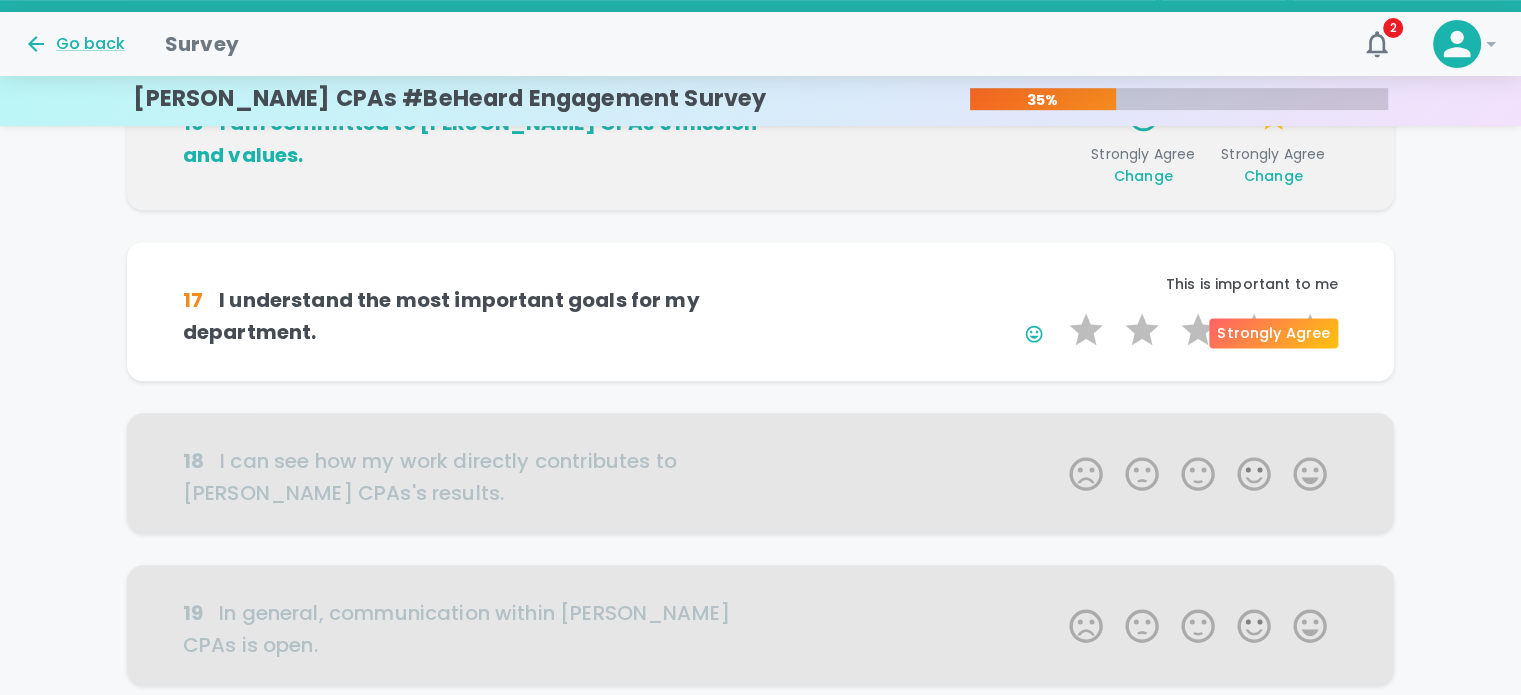 click on "5 Stars" at bounding box center (1310, 330) 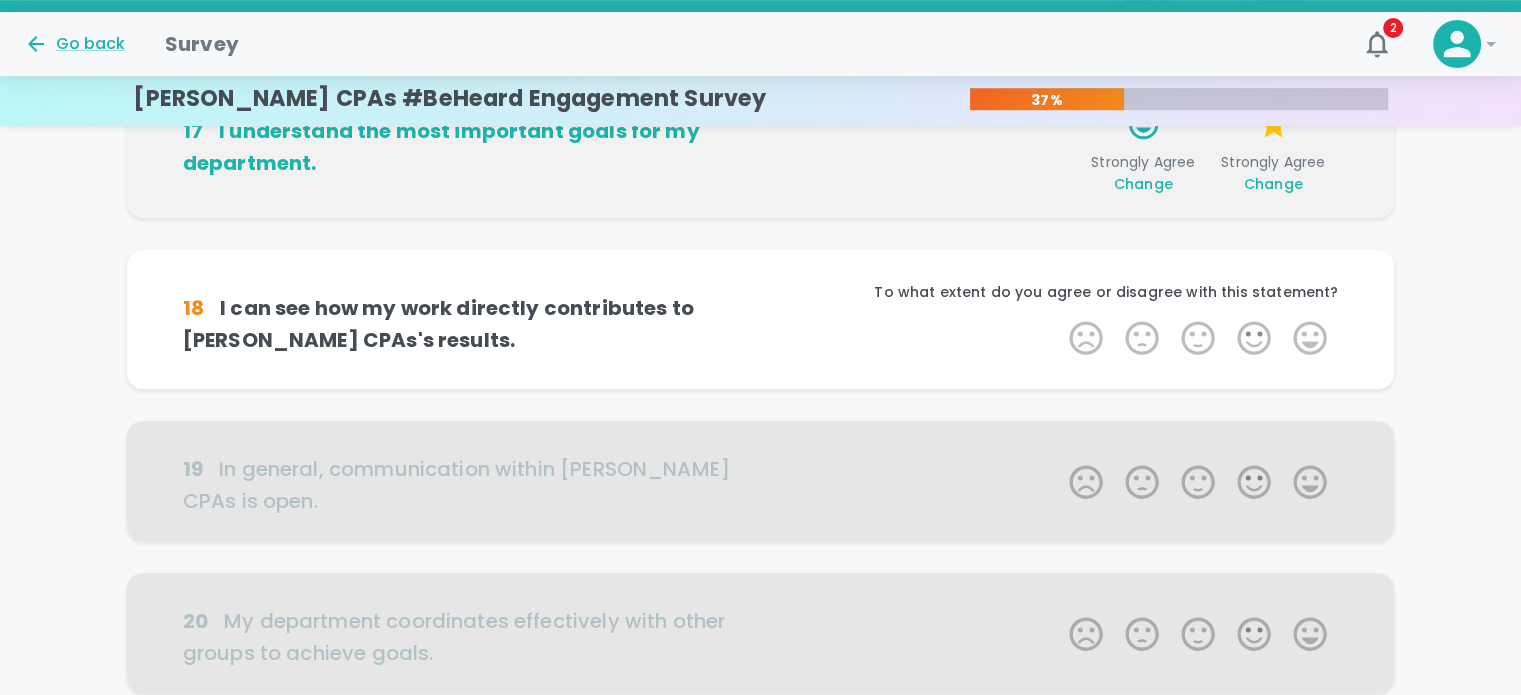 scroll, scrollTop: 1202, scrollLeft: 0, axis: vertical 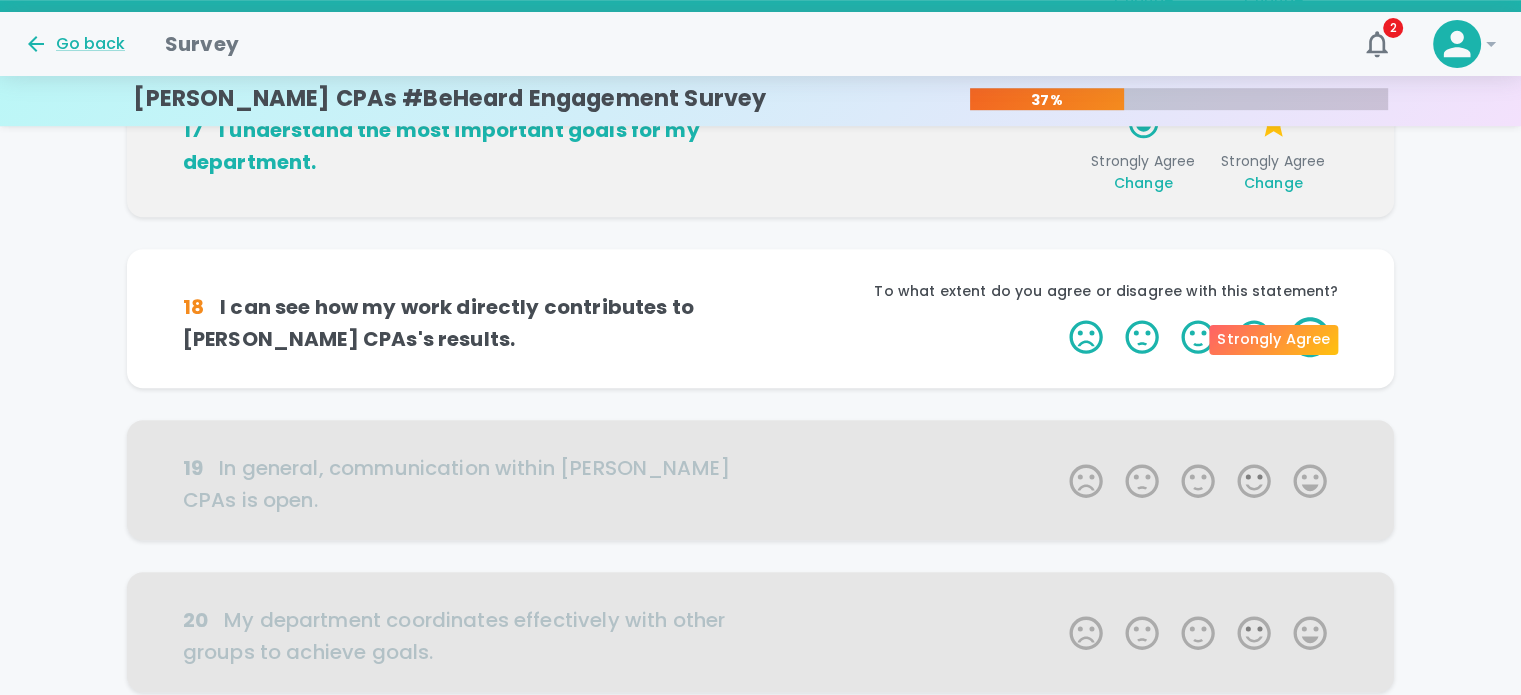 click on "5 Stars" at bounding box center [1310, 337] 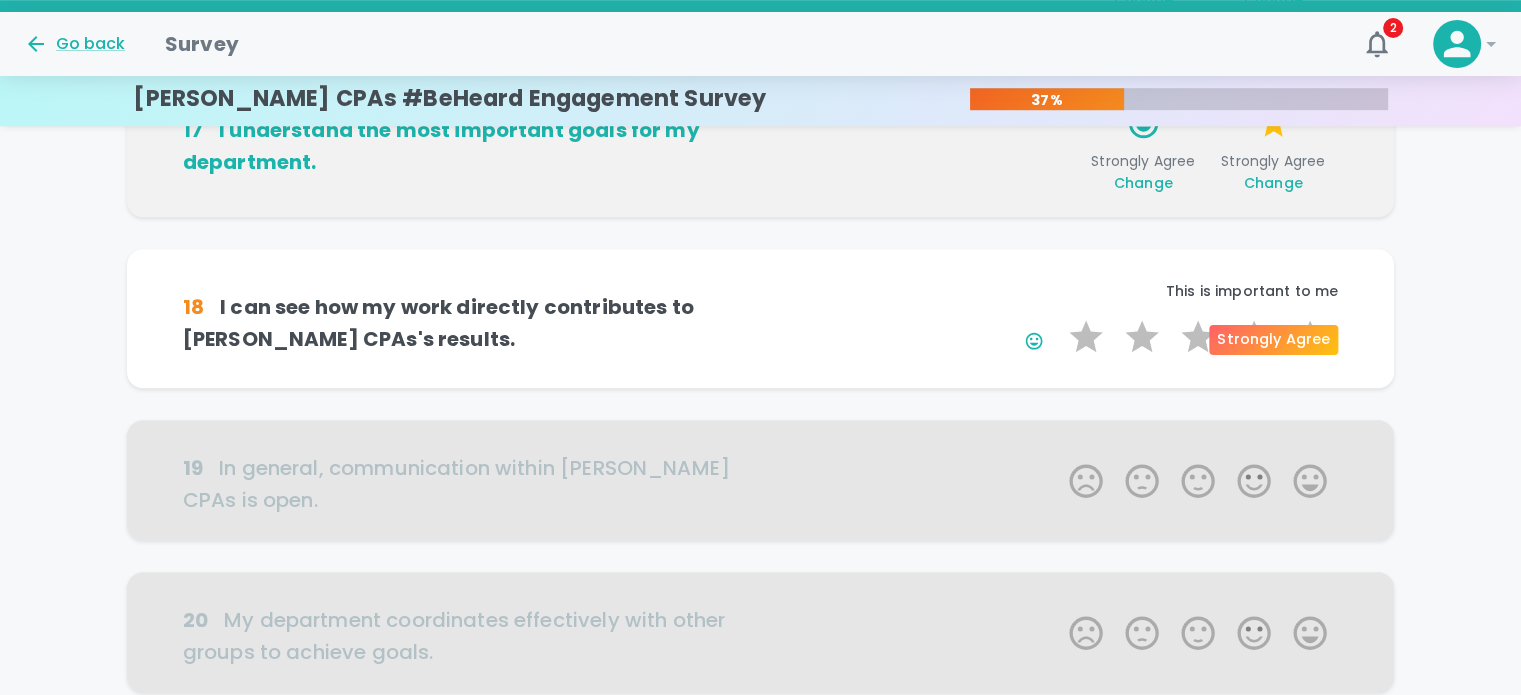 click on "5 Stars" at bounding box center [1310, 337] 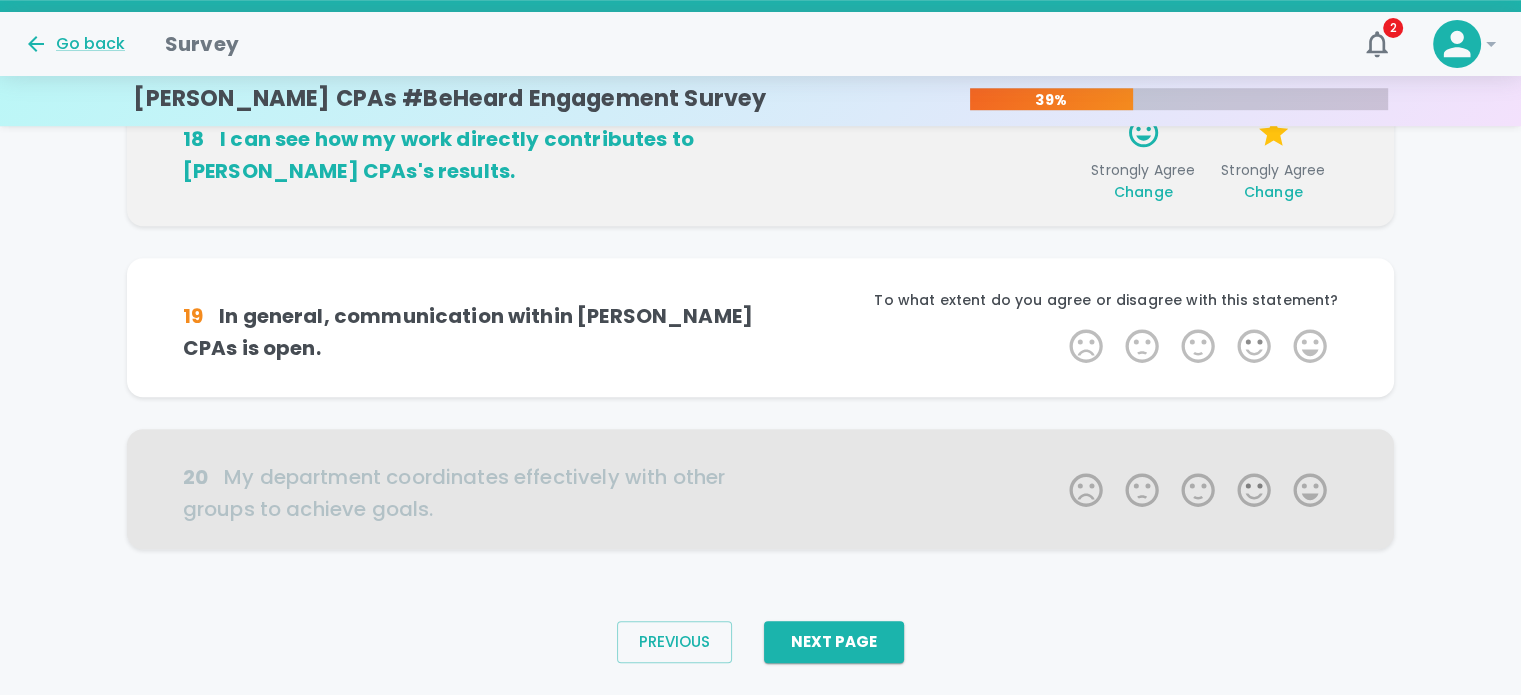 scroll, scrollTop: 1378, scrollLeft: 0, axis: vertical 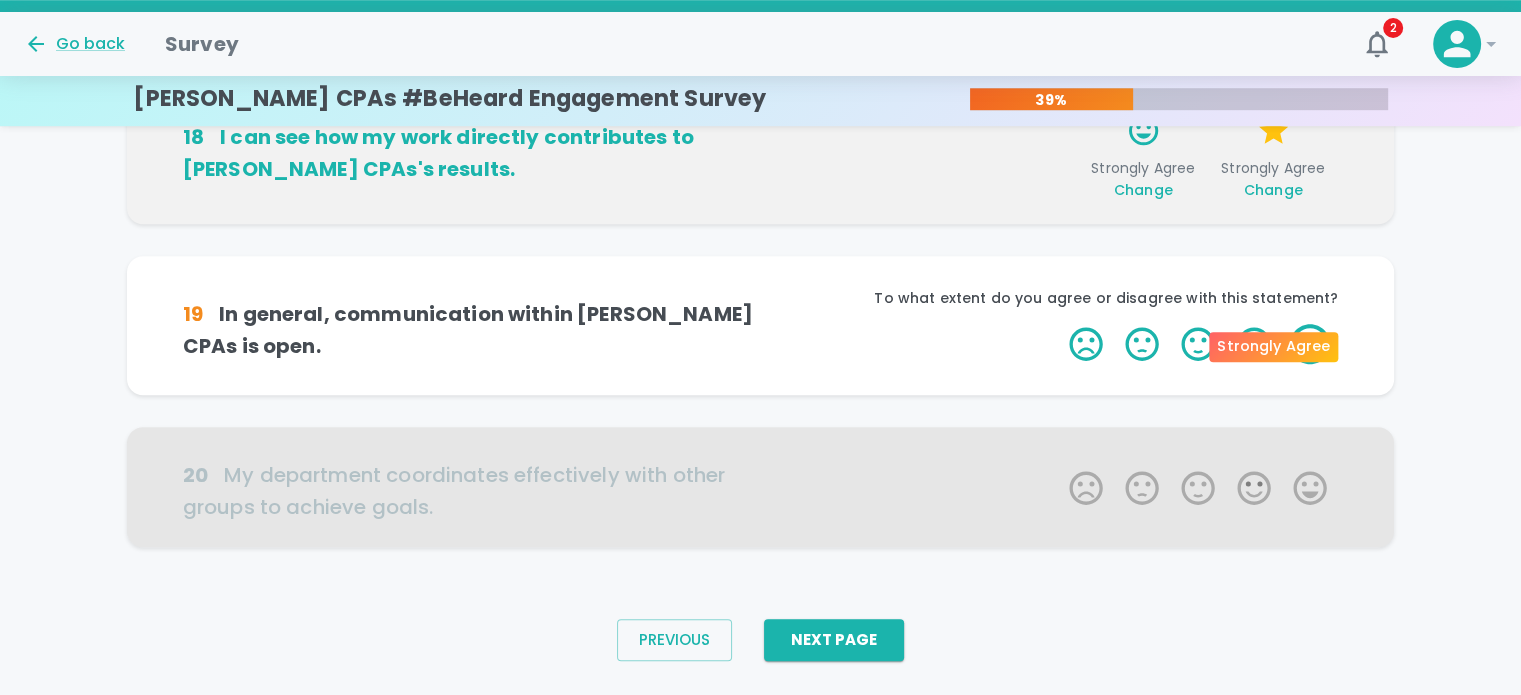 click on "5 Stars" at bounding box center (1310, 344) 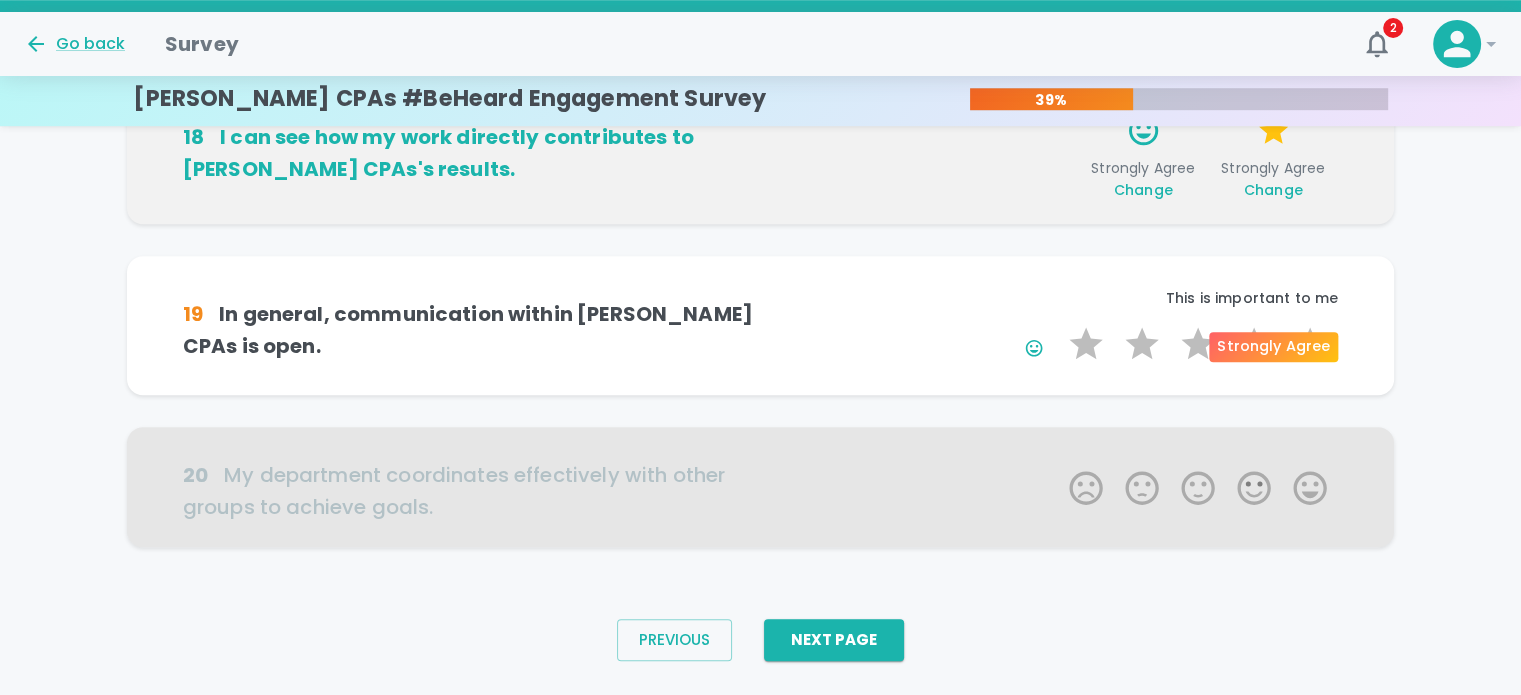 click on "5 Stars" at bounding box center [1310, 344] 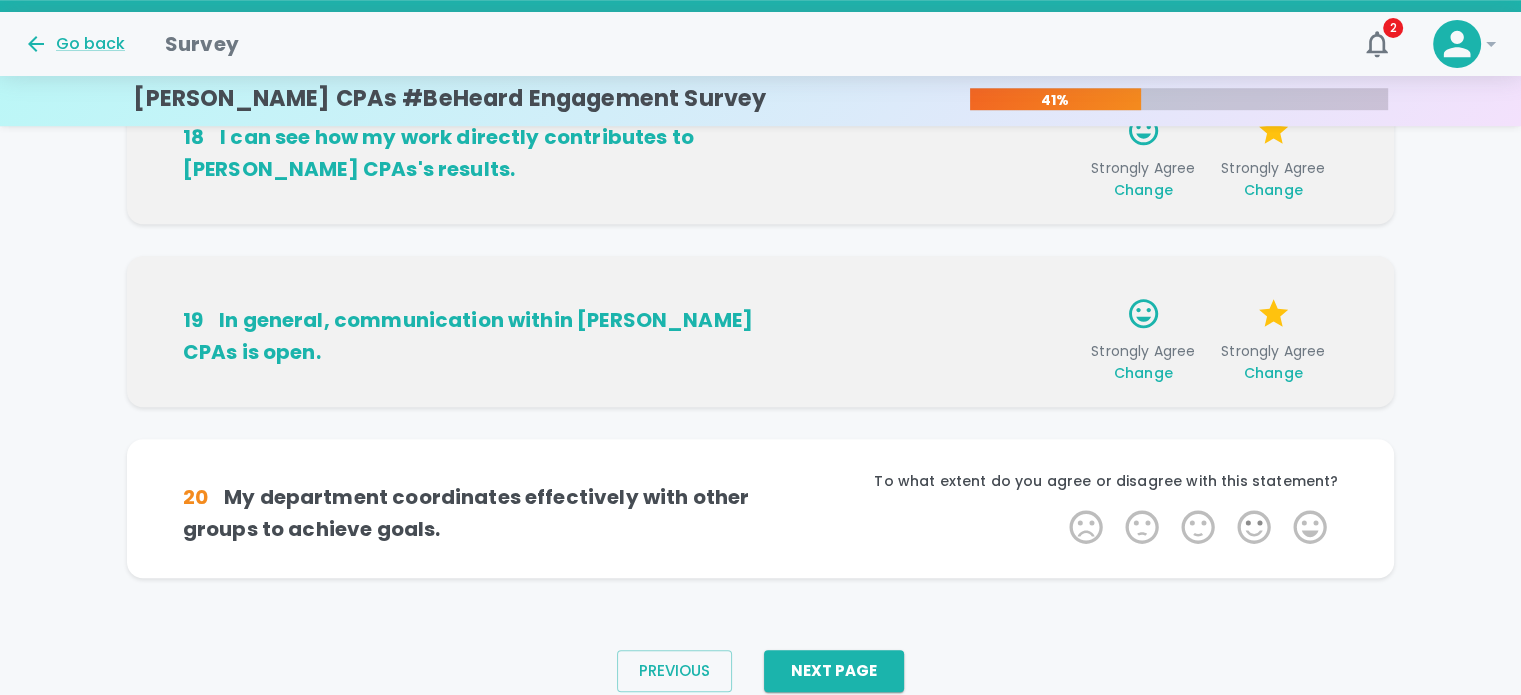scroll, scrollTop: 1423, scrollLeft: 0, axis: vertical 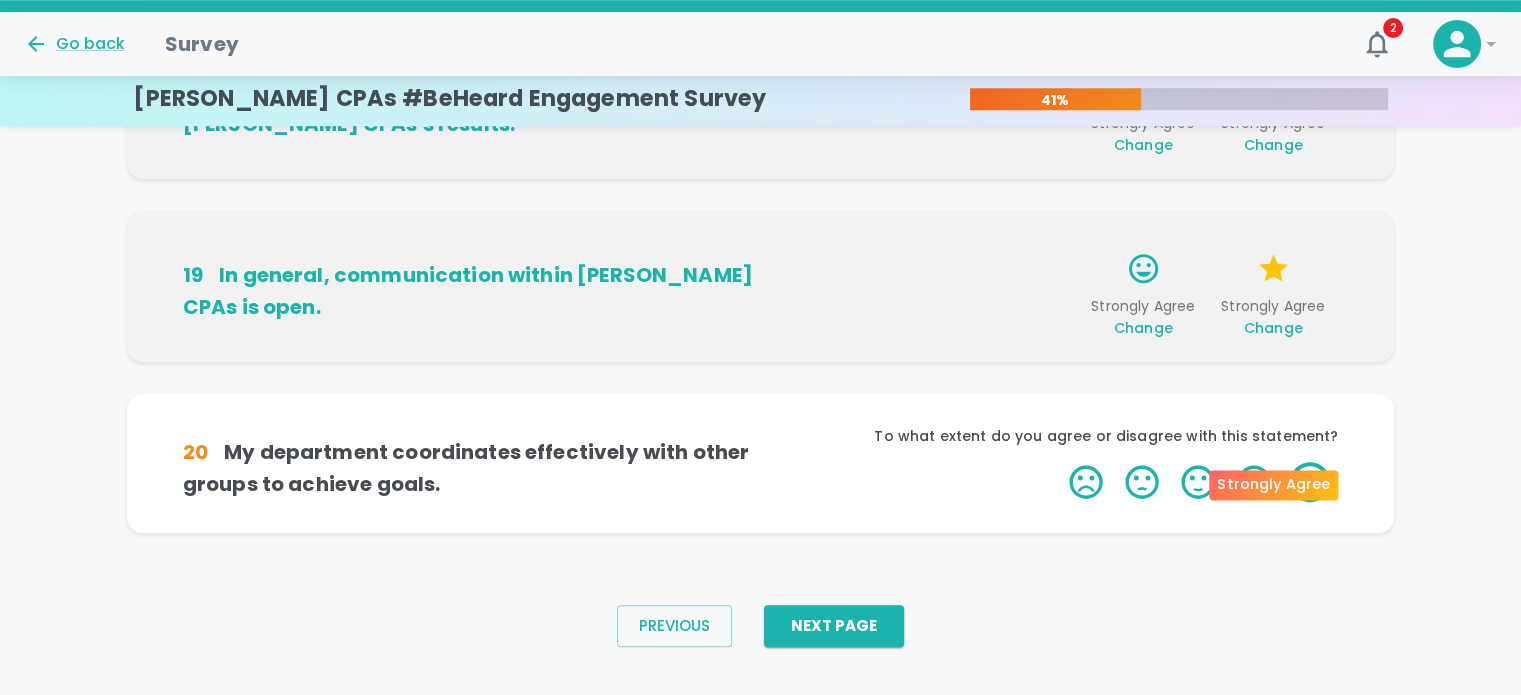 click on "5 Stars" at bounding box center [1310, 482] 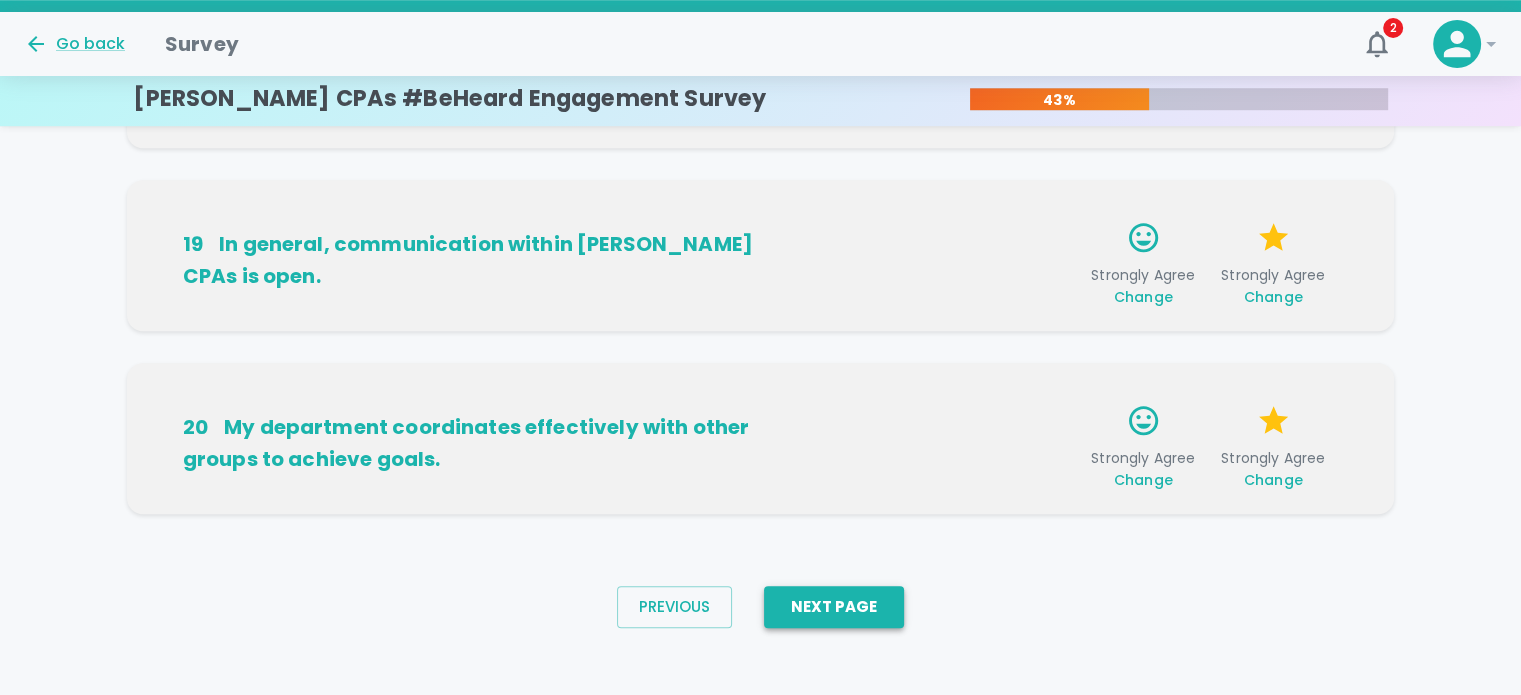 click on "Next Page" at bounding box center [834, 607] 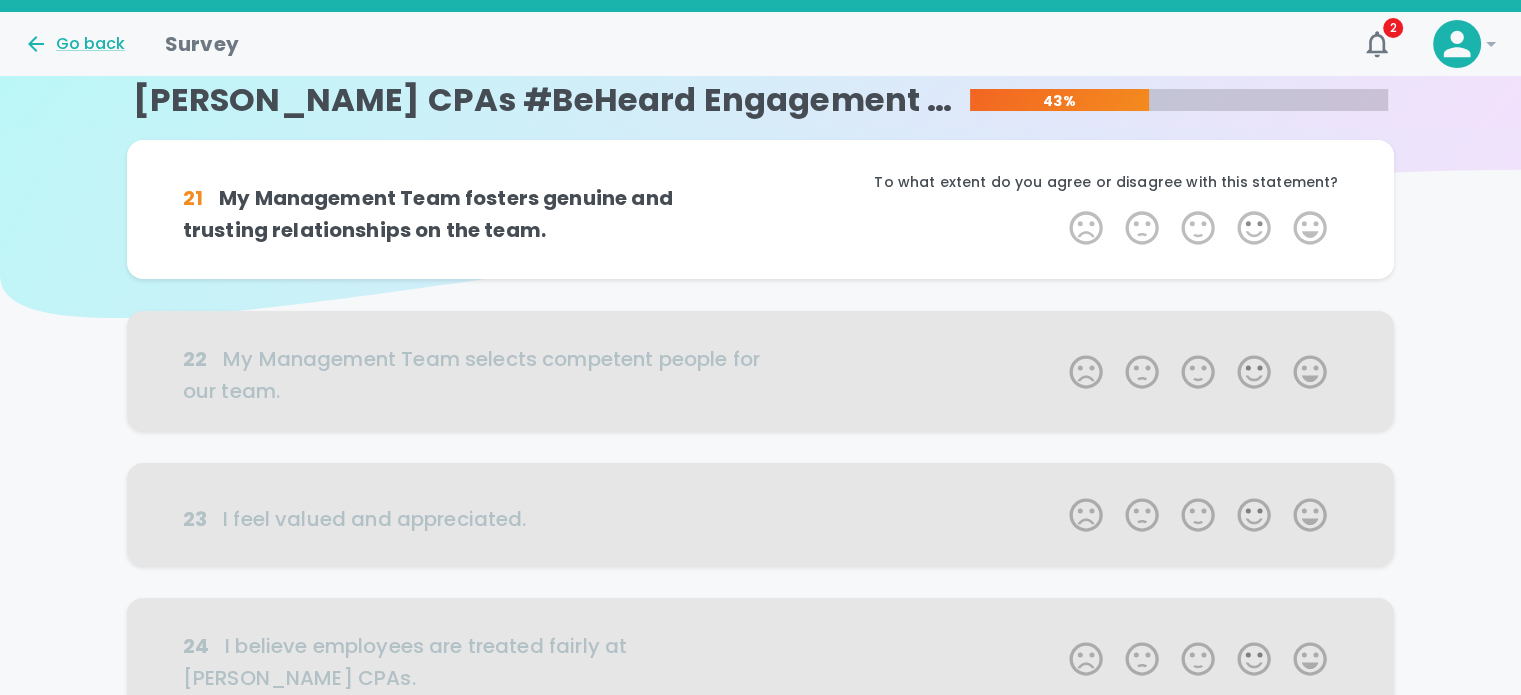 scroll, scrollTop: 0, scrollLeft: 0, axis: both 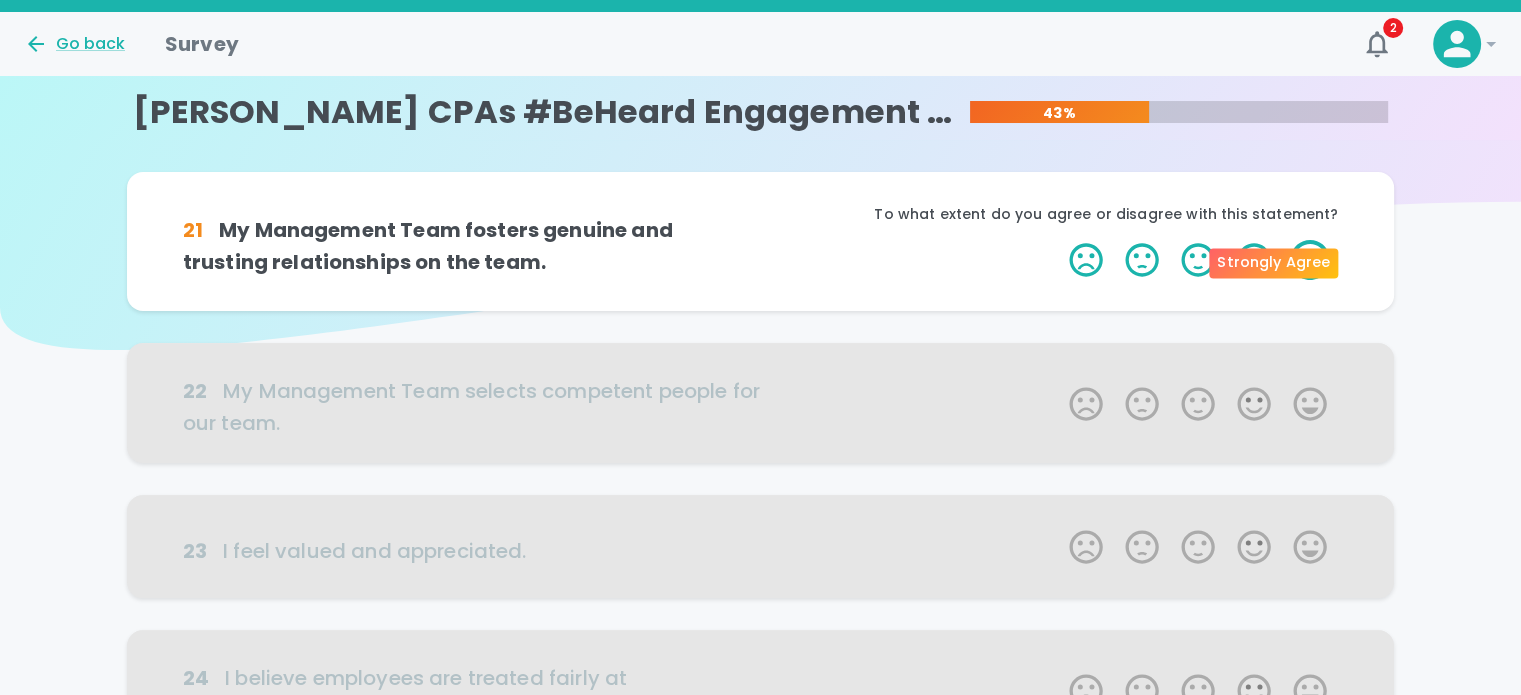 click on "5 Stars" at bounding box center [1310, 260] 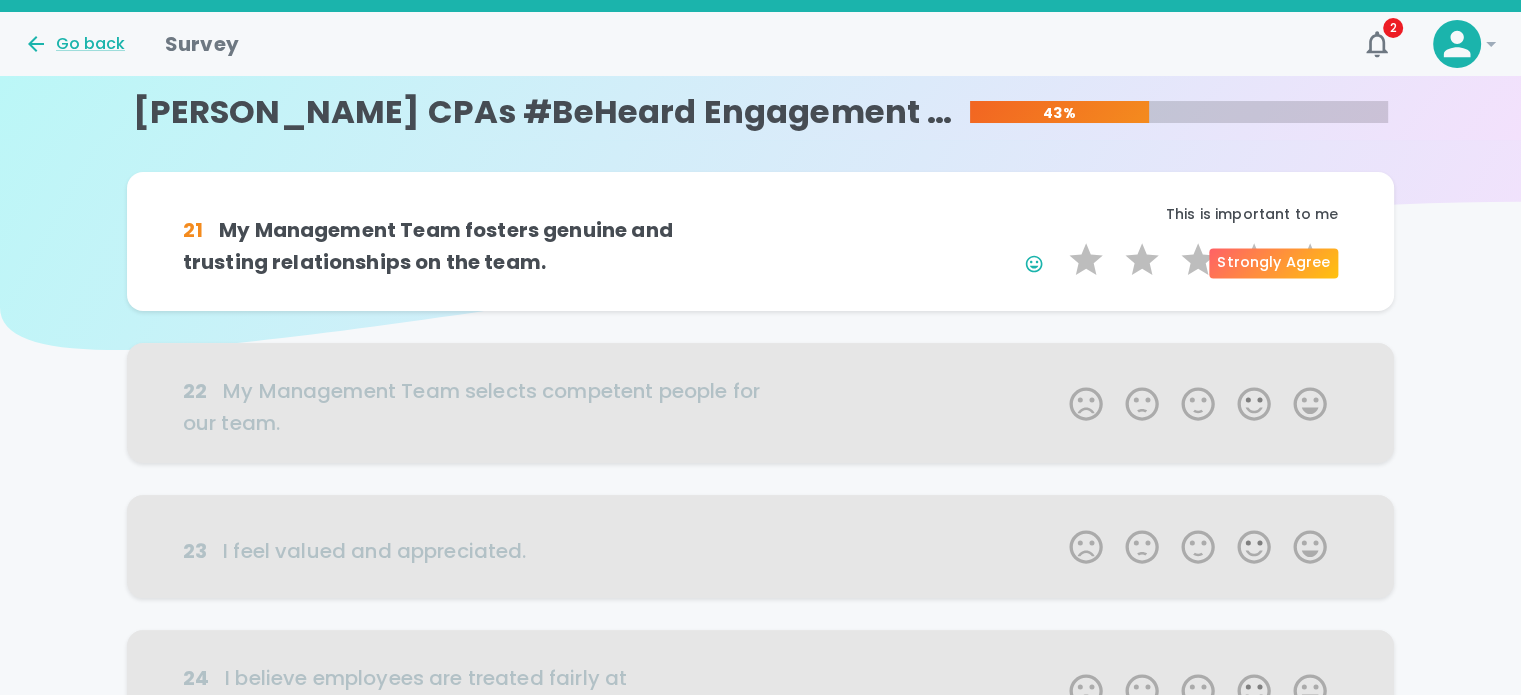 click on "5 Stars" at bounding box center [1310, 260] 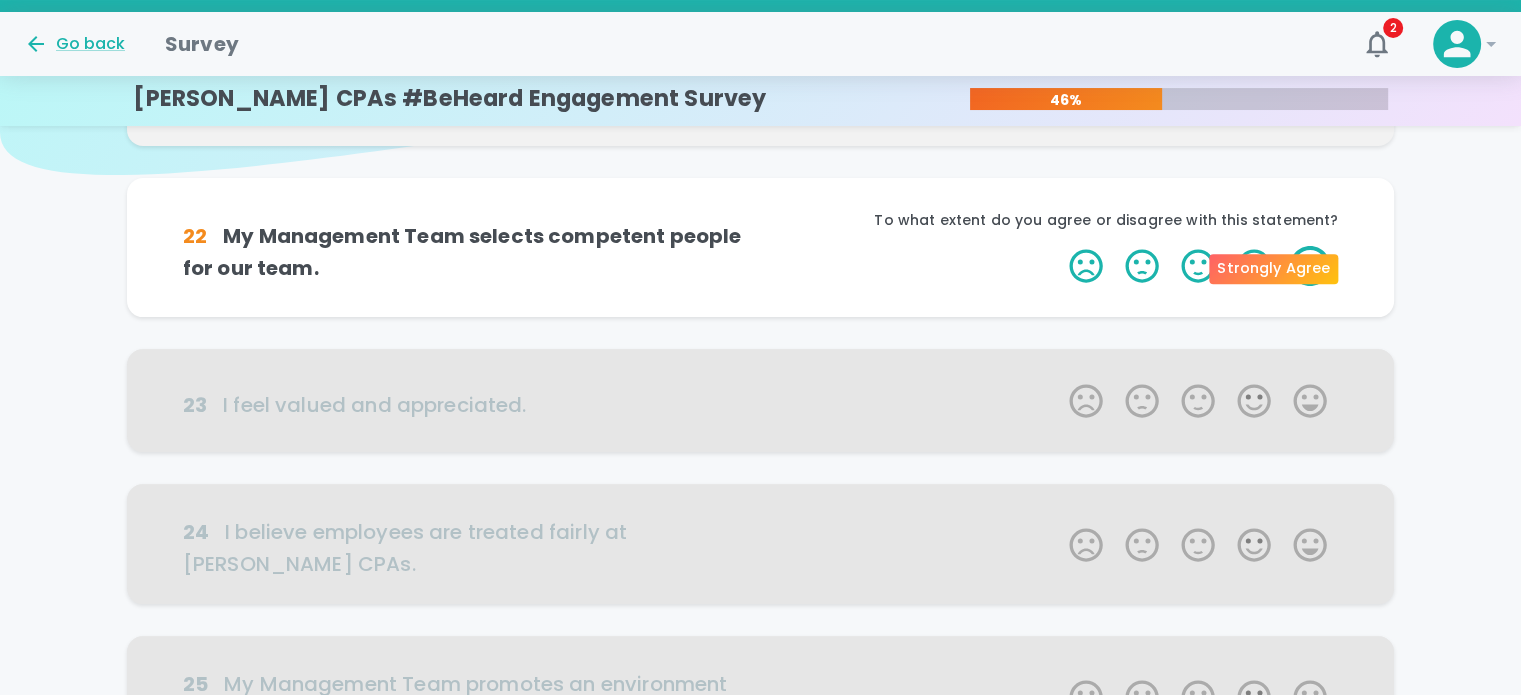 scroll, scrollTop: 176, scrollLeft: 0, axis: vertical 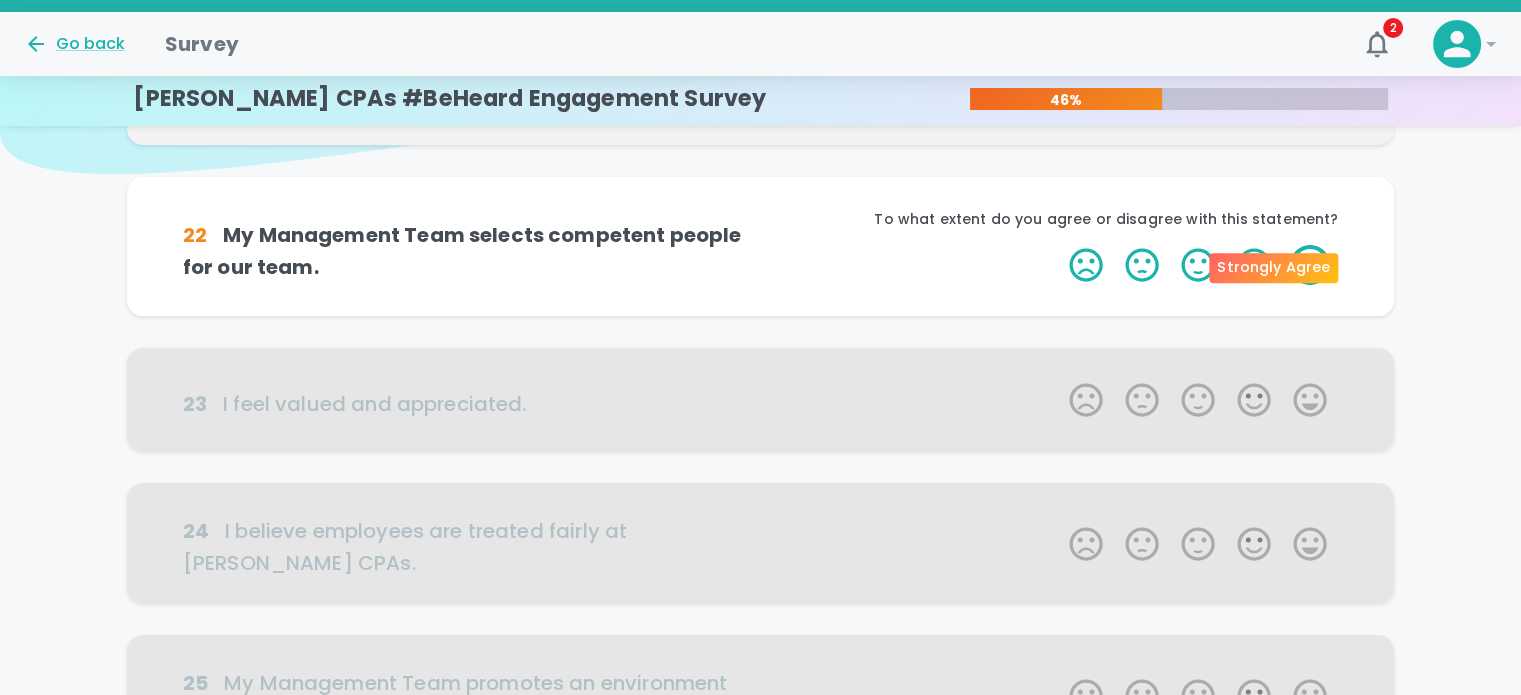 click on "5 Stars" at bounding box center (1310, 265) 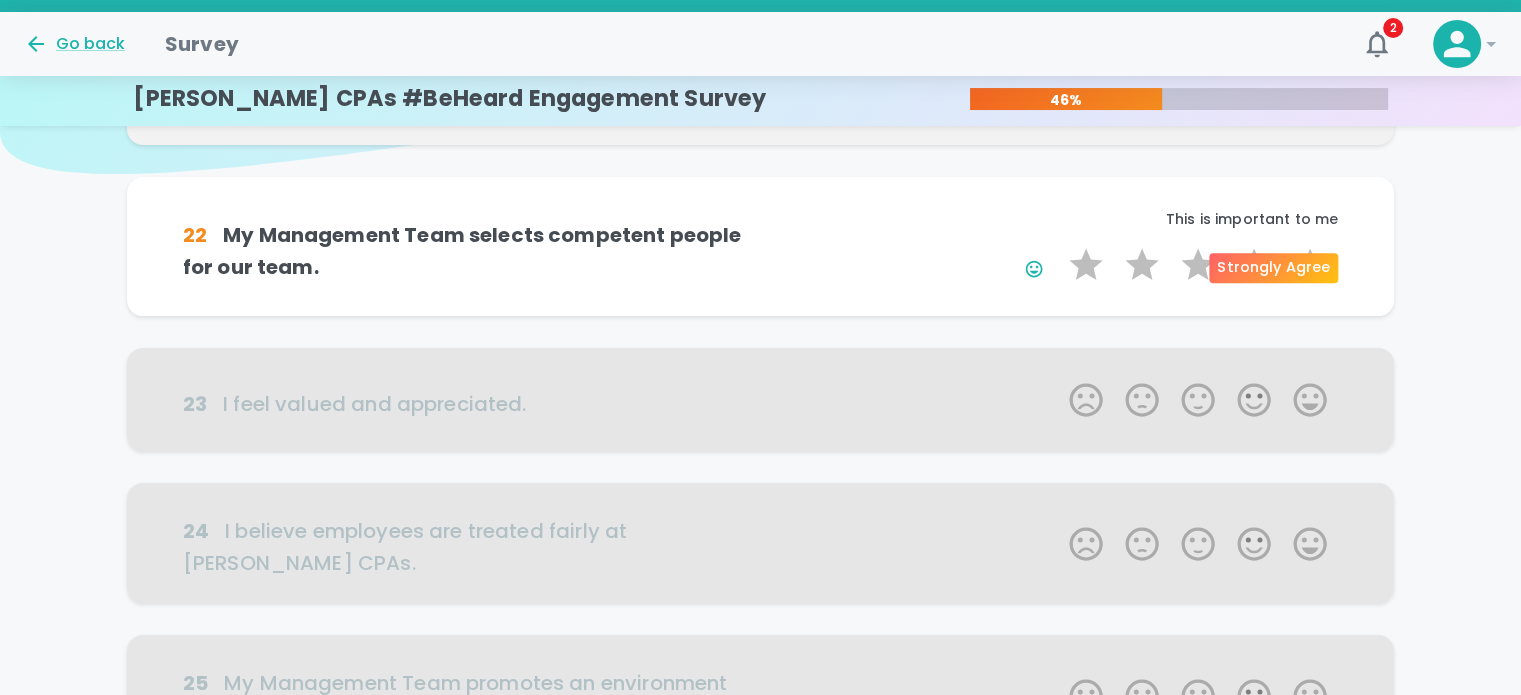 click on "5 Stars" at bounding box center (1310, 265) 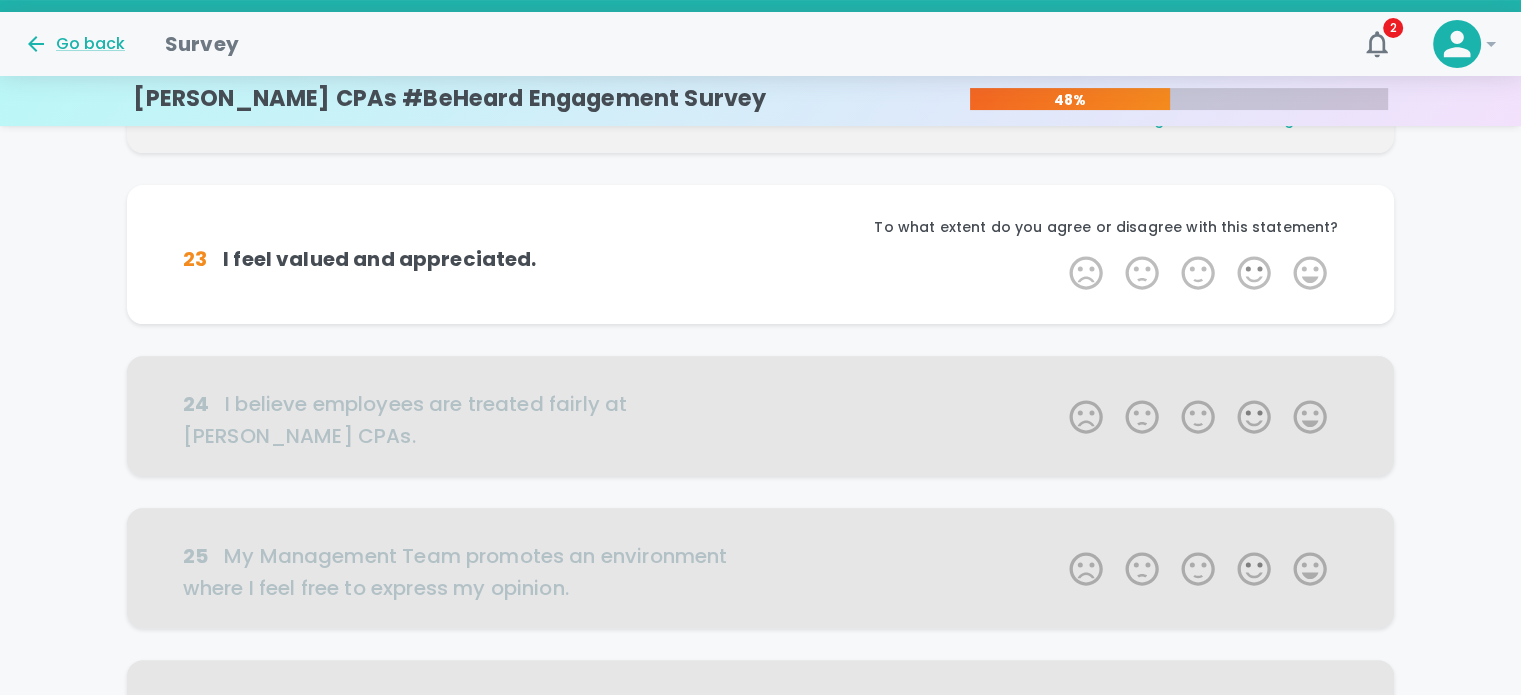 scroll, scrollTop: 352, scrollLeft: 0, axis: vertical 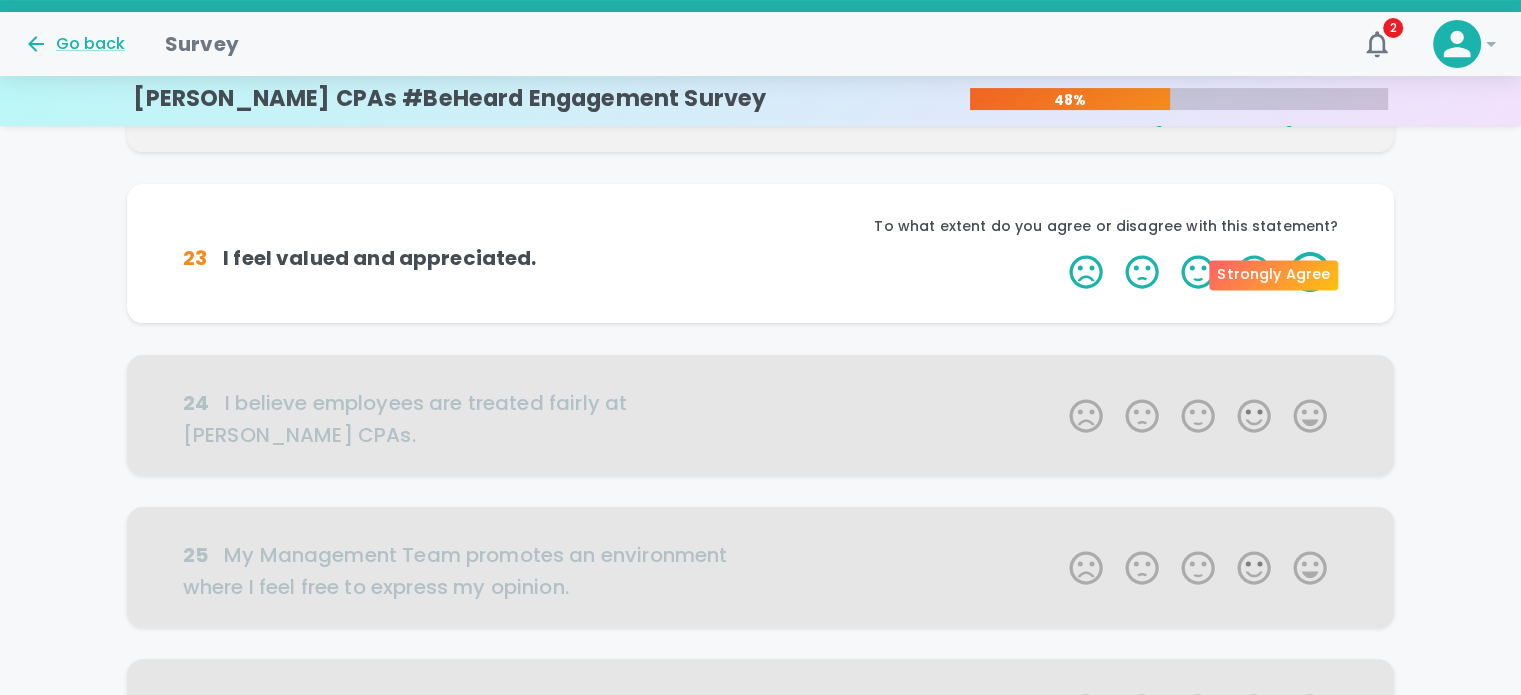 click on "5 Stars" at bounding box center [1310, 272] 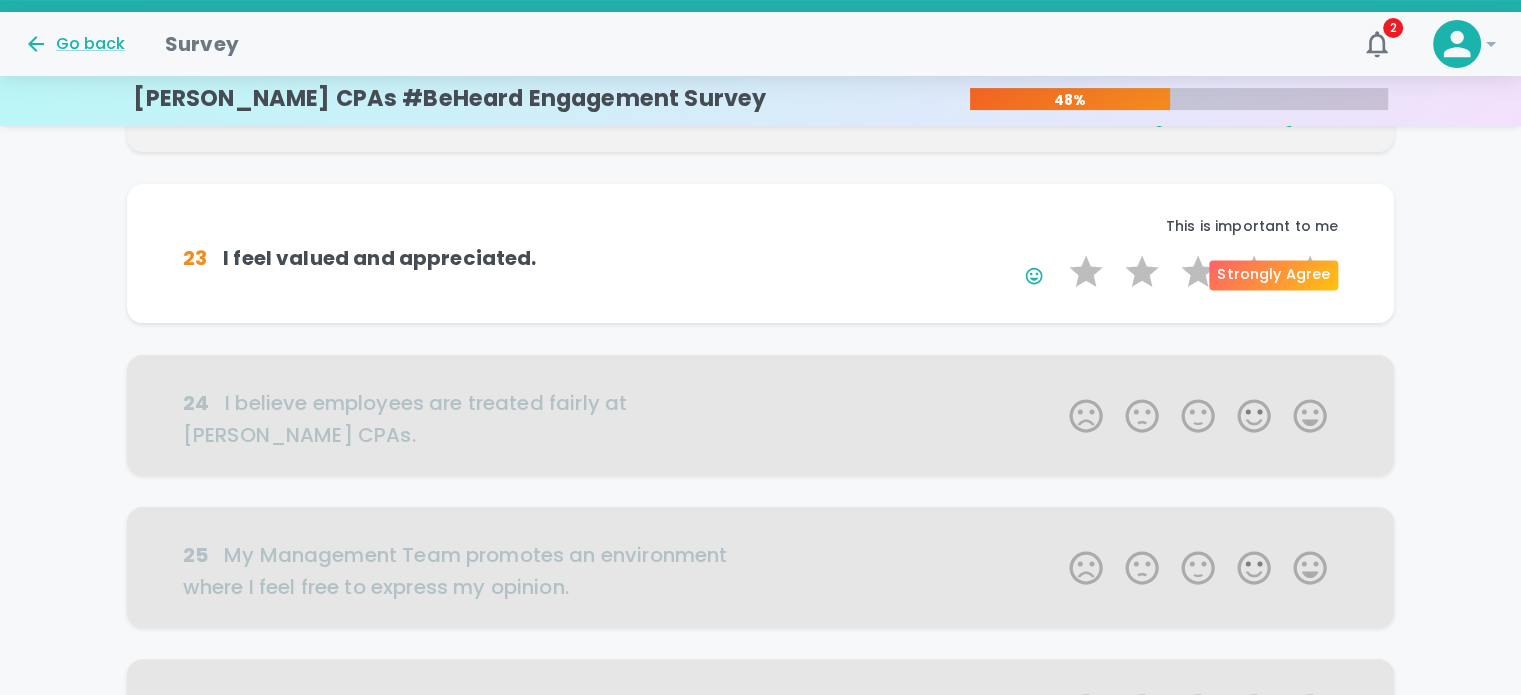 click on "5 Stars" at bounding box center (1310, 272) 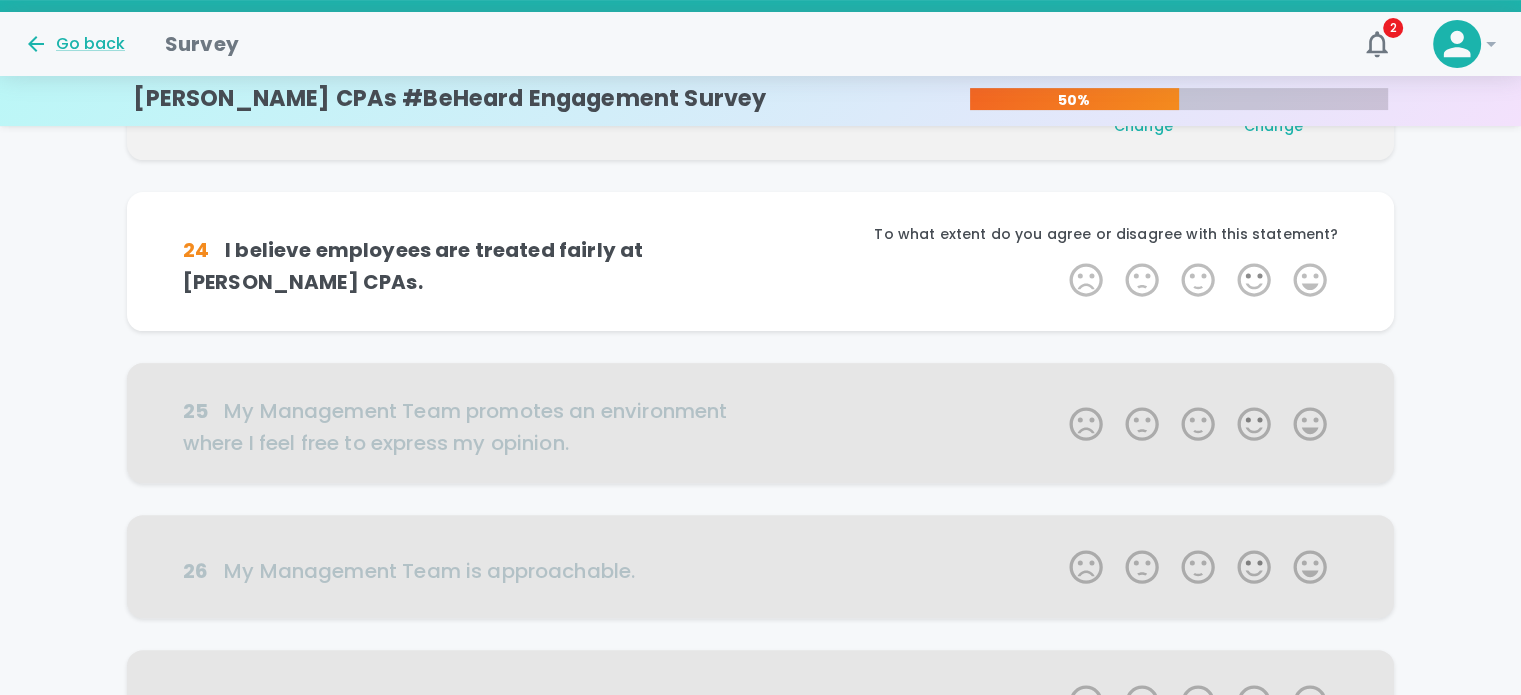 scroll, scrollTop: 528, scrollLeft: 0, axis: vertical 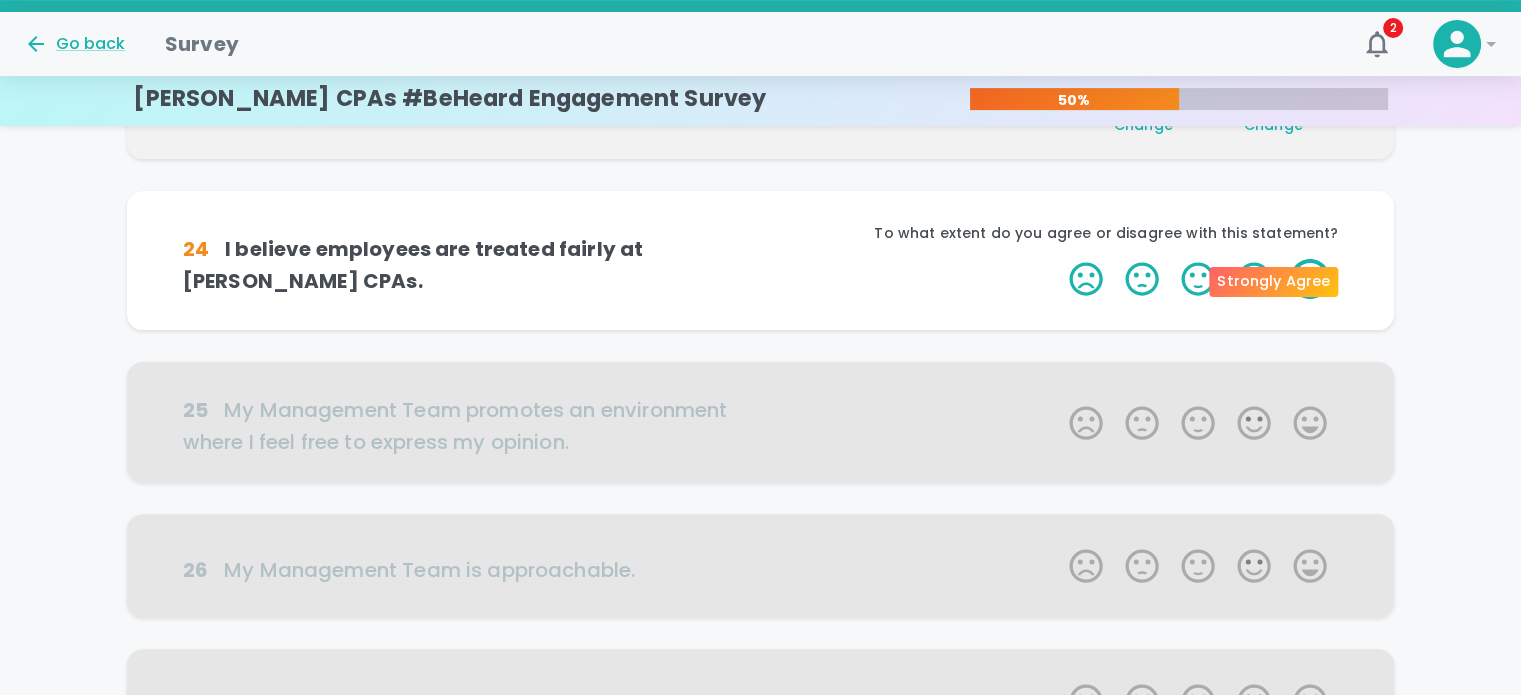 click on "5 Stars" at bounding box center (1310, 279) 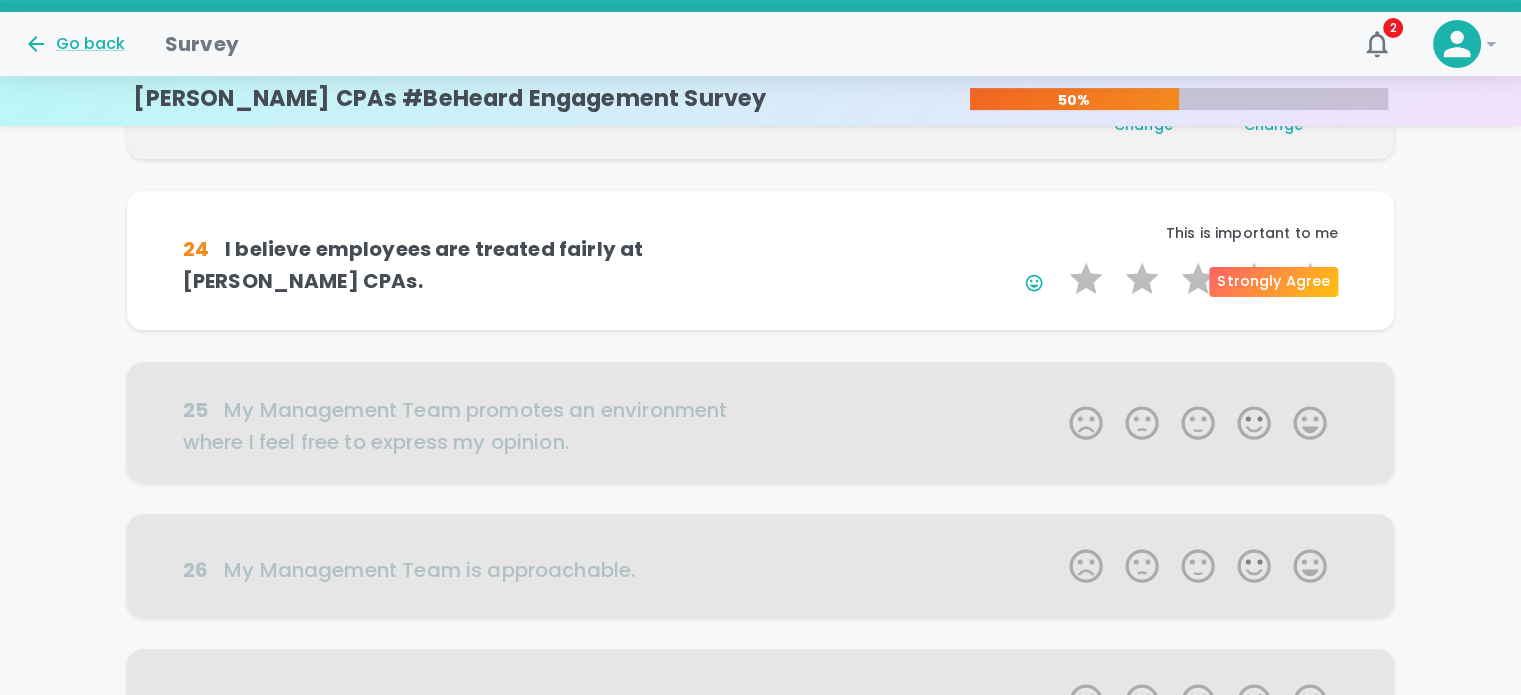 click on "5 Stars" at bounding box center [1310, 279] 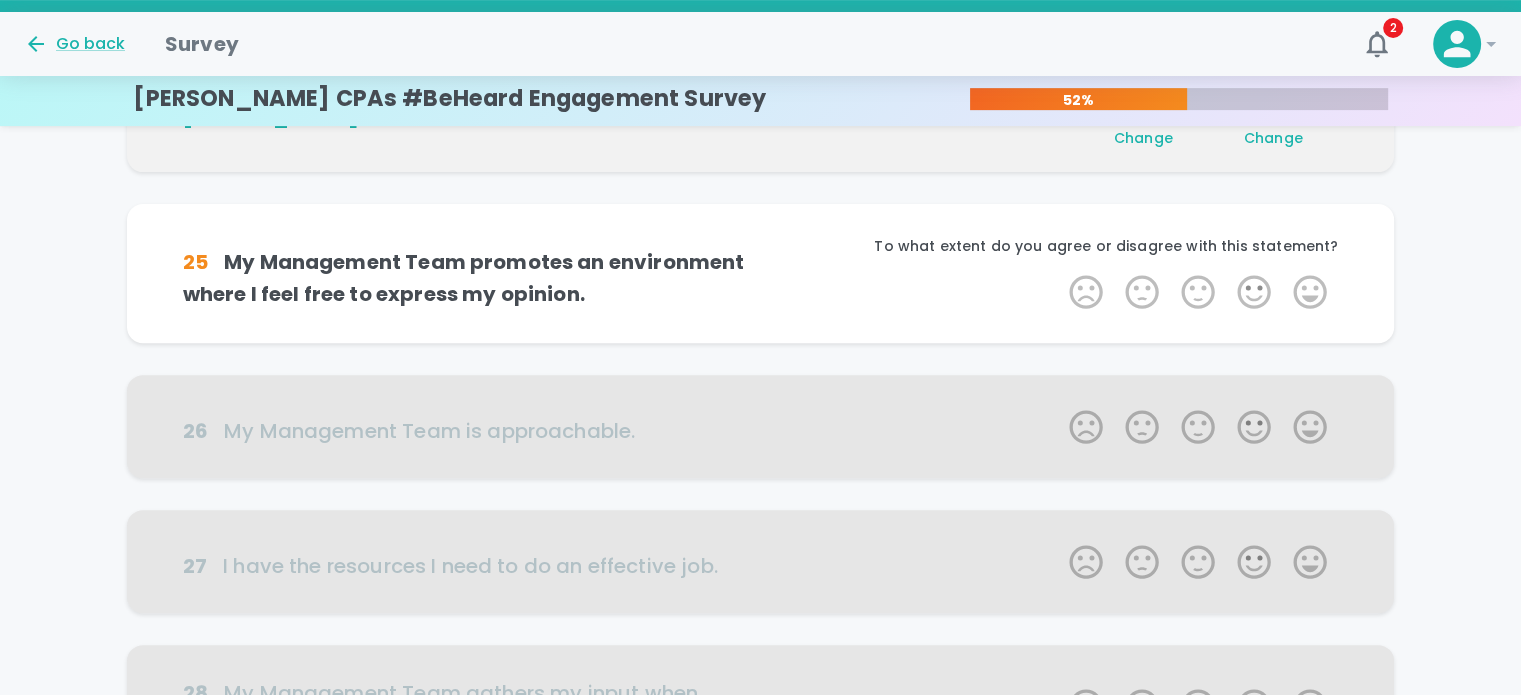 scroll, scrollTop: 704, scrollLeft: 0, axis: vertical 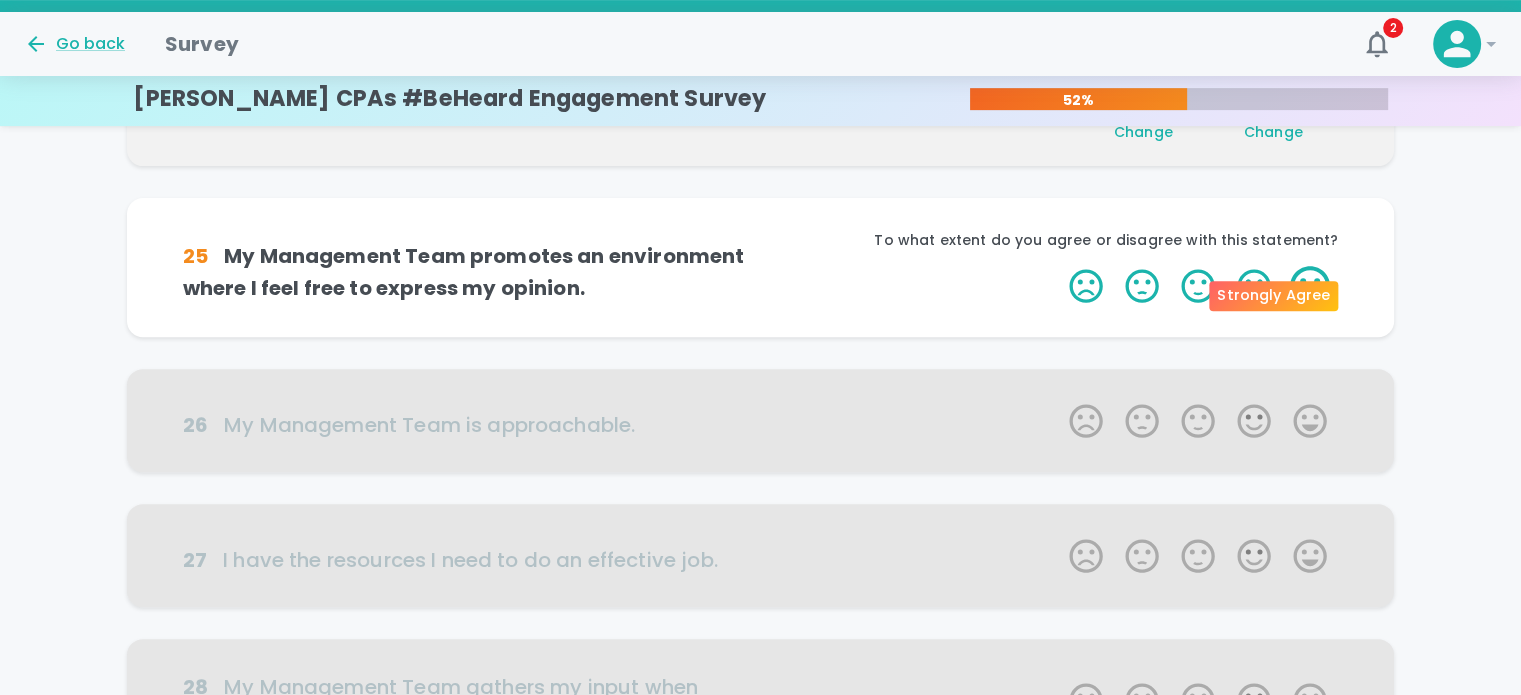 click on "5 Stars" at bounding box center [1310, 286] 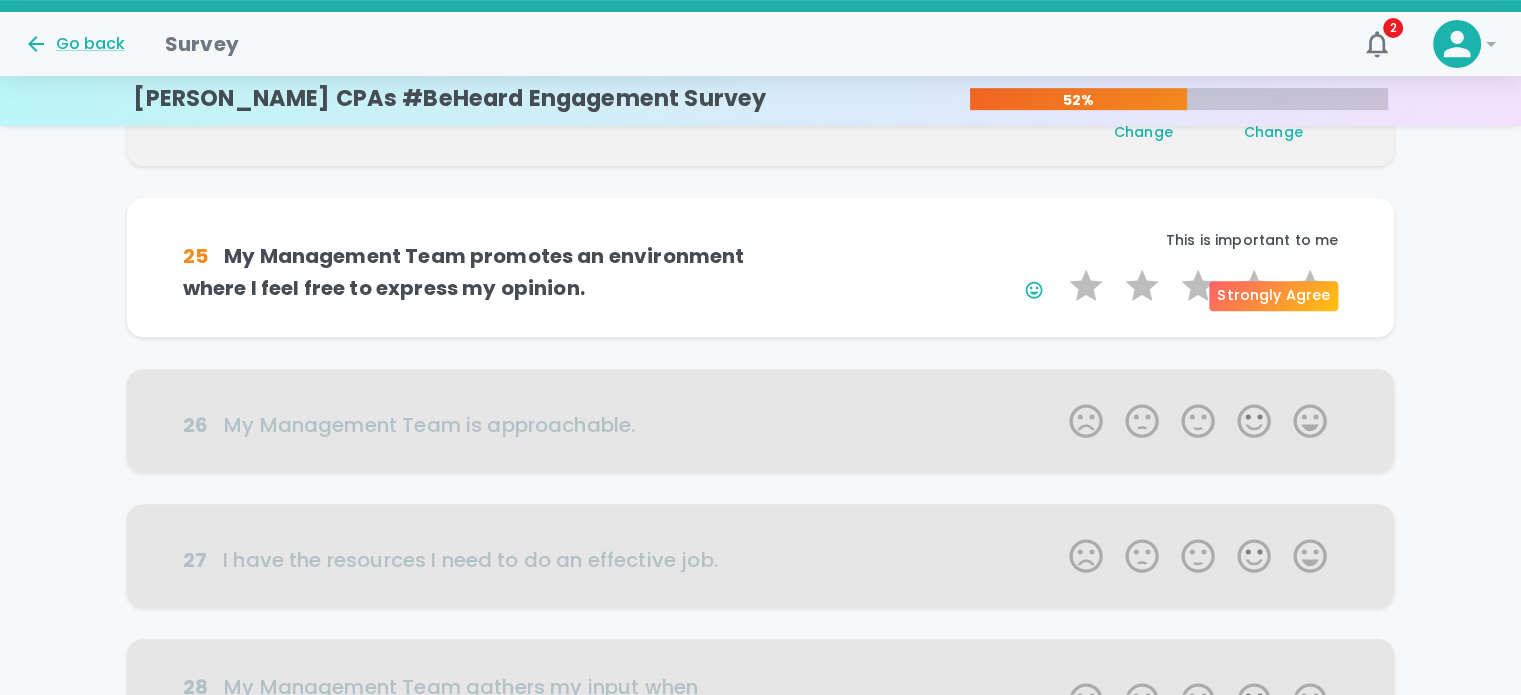 click on "5 Stars" at bounding box center [1310, 286] 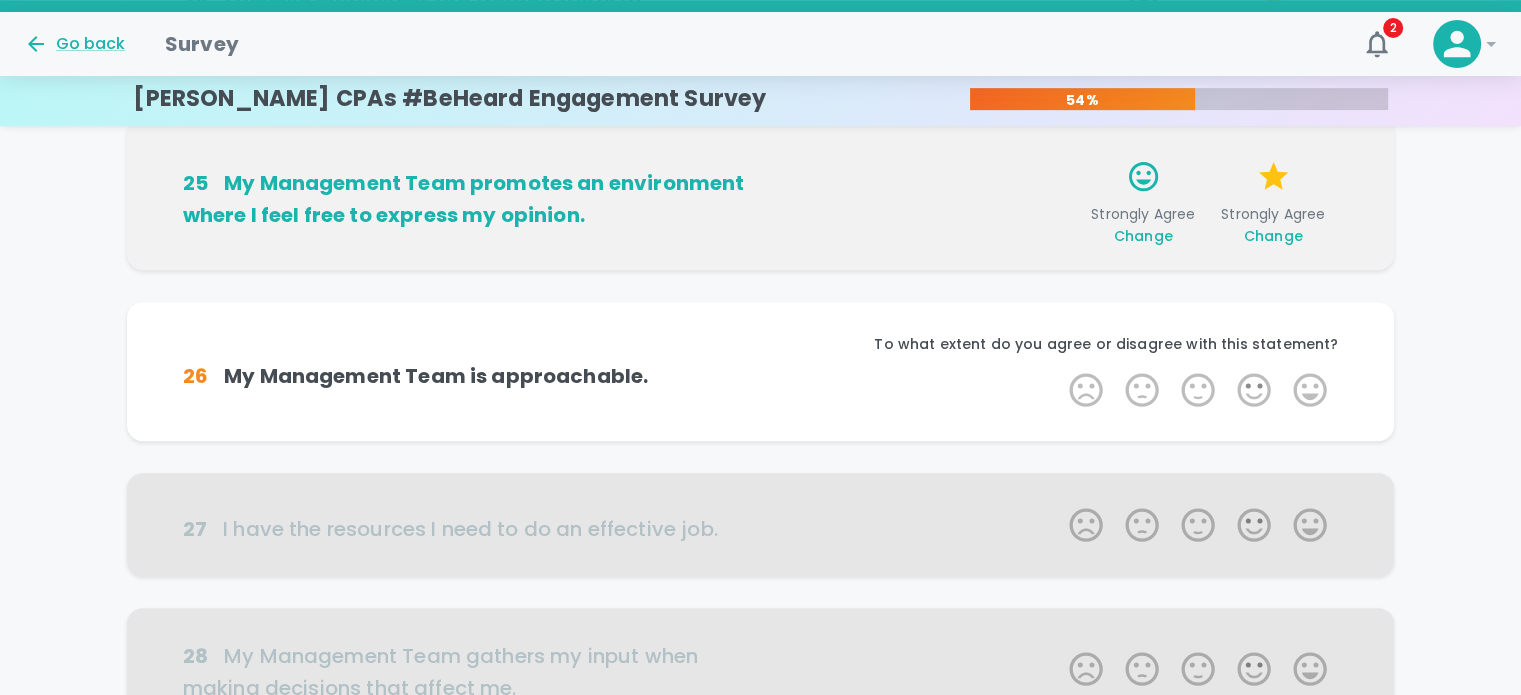 scroll, scrollTop: 880, scrollLeft: 0, axis: vertical 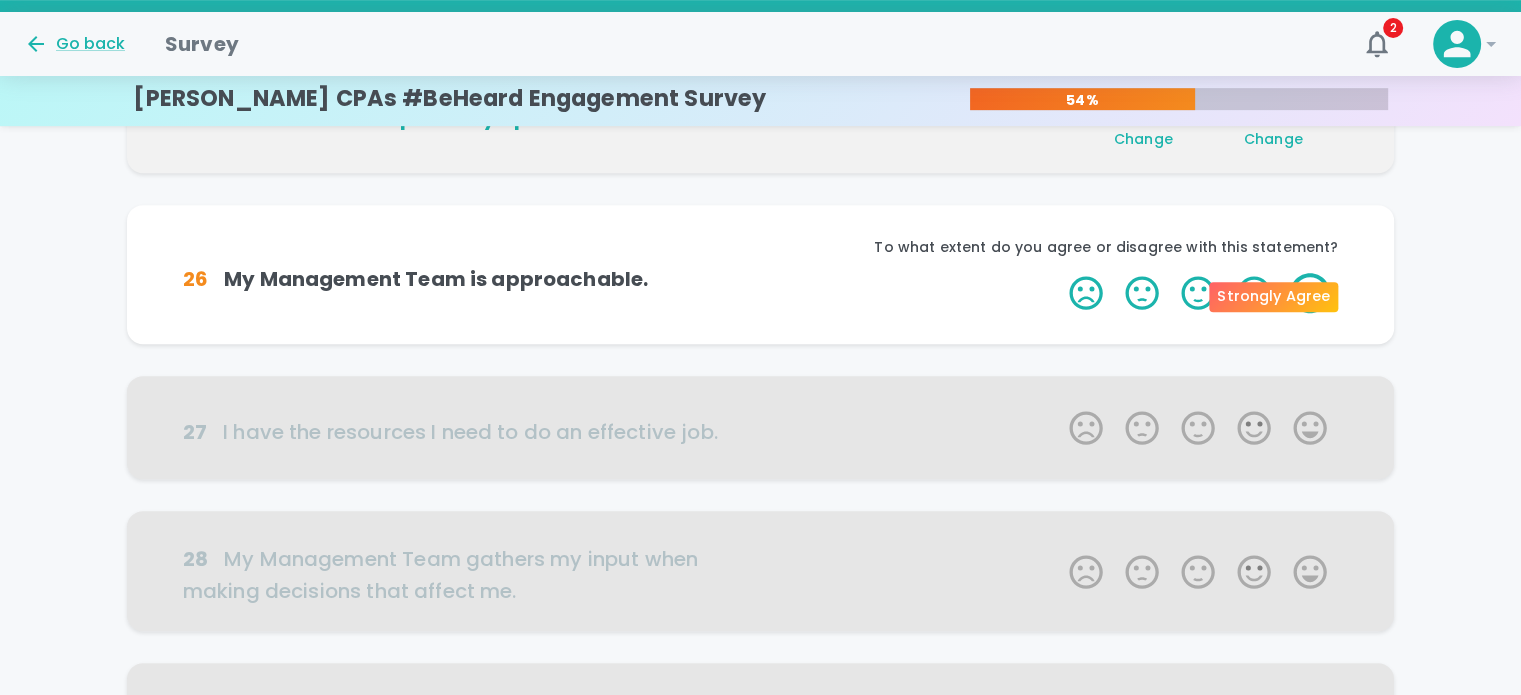 click on "5 Stars" at bounding box center (1310, 293) 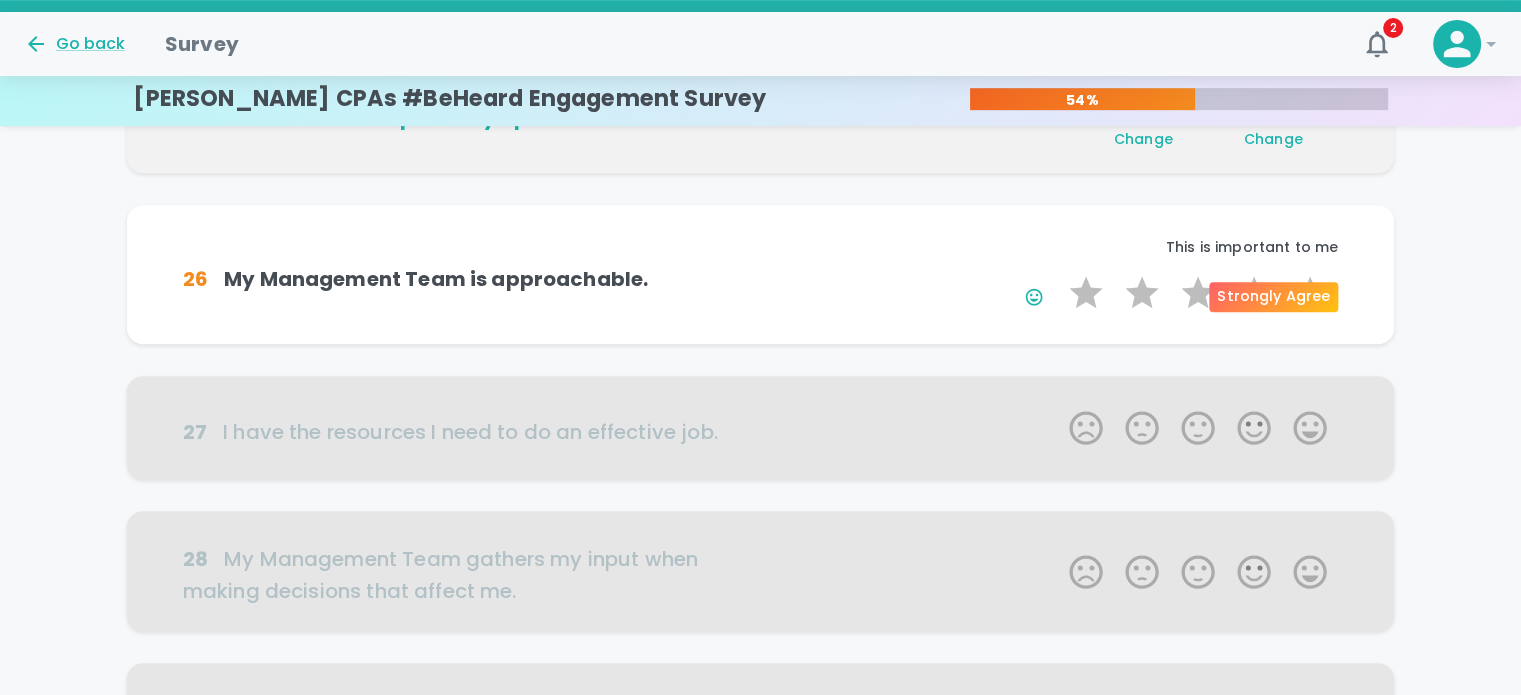 click on "5 Stars" at bounding box center (1310, 293) 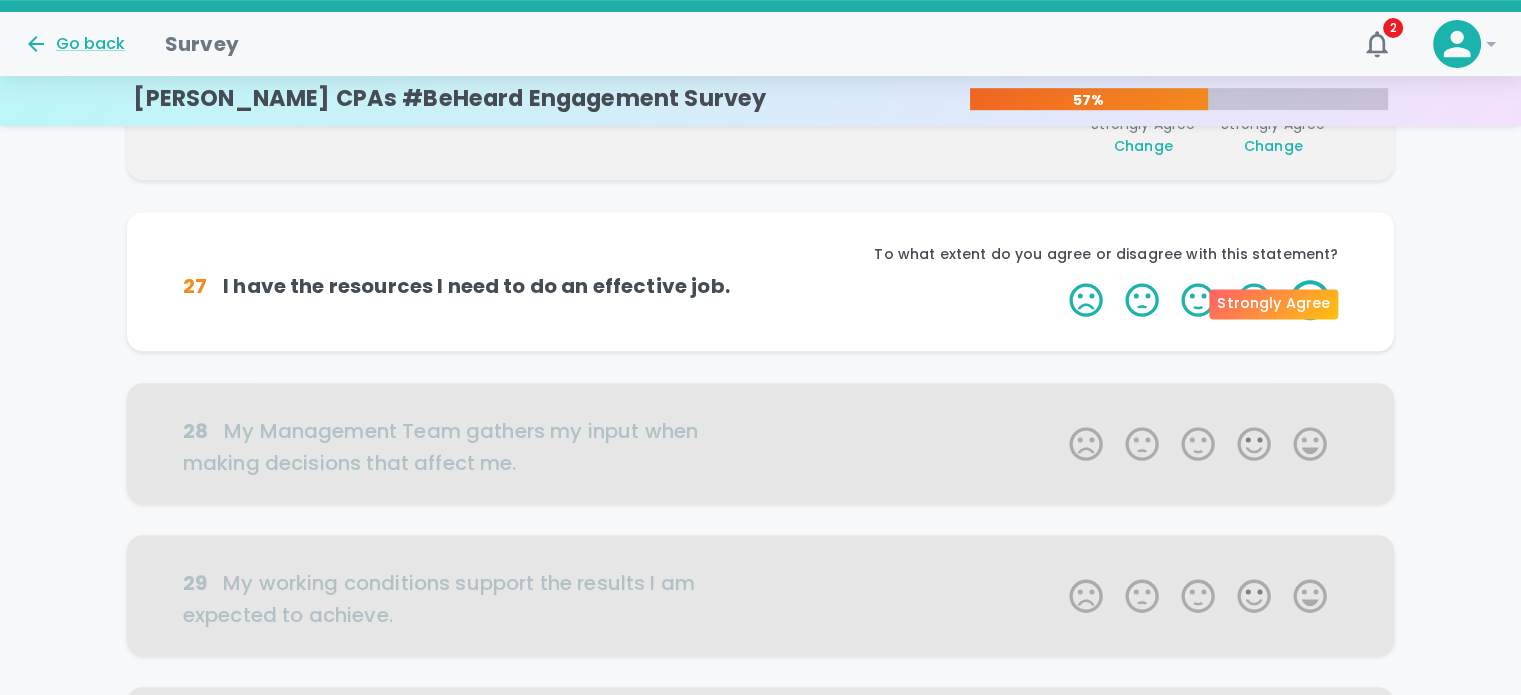 click on "5 Stars" at bounding box center (1310, 300) 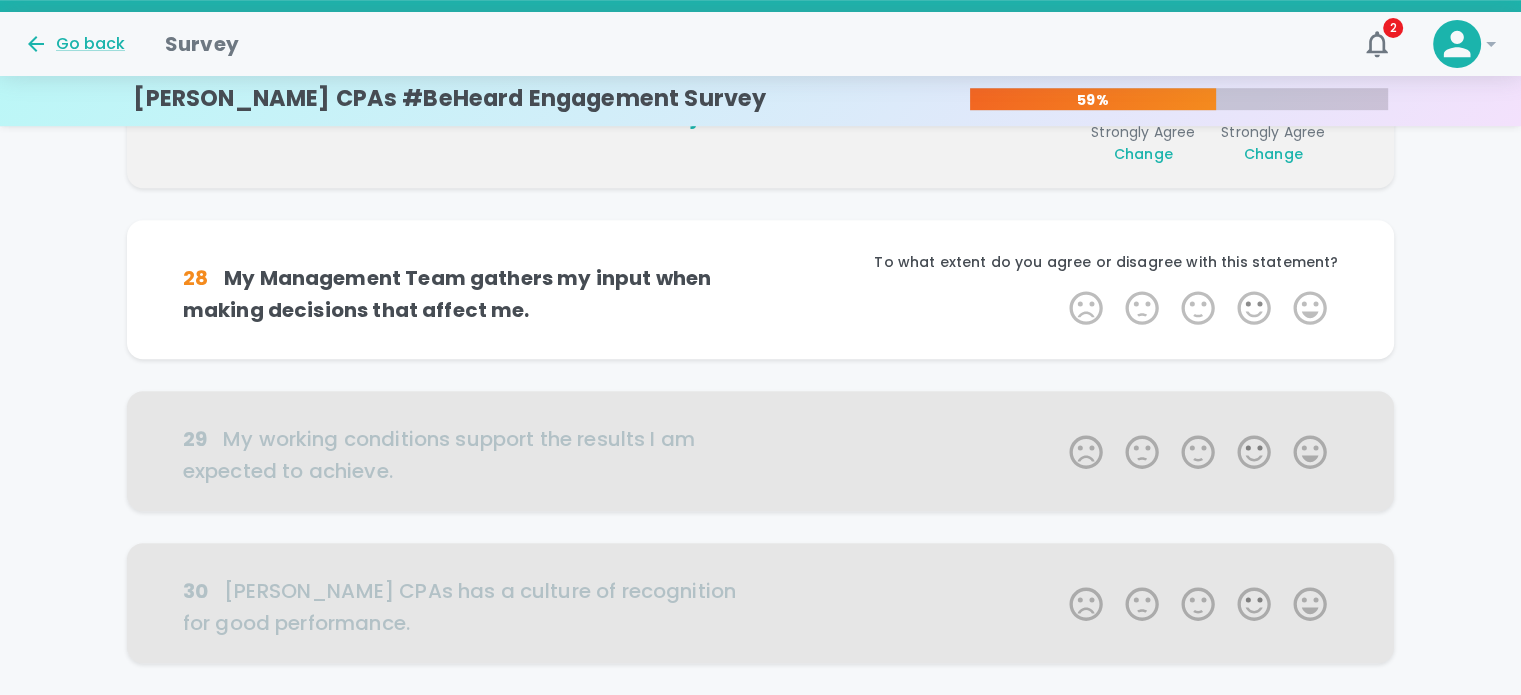 scroll, scrollTop: 1232, scrollLeft: 0, axis: vertical 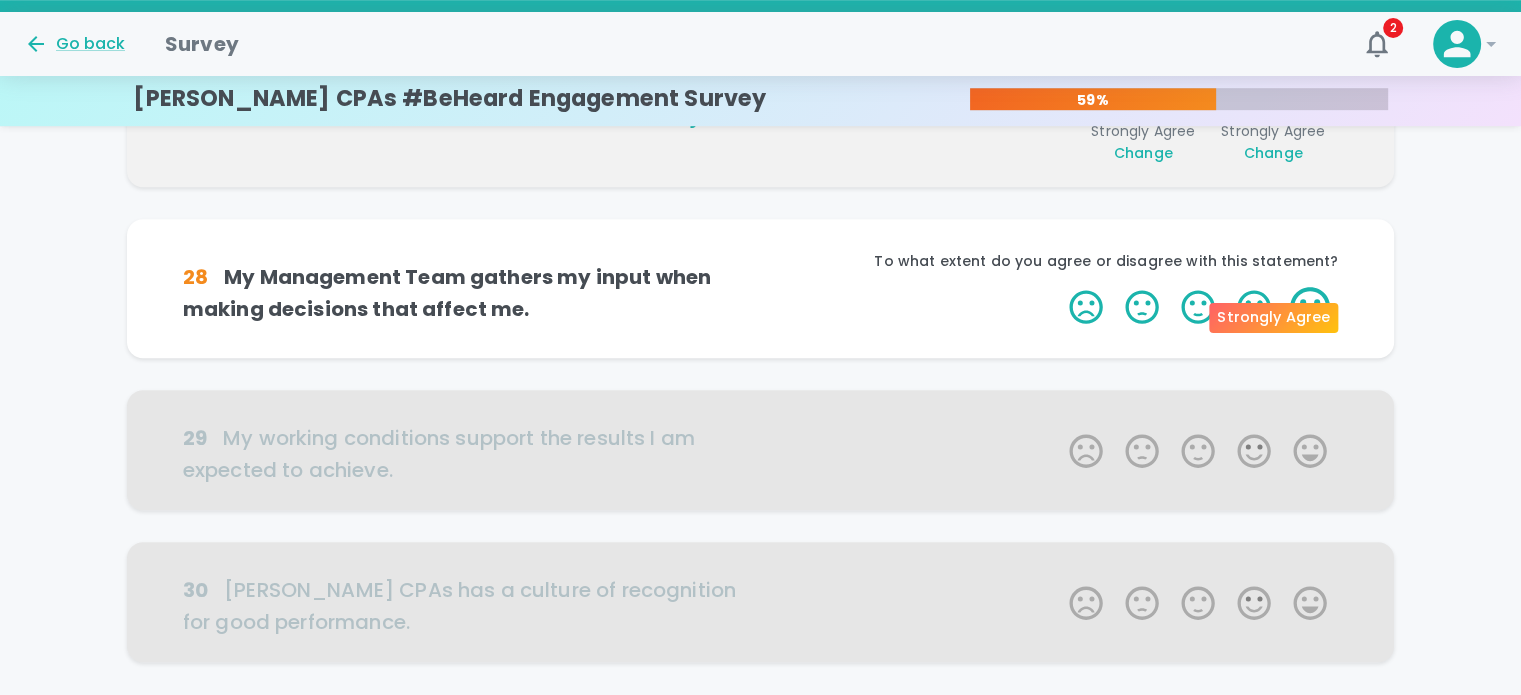 click on "5 Stars" at bounding box center [1310, 307] 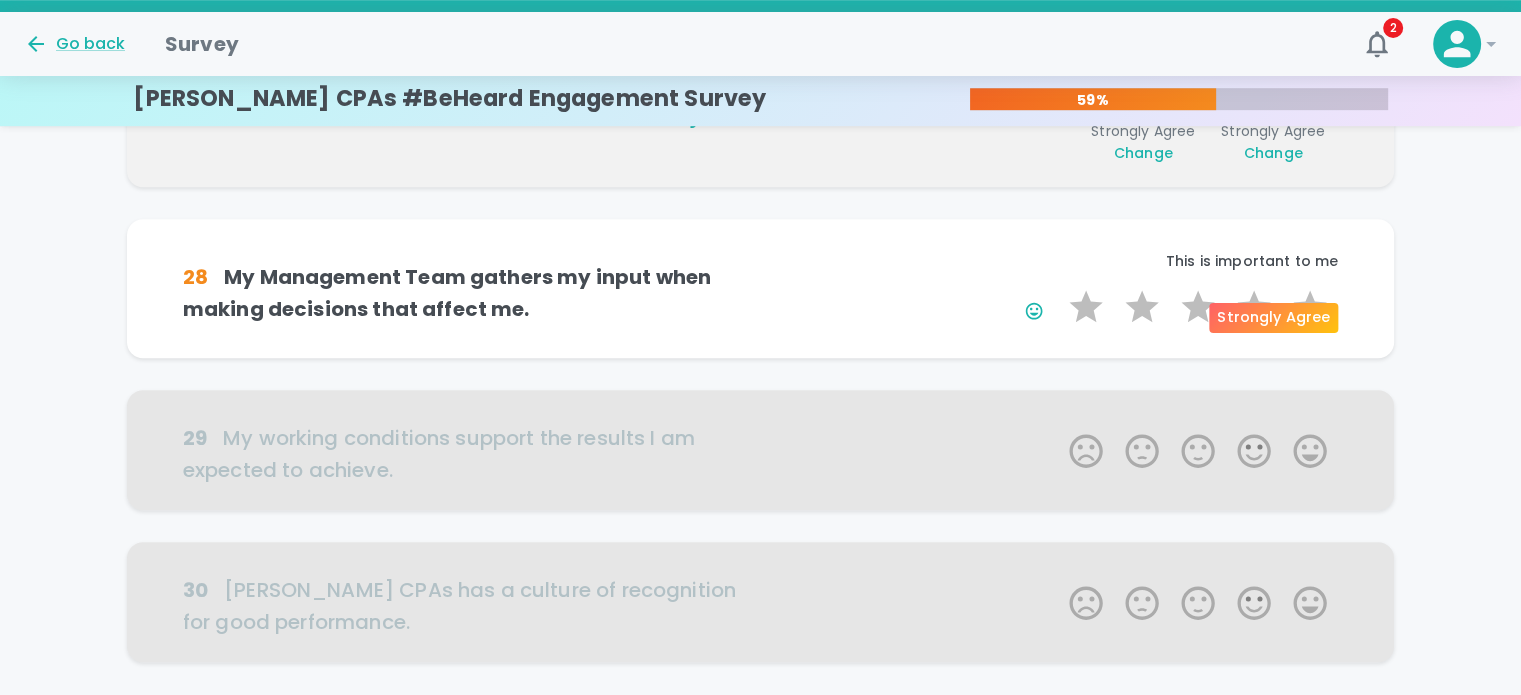click on "5 Stars" at bounding box center (1310, 307) 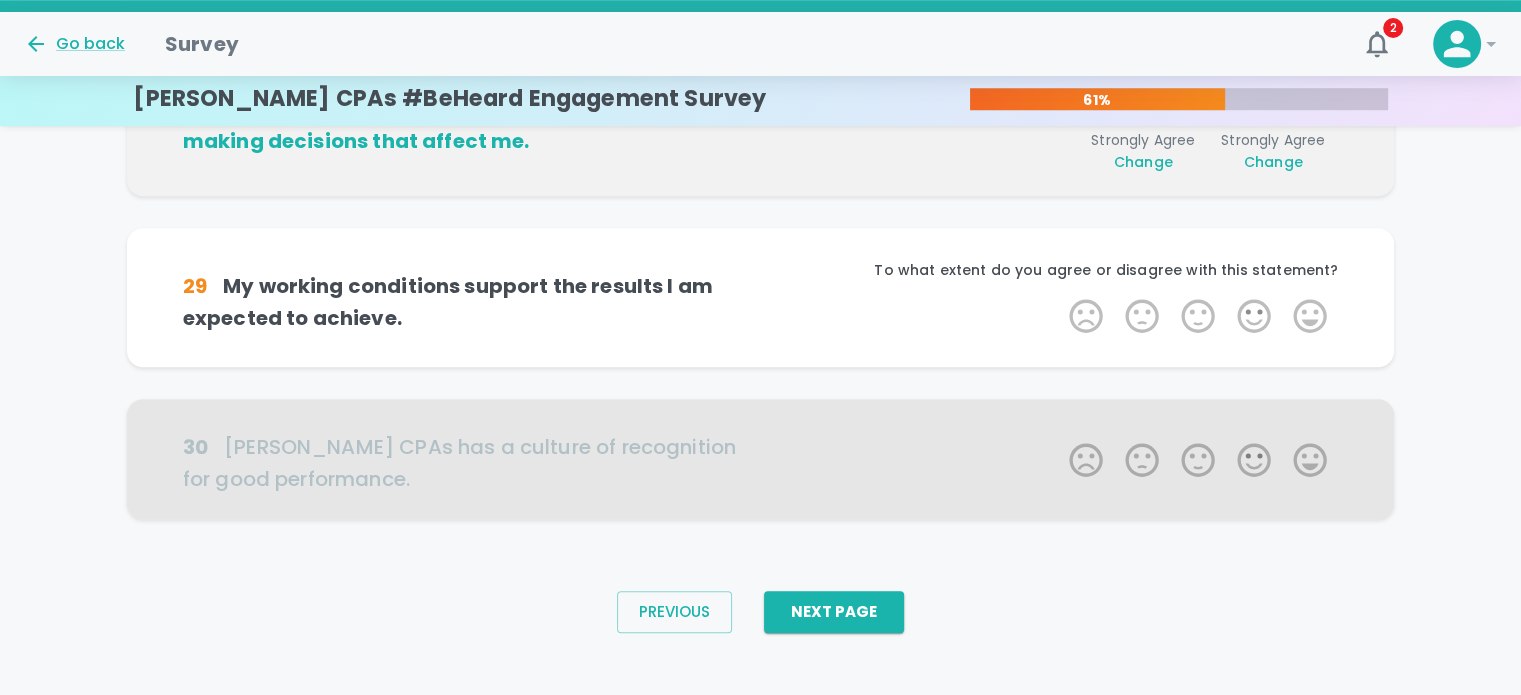 scroll, scrollTop: 1407, scrollLeft: 0, axis: vertical 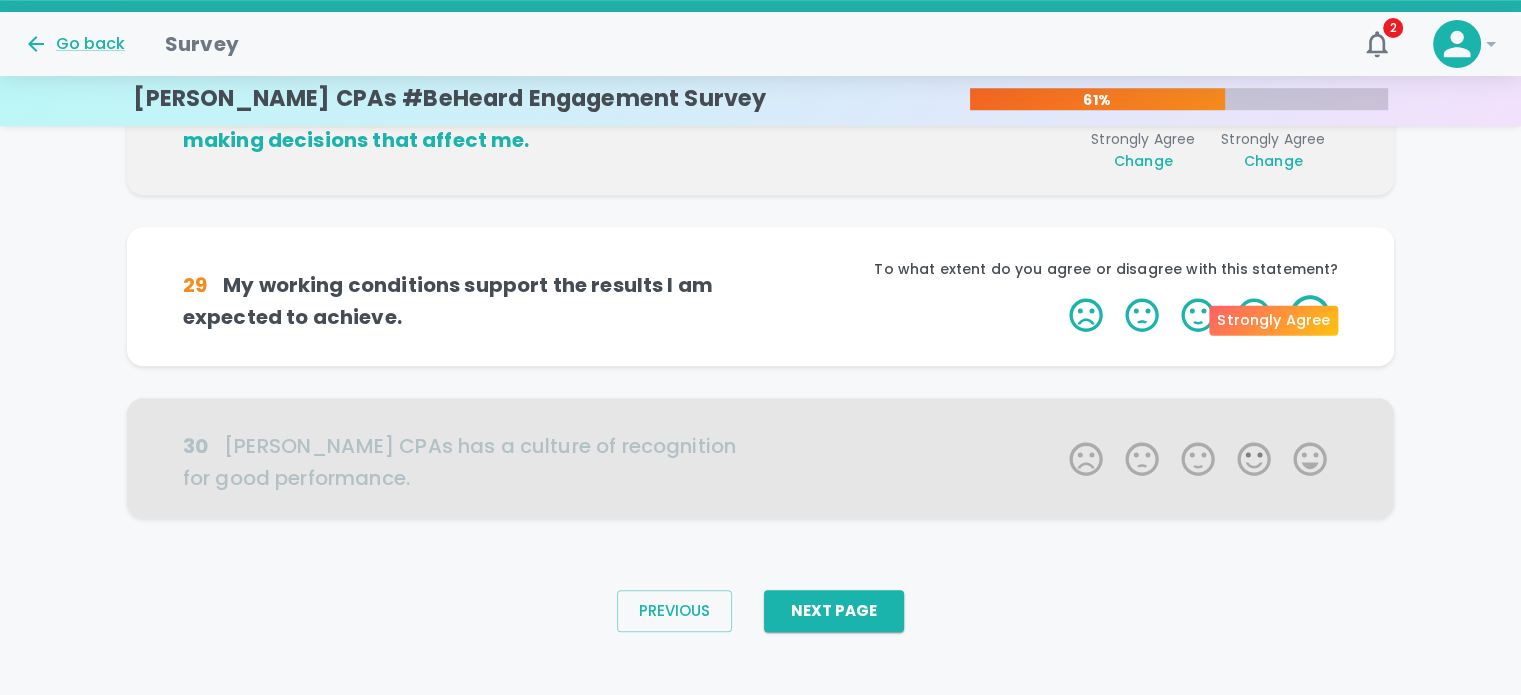 click on "5 Stars" at bounding box center [1310, 315] 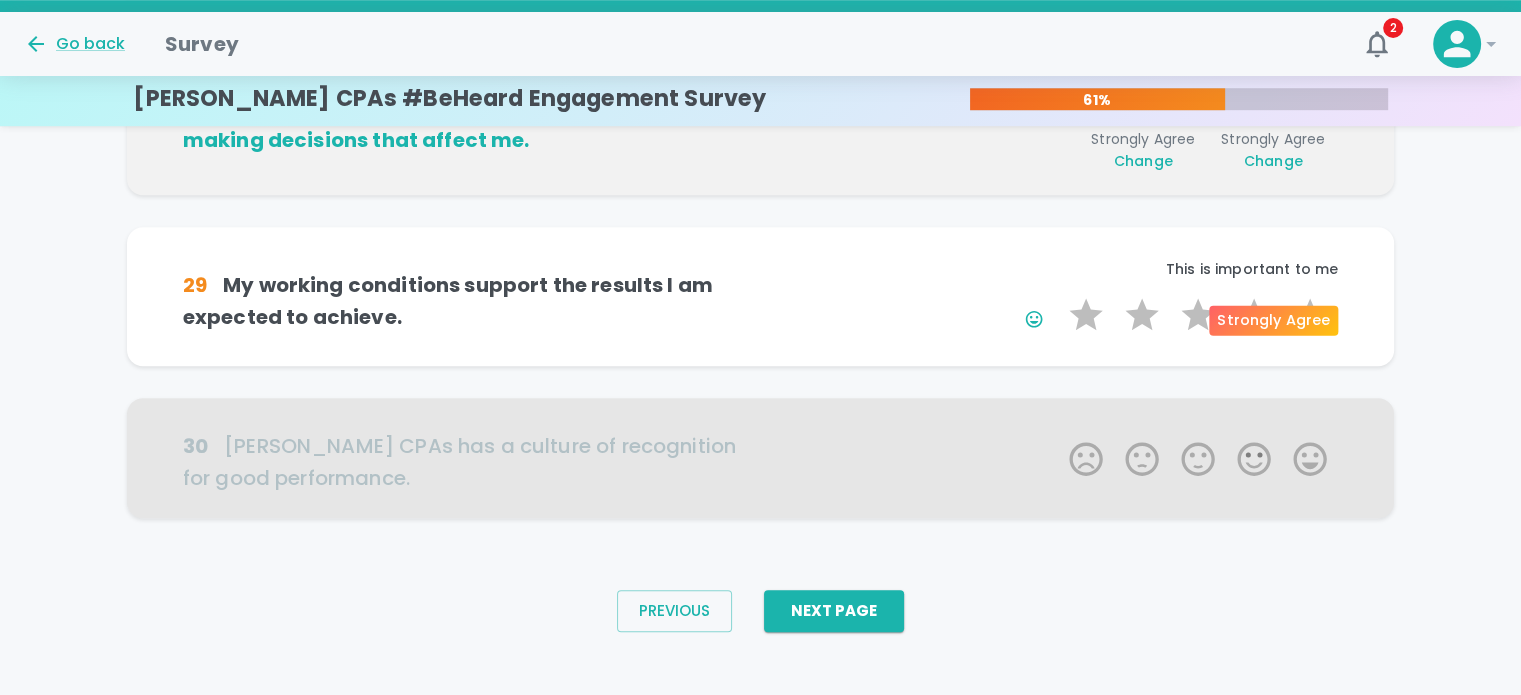 click on "5 Stars" at bounding box center (1310, 315) 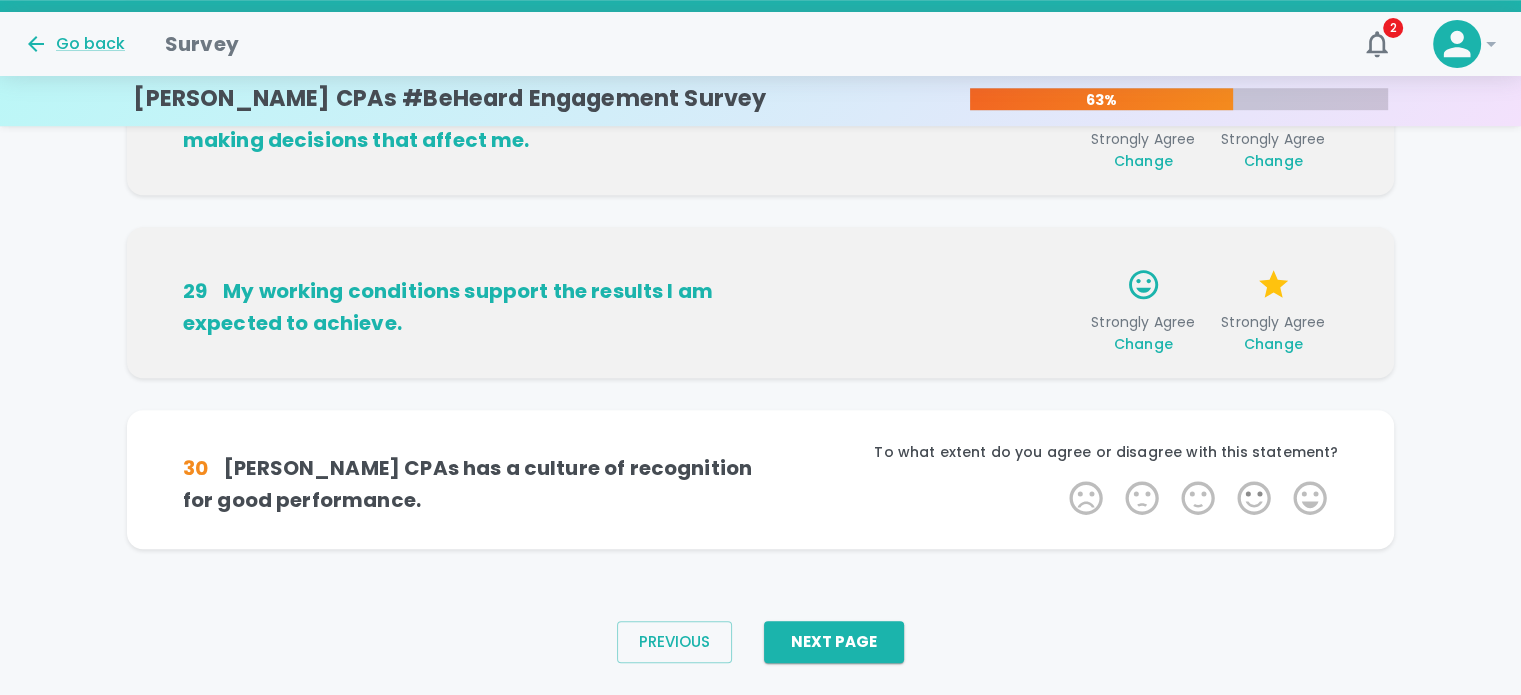scroll, scrollTop: 1425, scrollLeft: 0, axis: vertical 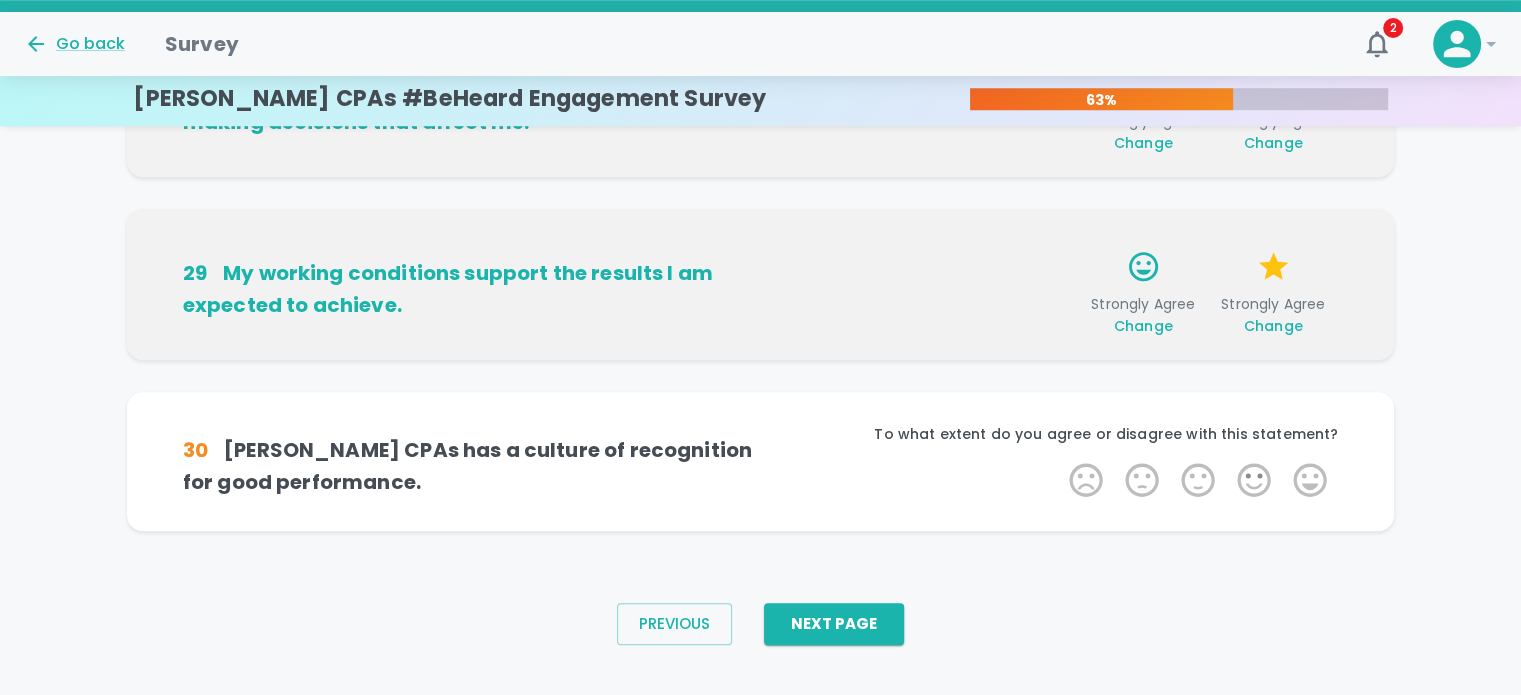 click on "Strongly Agree Change" at bounding box center (1273, 315) 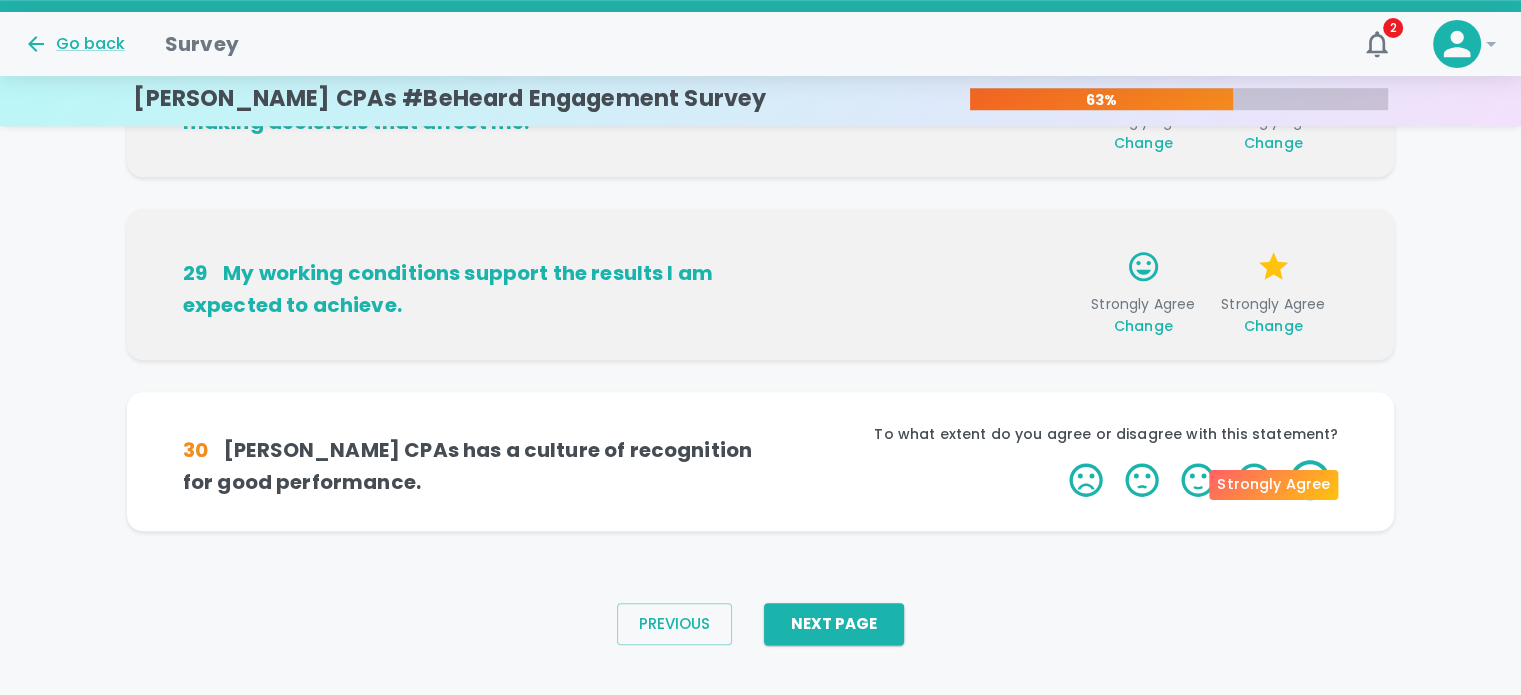 click on "5 Stars" at bounding box center (1310, 480) 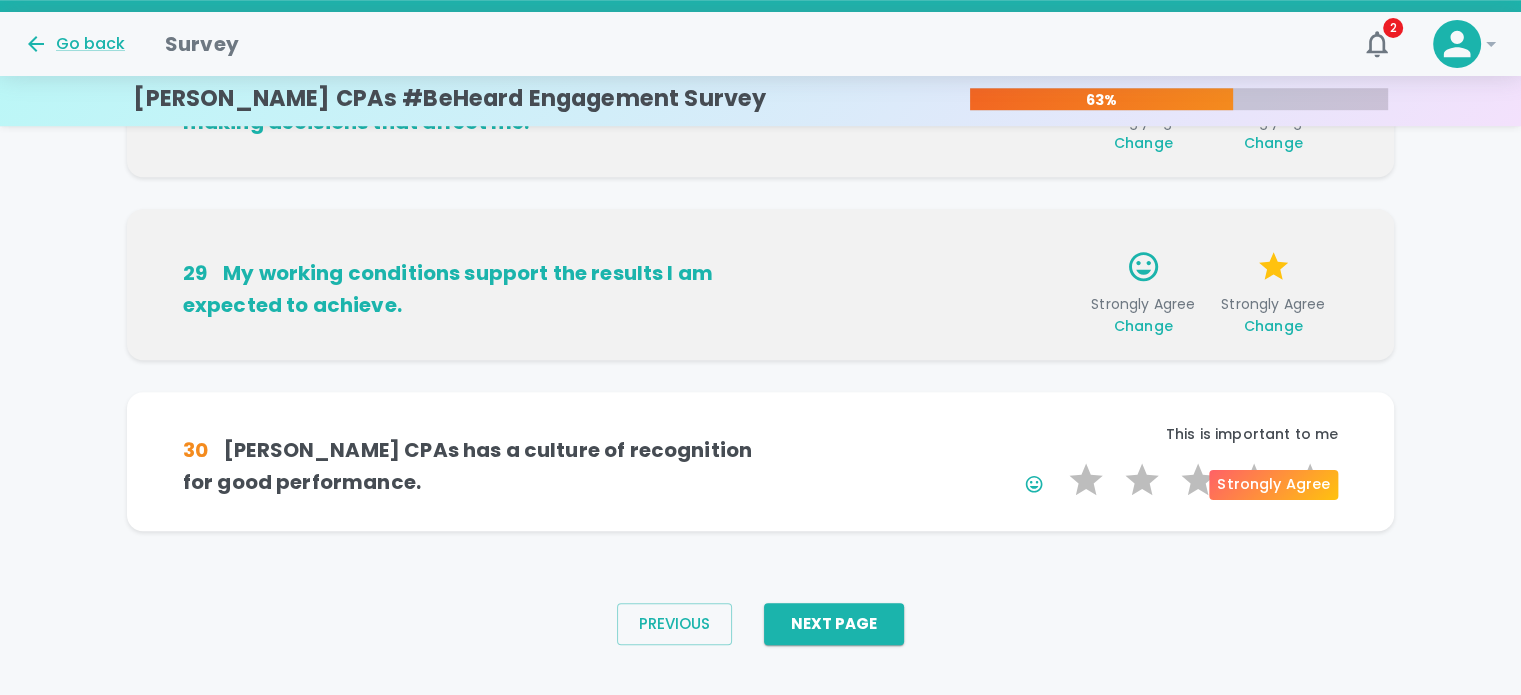 click on "5 Stars" at bounding box center [1310, 480] 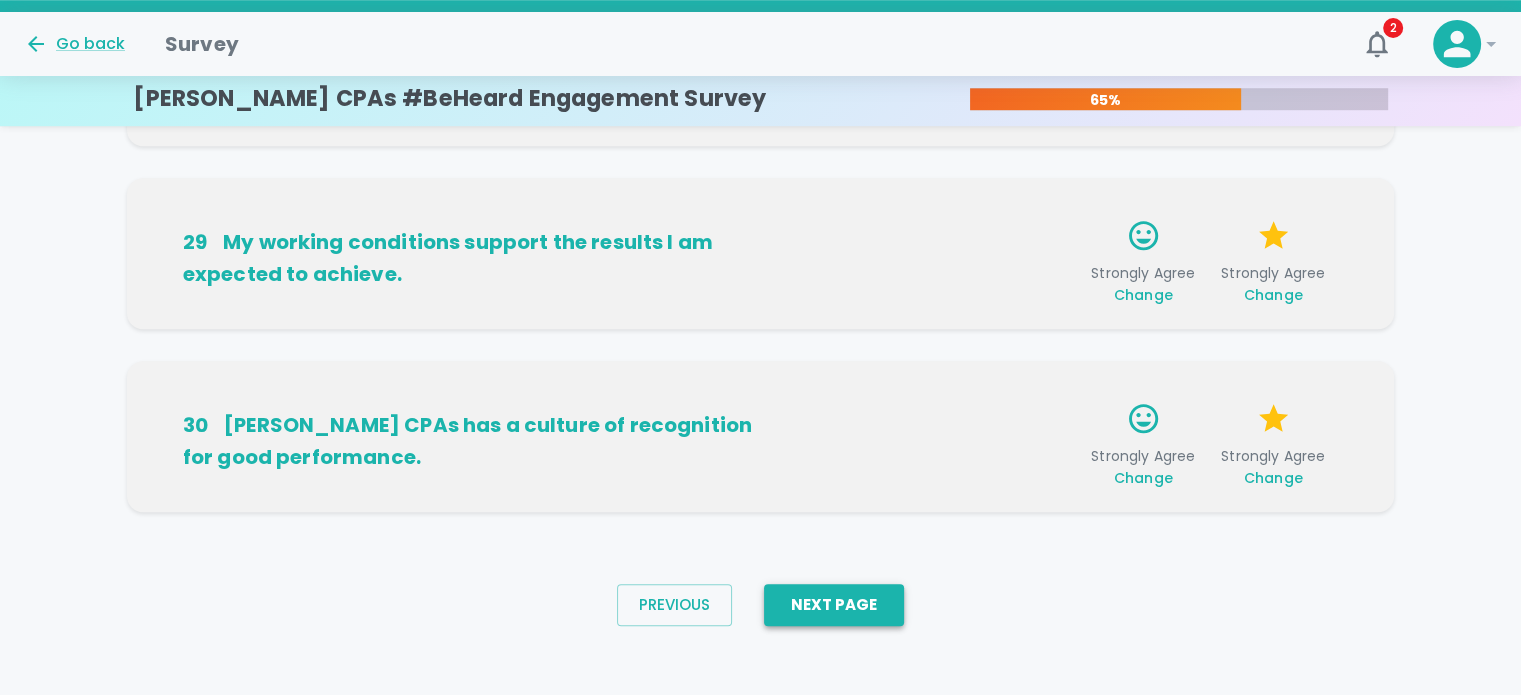 click on "Next Page" at bounding box center [834, 605] 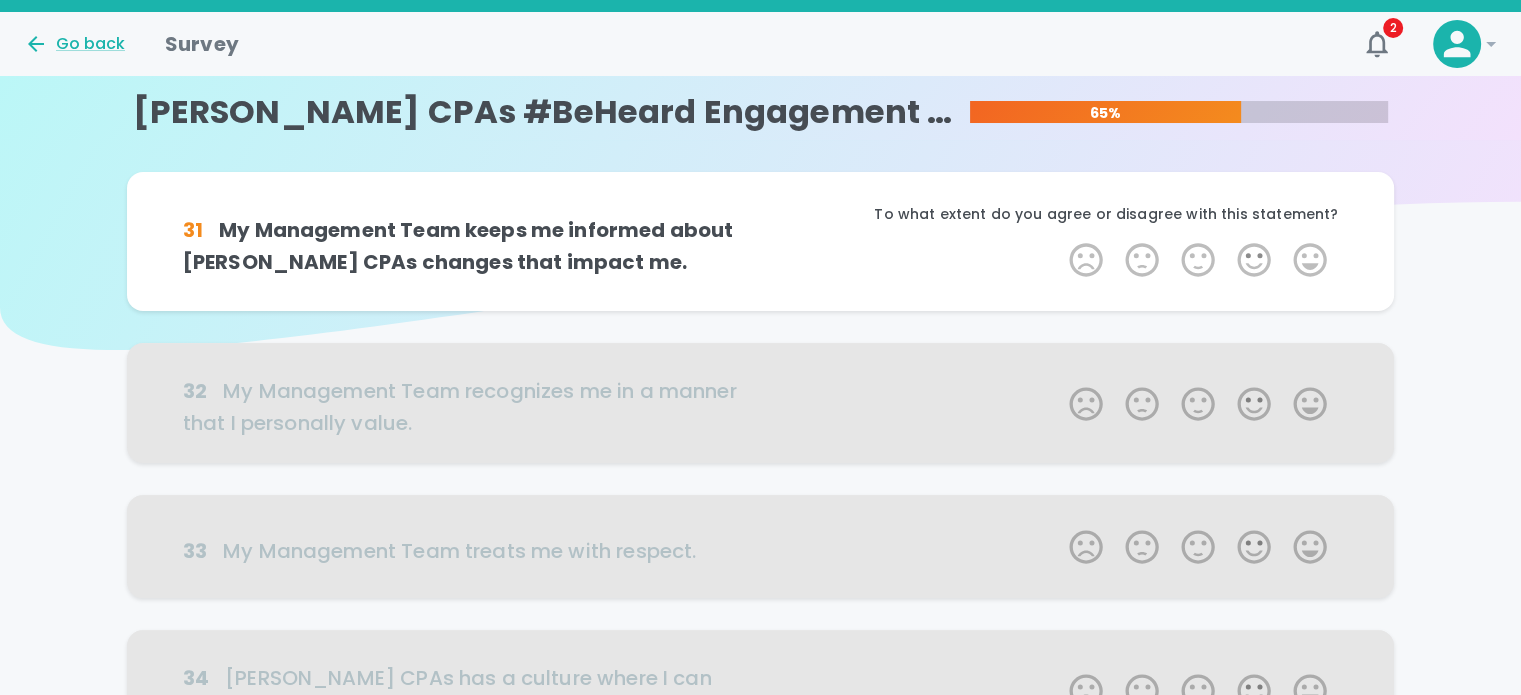 scroll, scrollTop: 0, scrollLeft: 0, axis: both 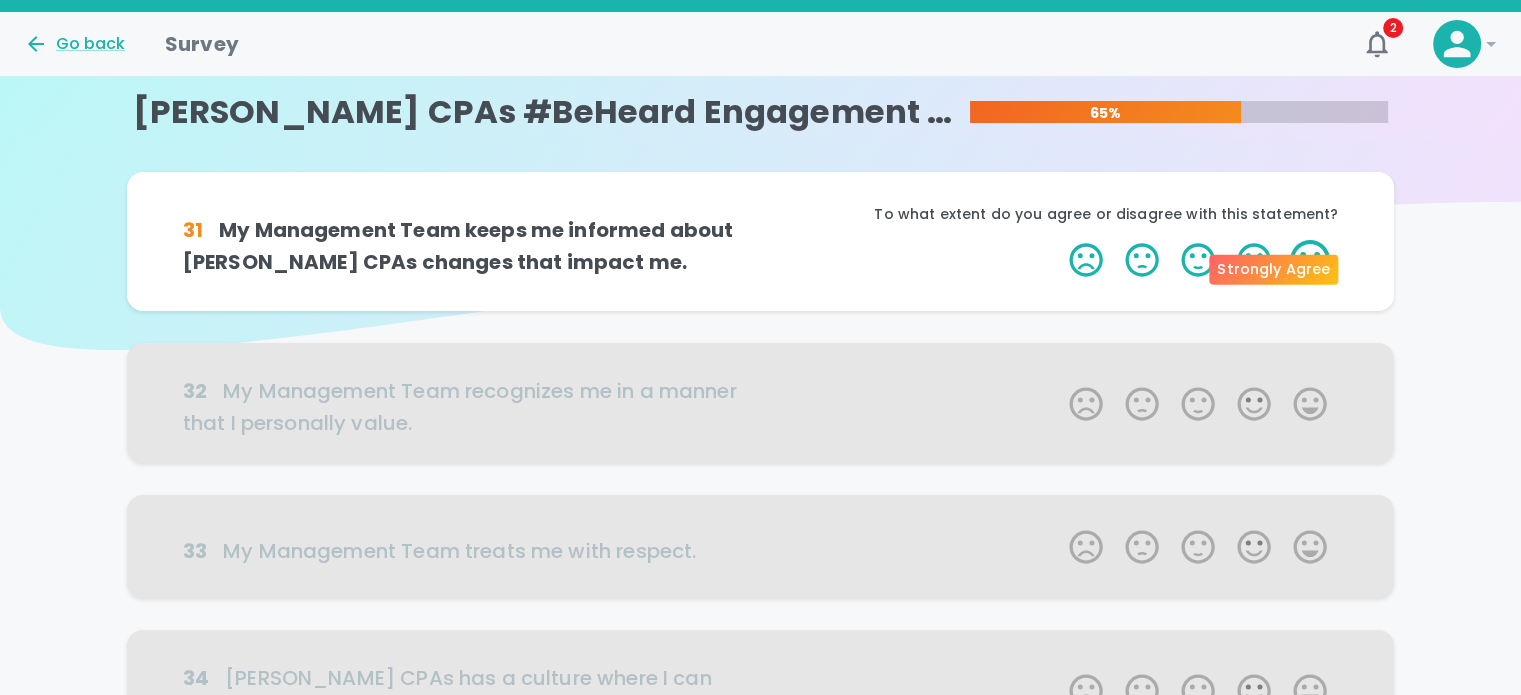 click on "5 Stars" at bounding box center [1310, 260] 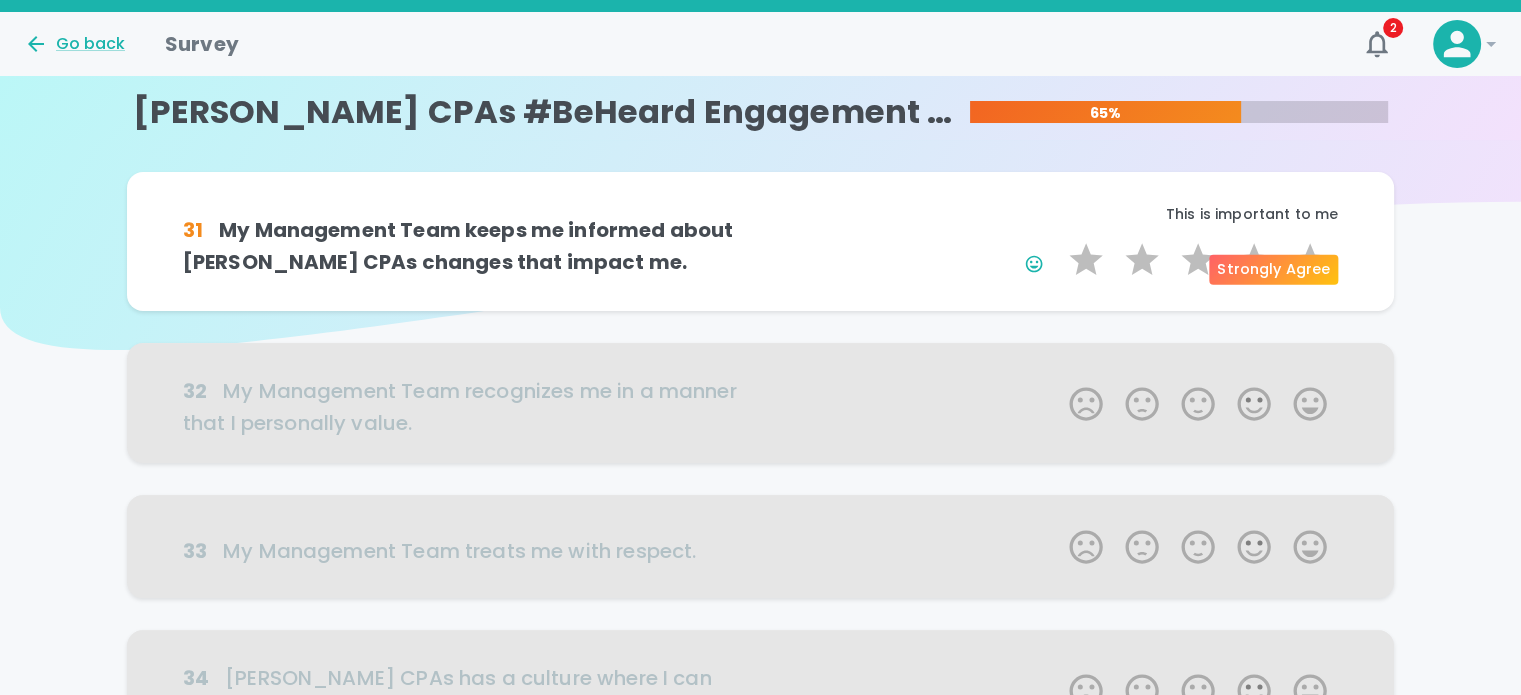 click on "5 Stars" at bounding box center (1310, 260) 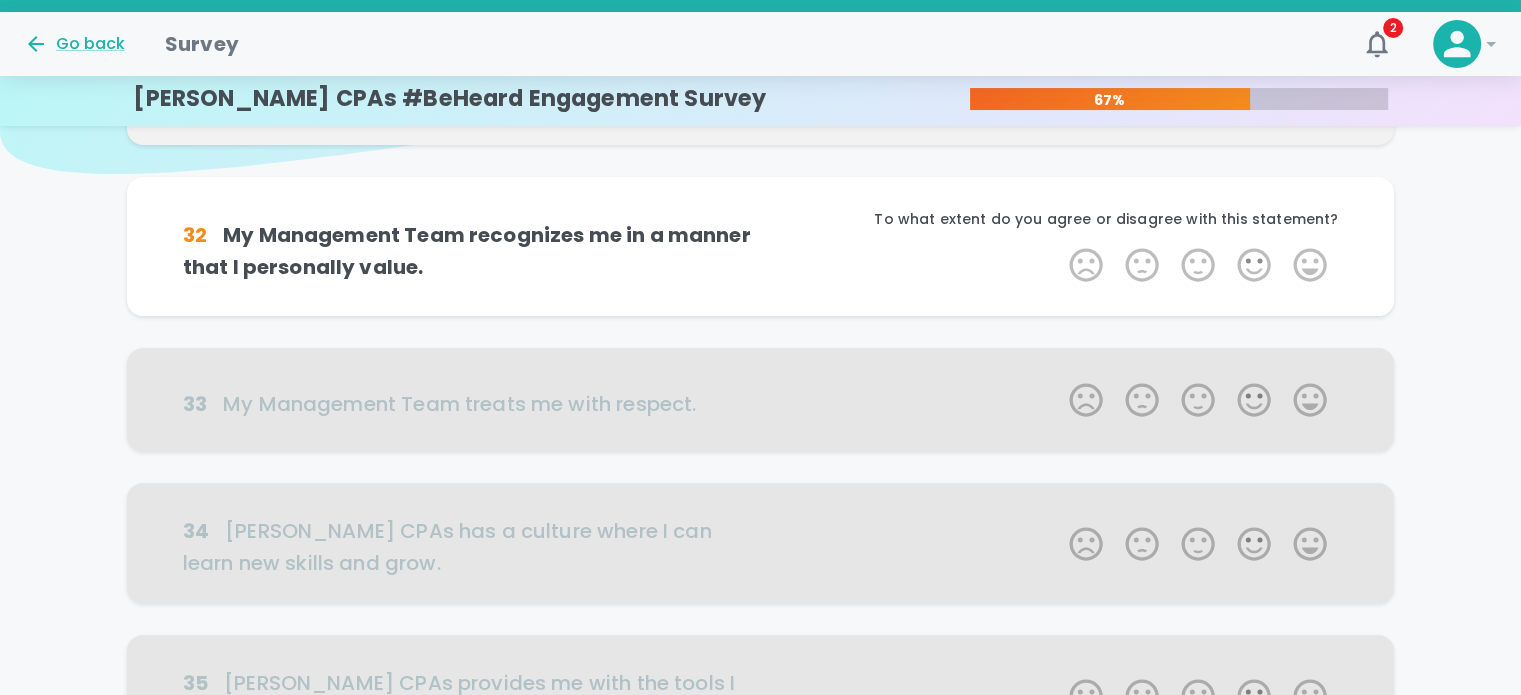 scroll, scrollTop: 176, scrollLeft: 0, axis: vertical 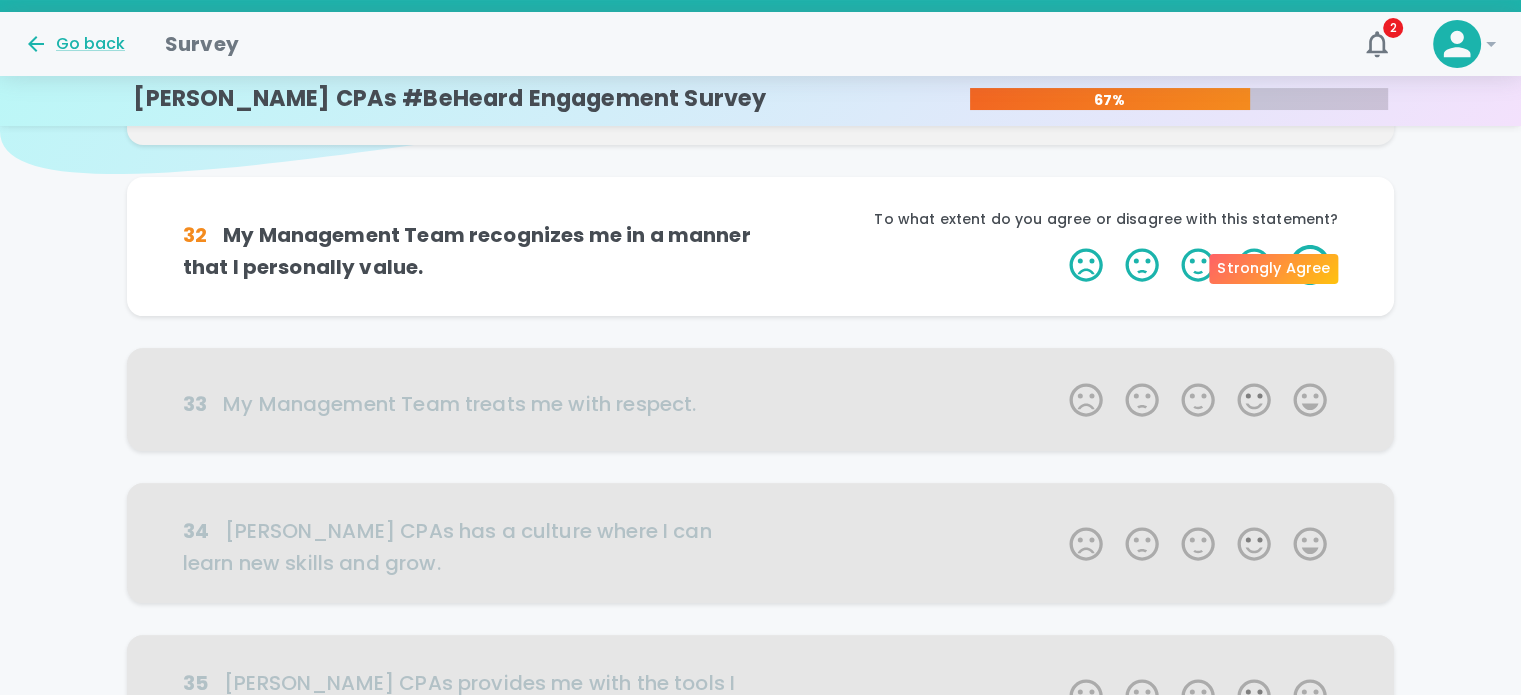 click on "5 Stars" at bounding box center [1310, 265] 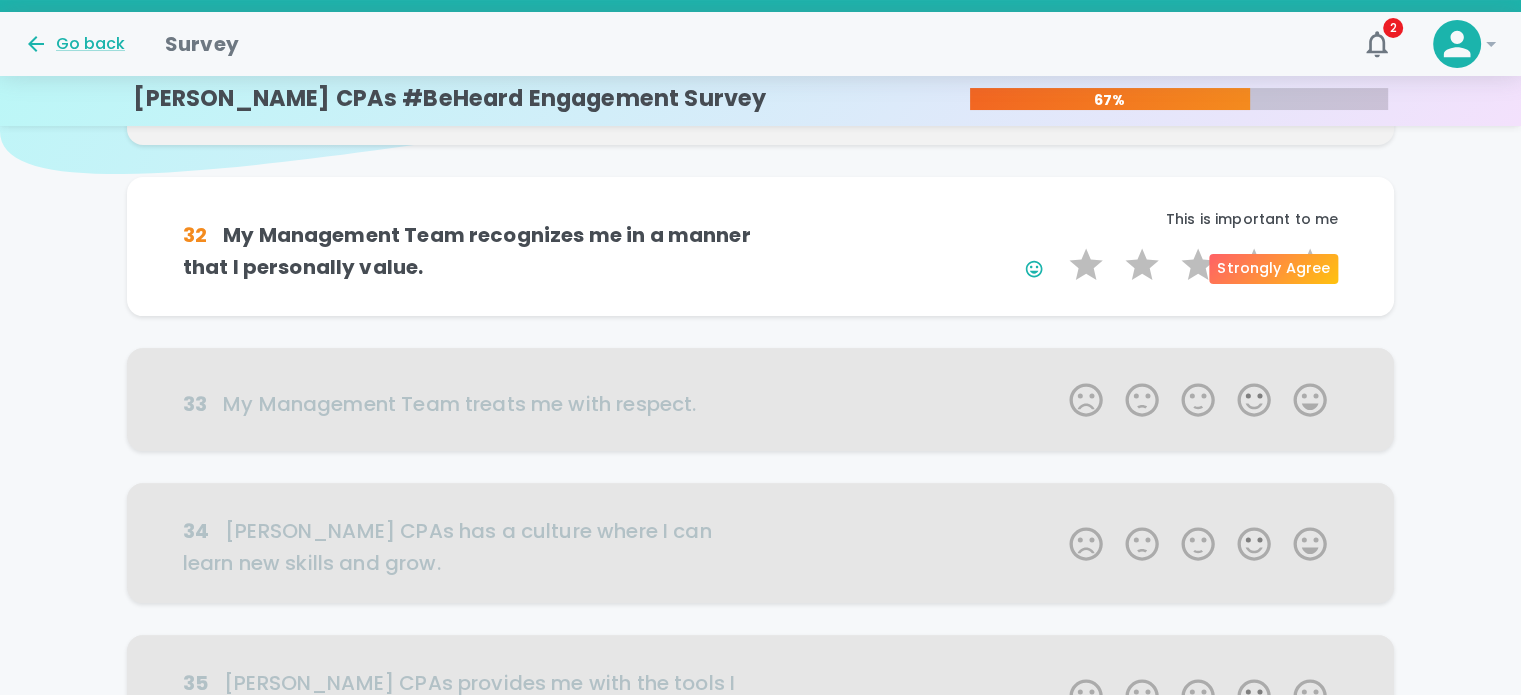 click on "5 Stars" at bounding box center (1310, 265) 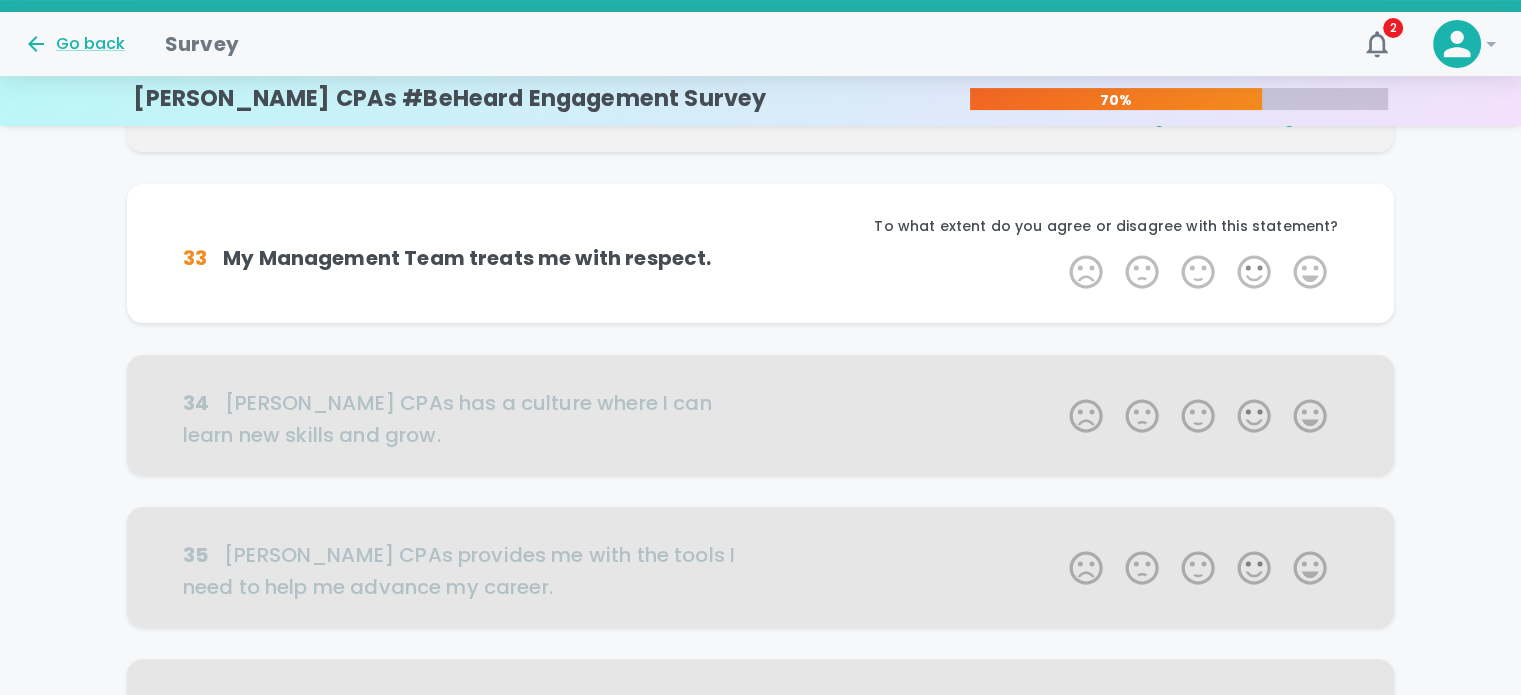 scroll, scrollTop: 352, scrollLeft: 0, axis: vertical 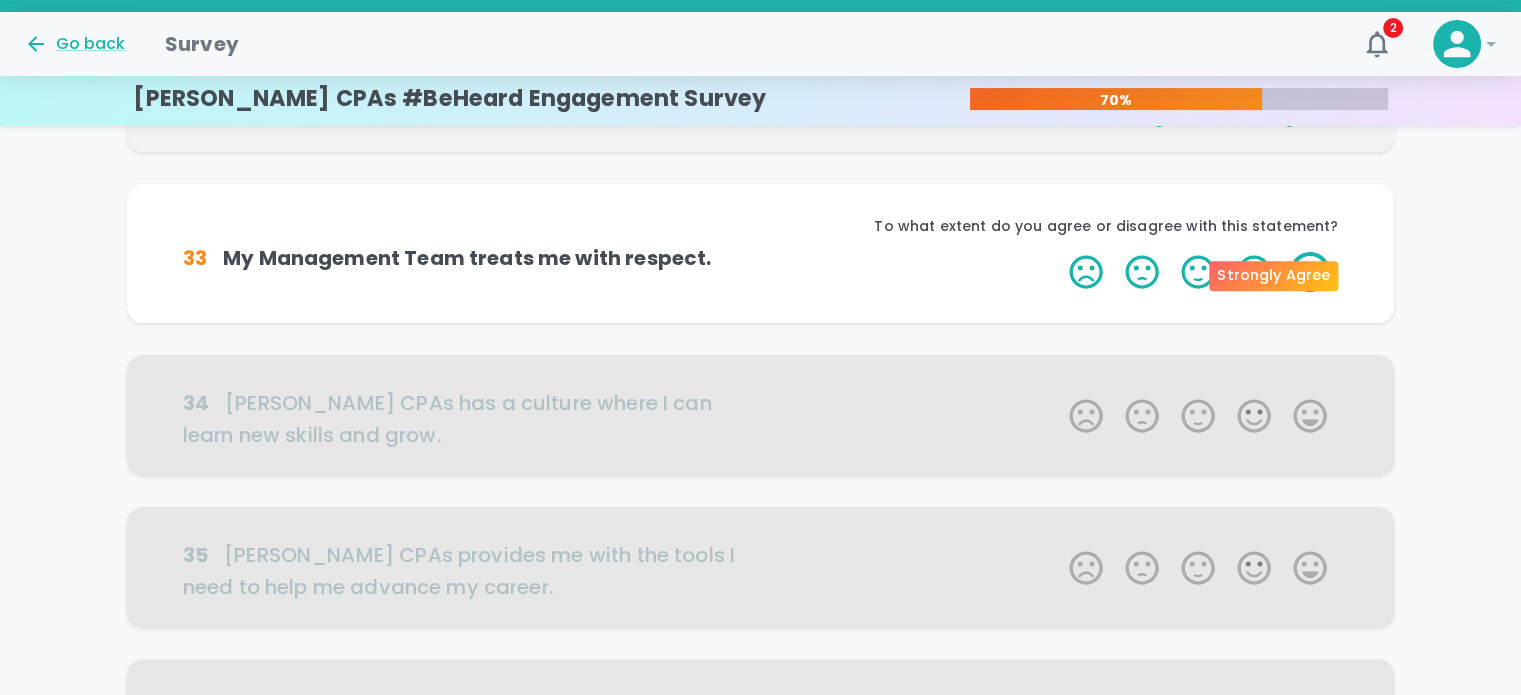 click on "5 Stars" at bounding box center [1310, 272] 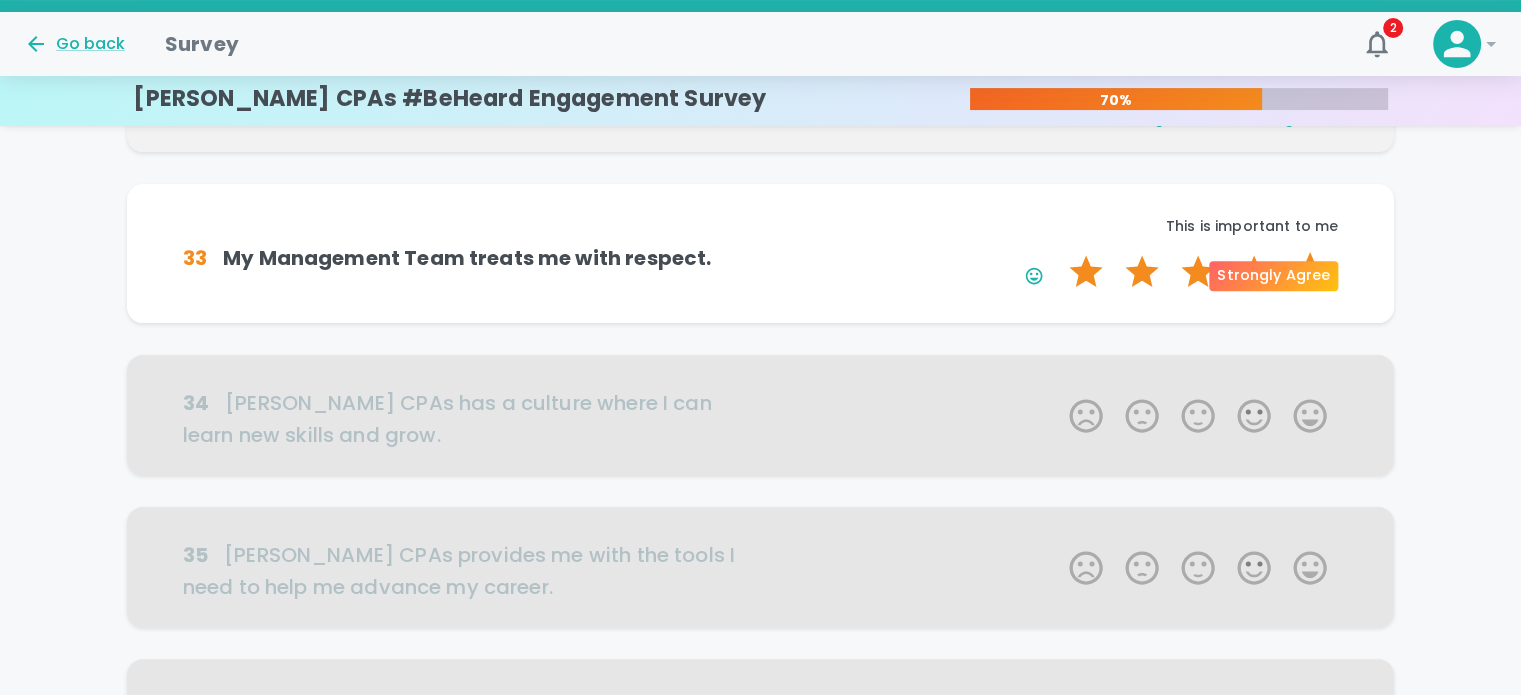 click on "5 Stars" at bounding box center [1310, 272] 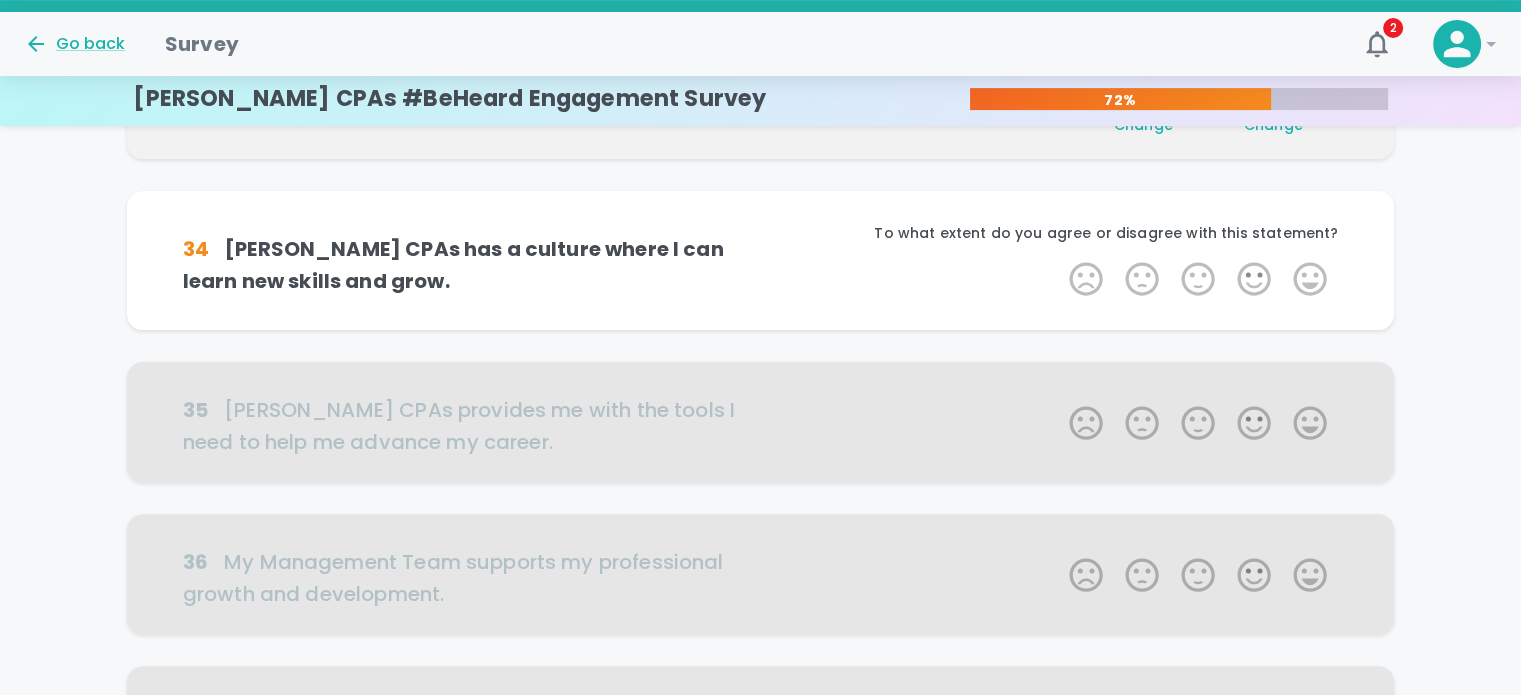 scroll, scrollTop: 528, scrollLeft: 0, axis: vertical 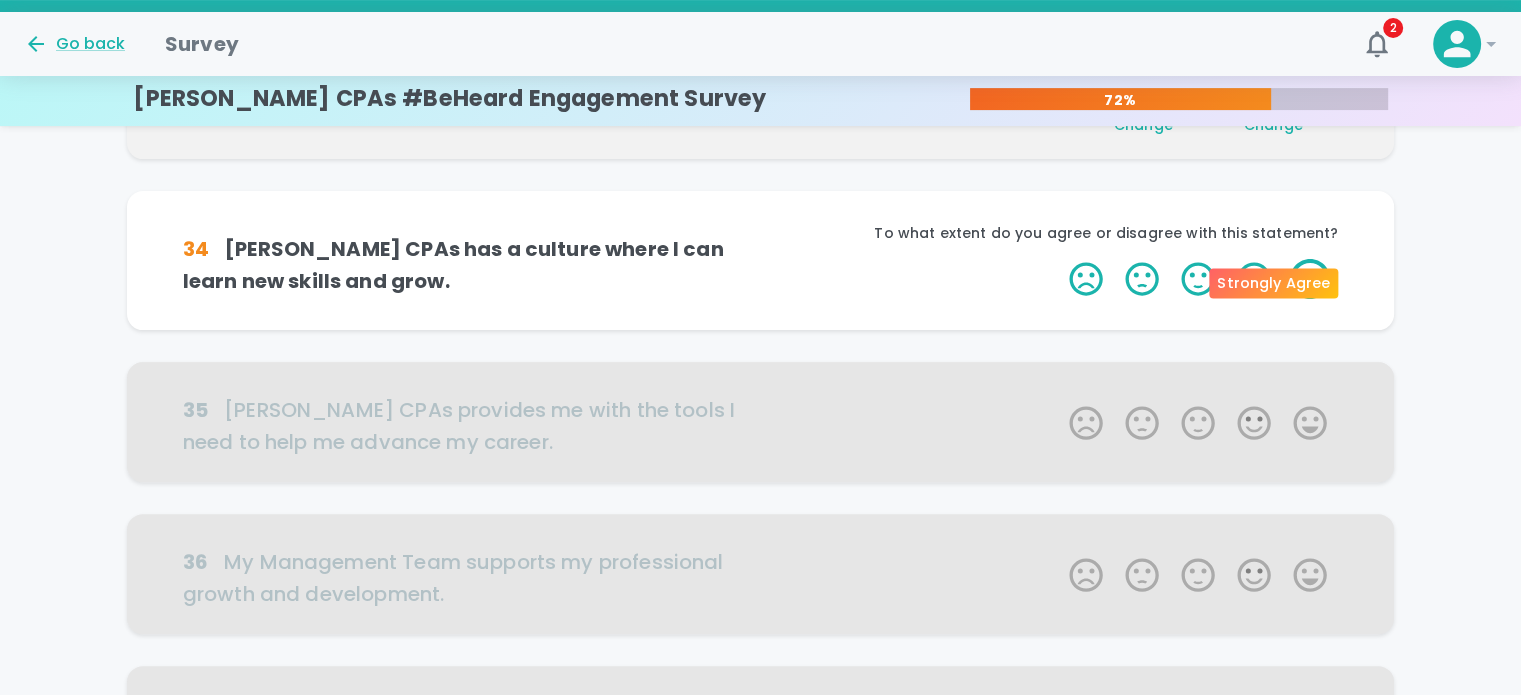 click on "5 Stars" at bounding box center (1310, 279) 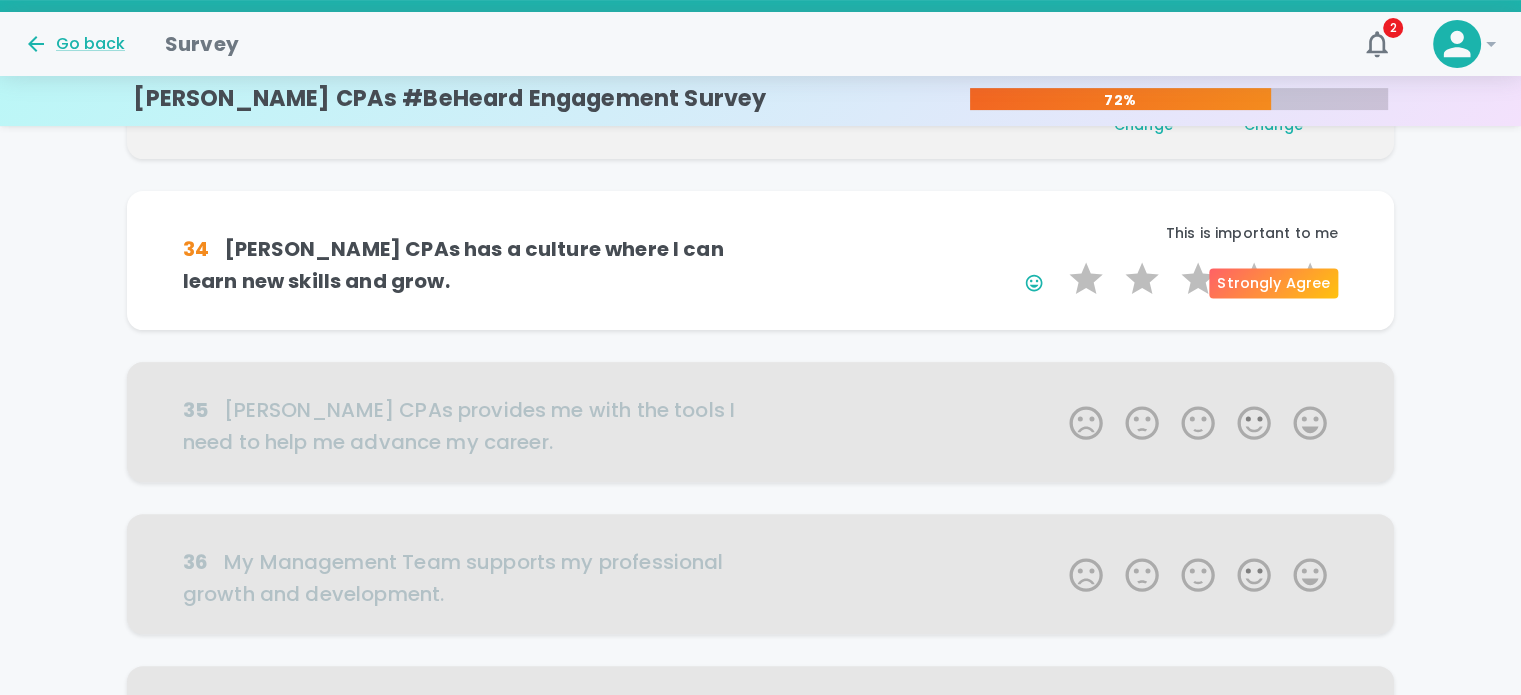 click on "5 Stars" at bounding box center [1310, 279] 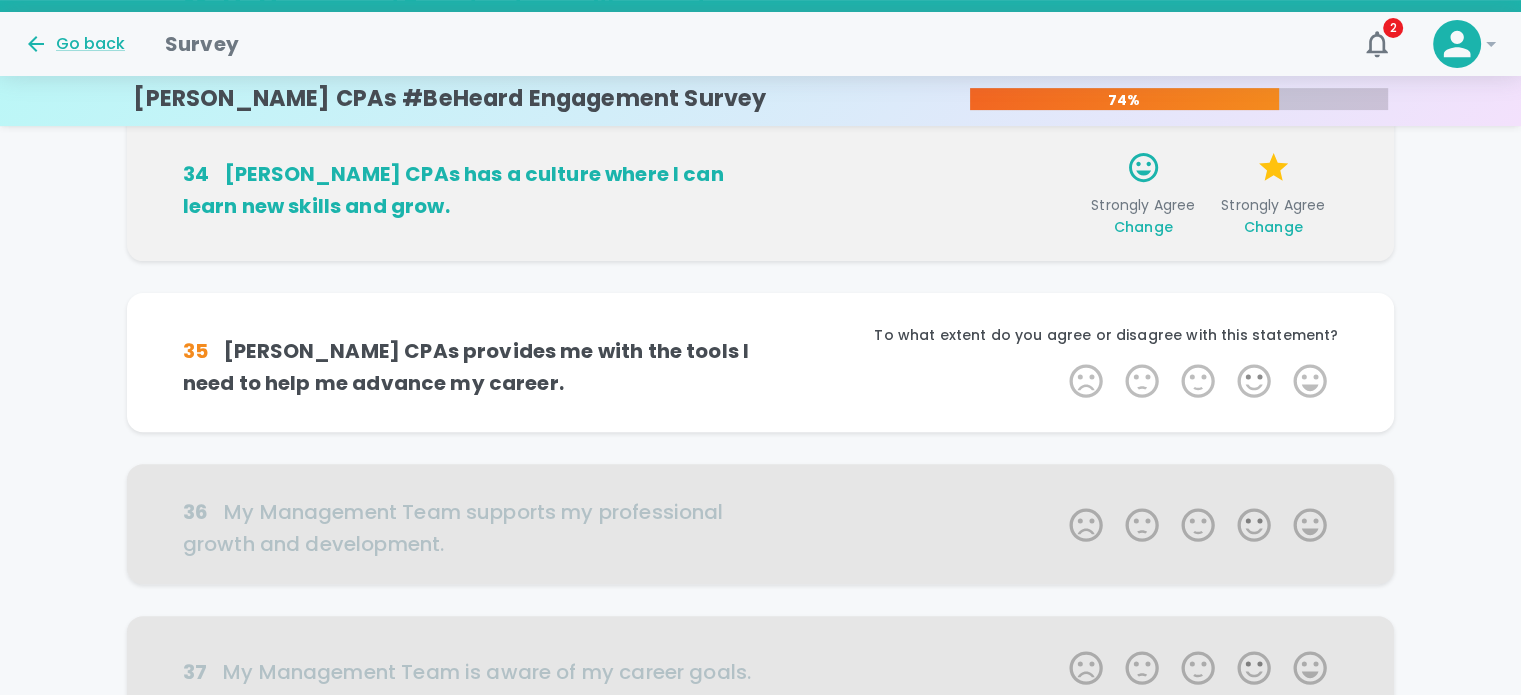 scroll, scrollTop: 704, scrollLeft: 0, axis: vertical 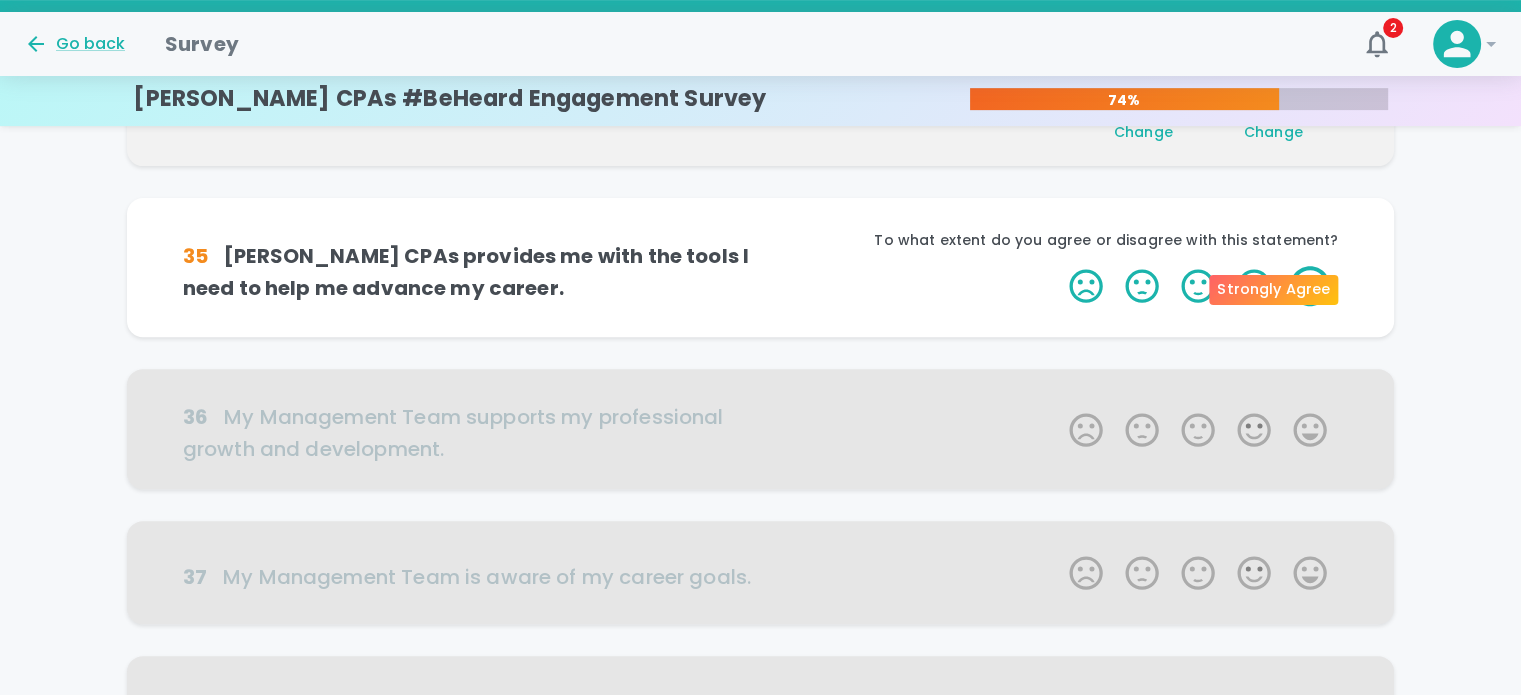 click on "5 Stars" at bounding box center (1310, 286) 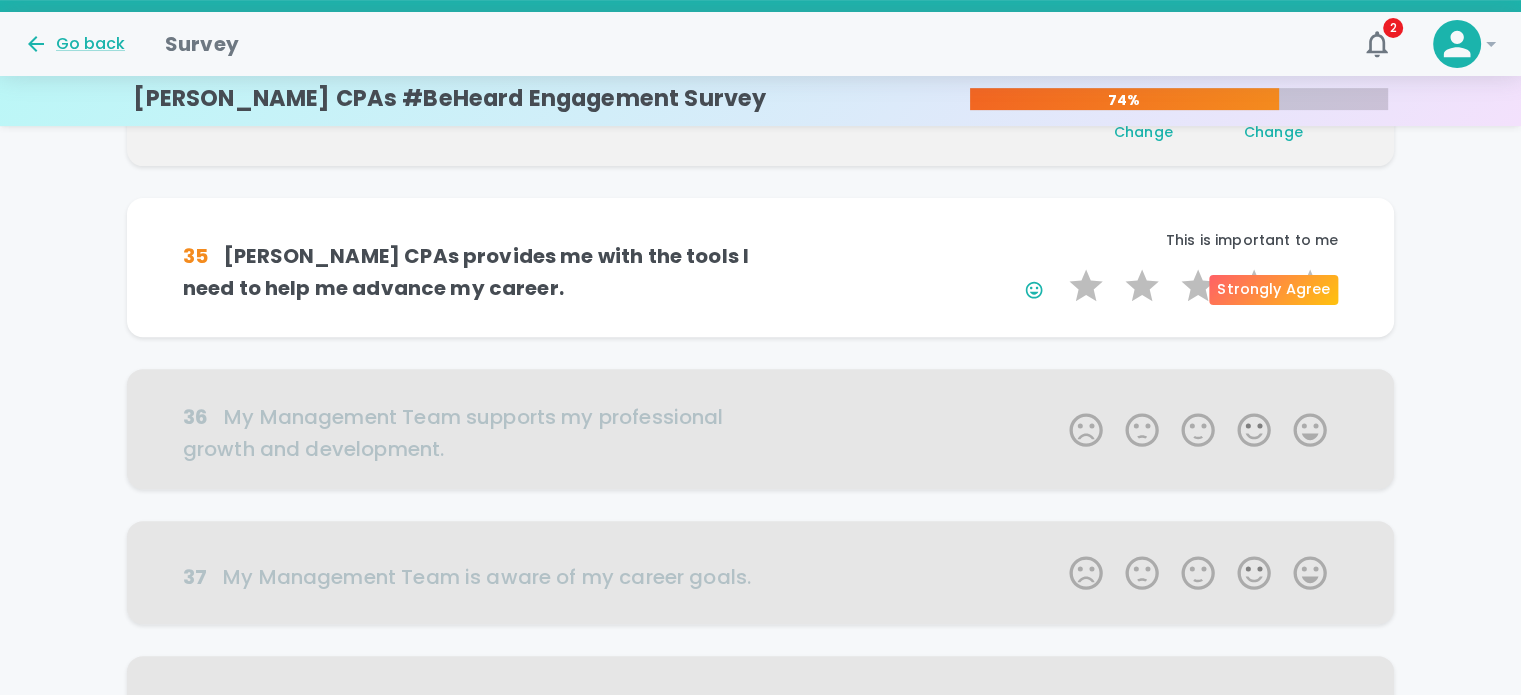 click on "5 Stars" at bounding box center (1310, 286) 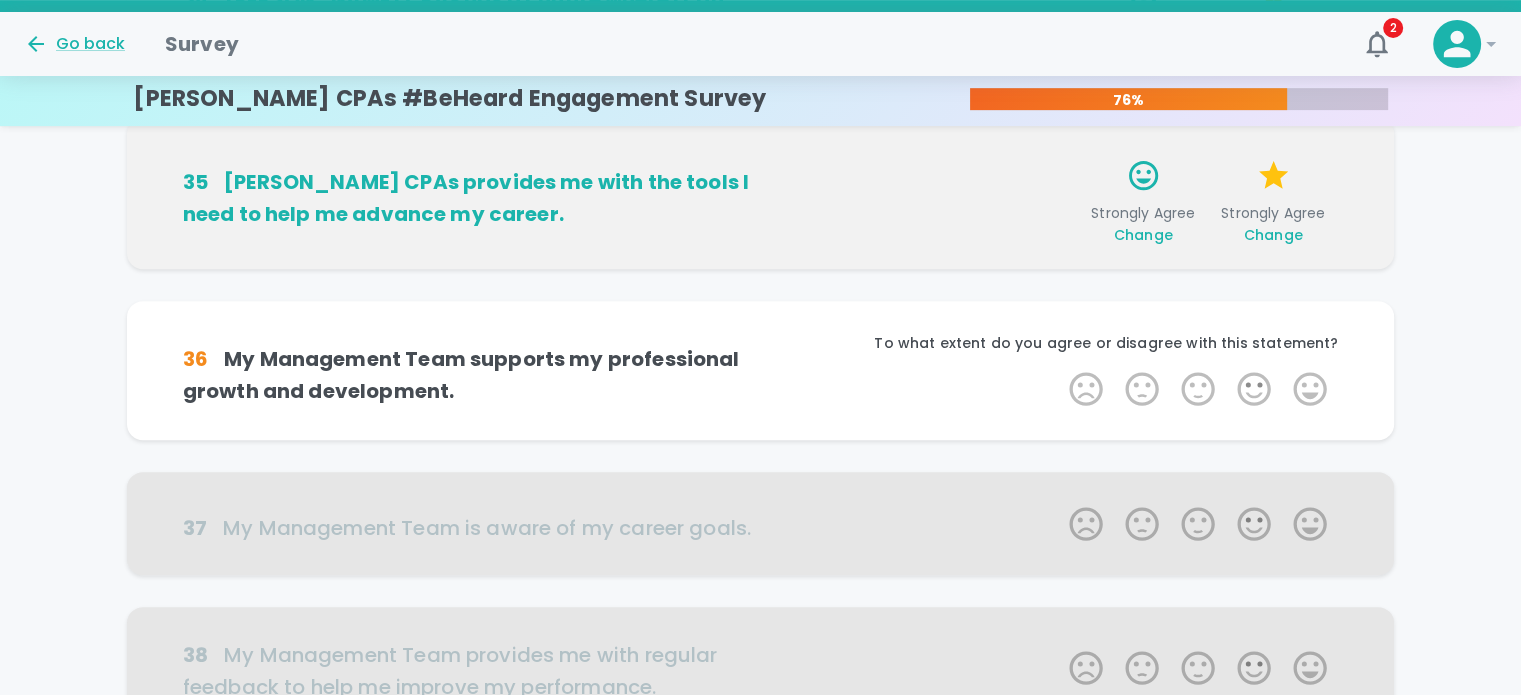 scroll, scrollTop: 880, scrollLeft: 0, axis: vertical 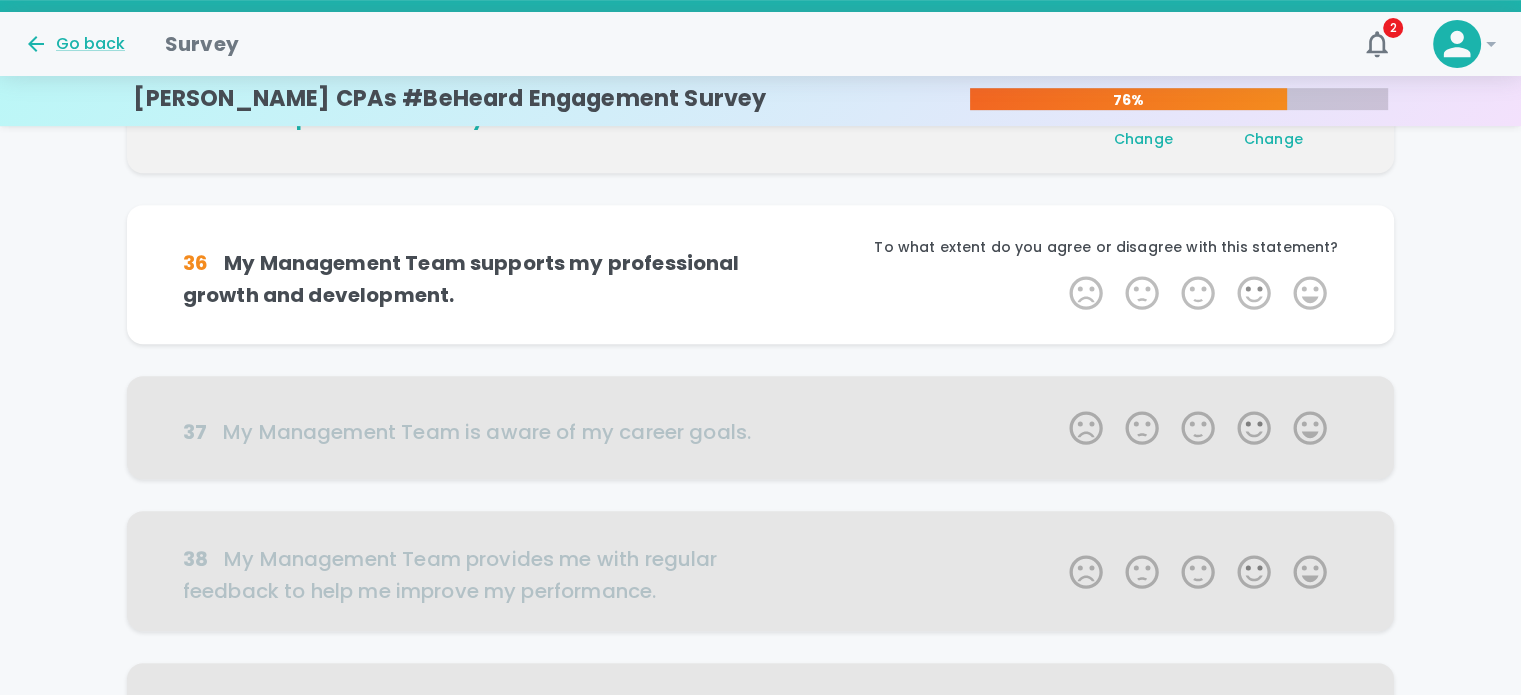 click on "5 Stars" at bounding box center (1310, 293) 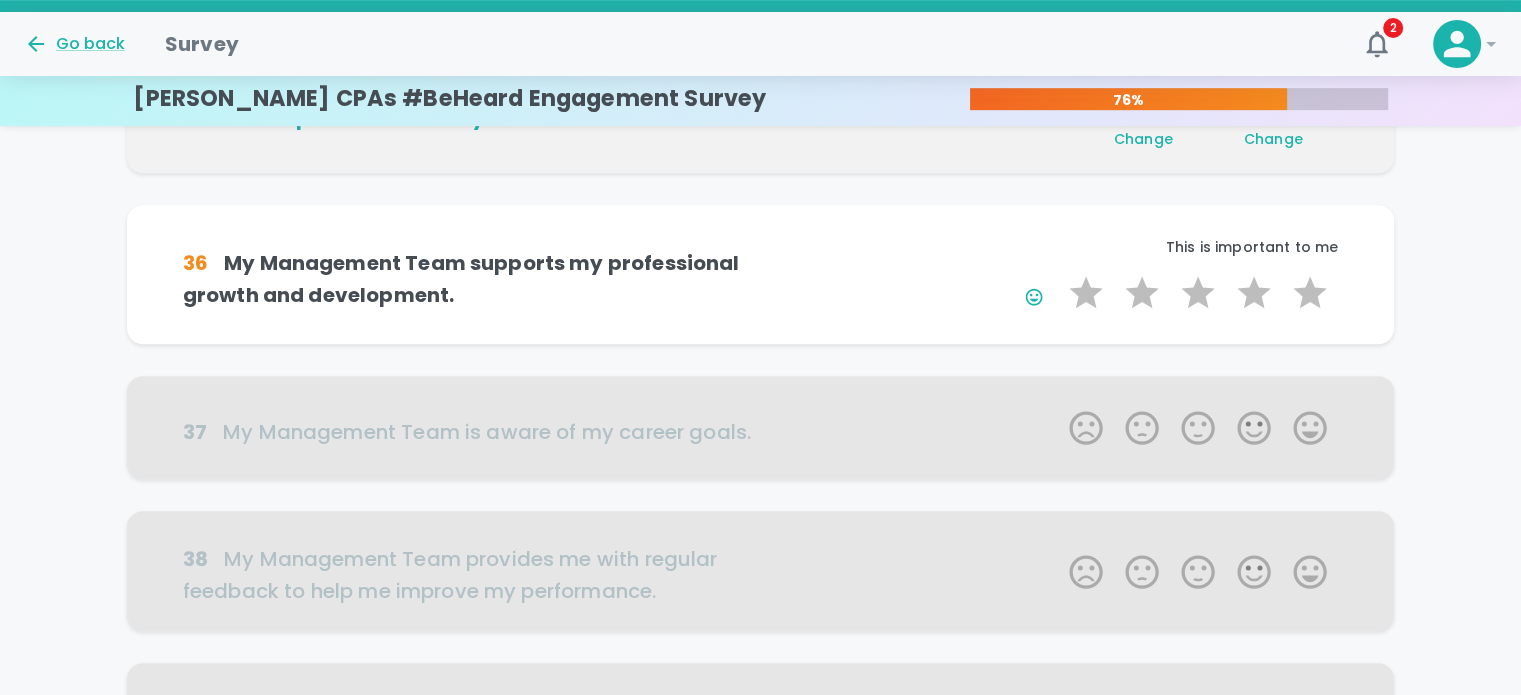 click on "5 Stars" at bounding box center (1310, 293) 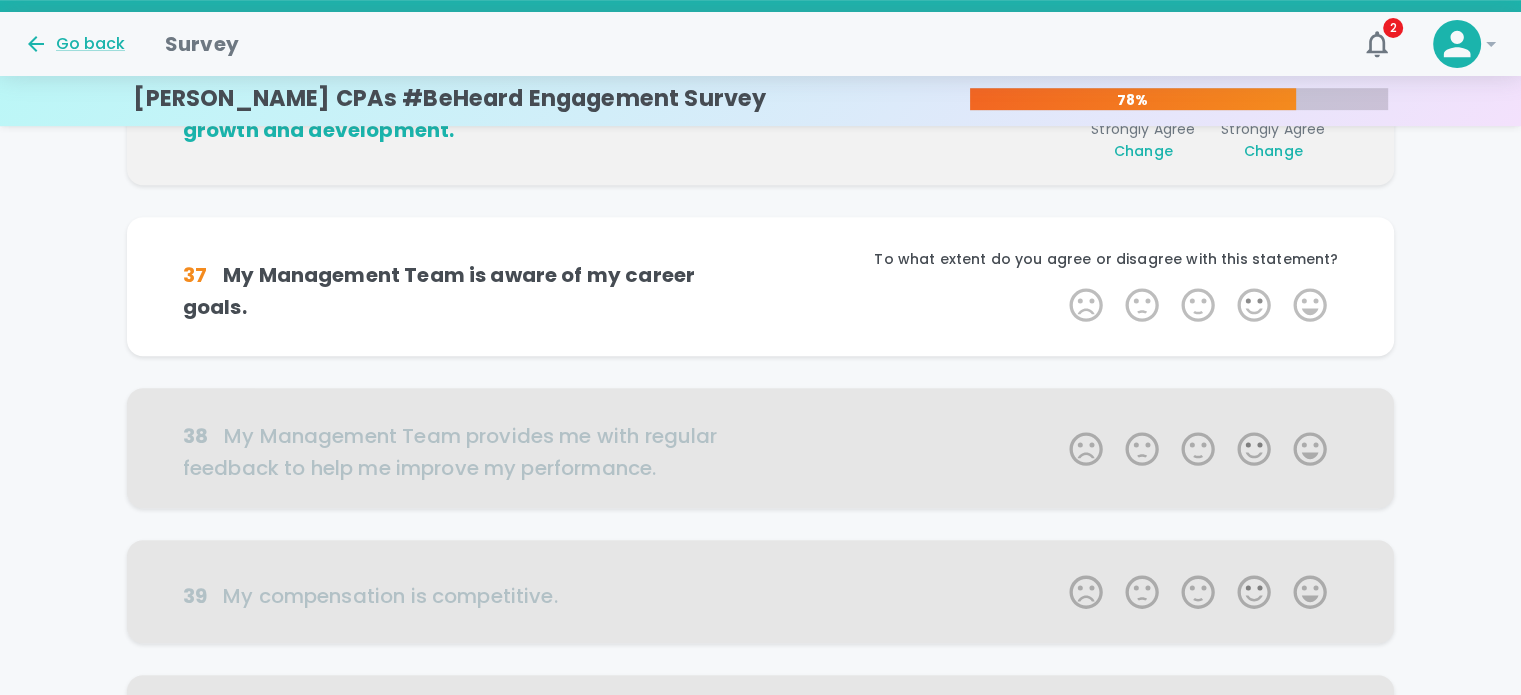 scroll, scrollTop: 1056, scrollLeft: 0, axis: vertical 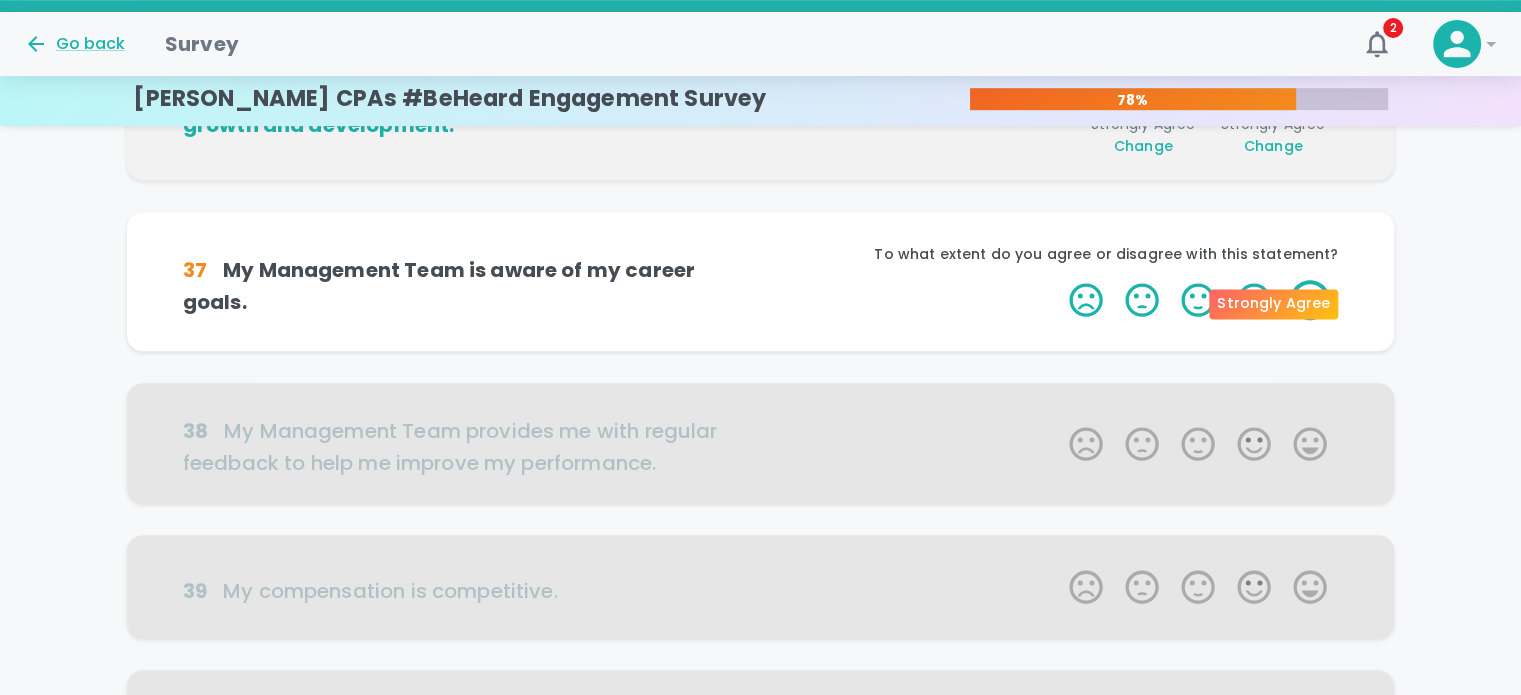 click on "5 Stars" at bounding box center (1310, 300) 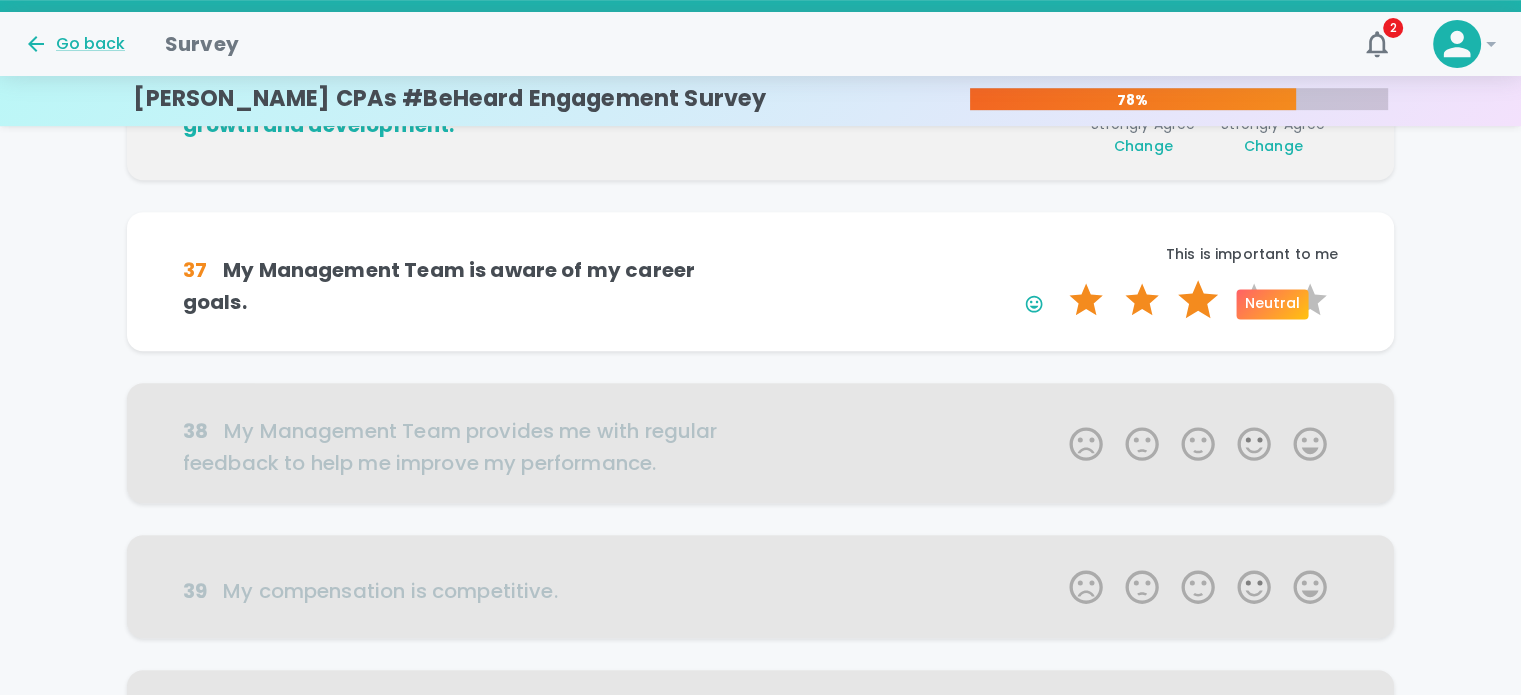 click on "3 Stars" at bounding box center (1198, 300) 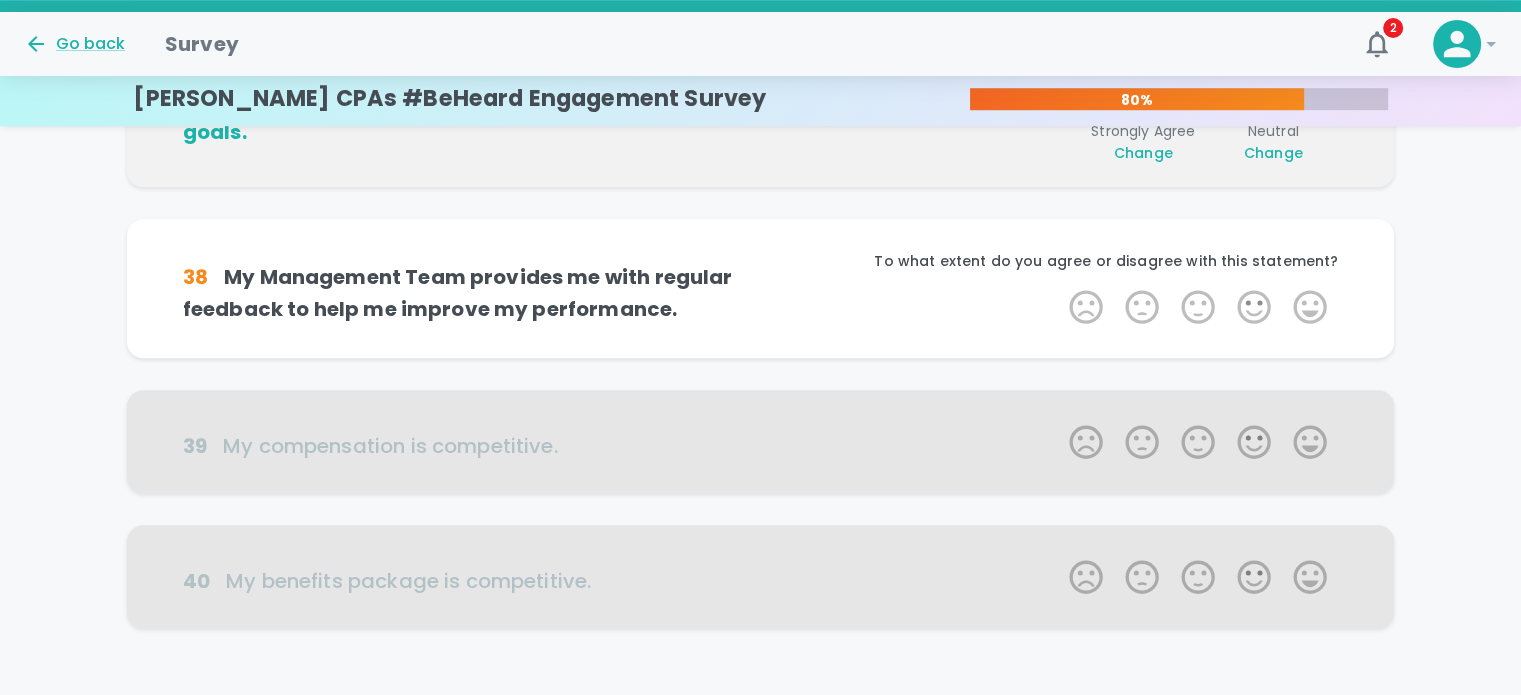 scroll, scrollTop: 1232, scrollLeft: 0, axis: vertical 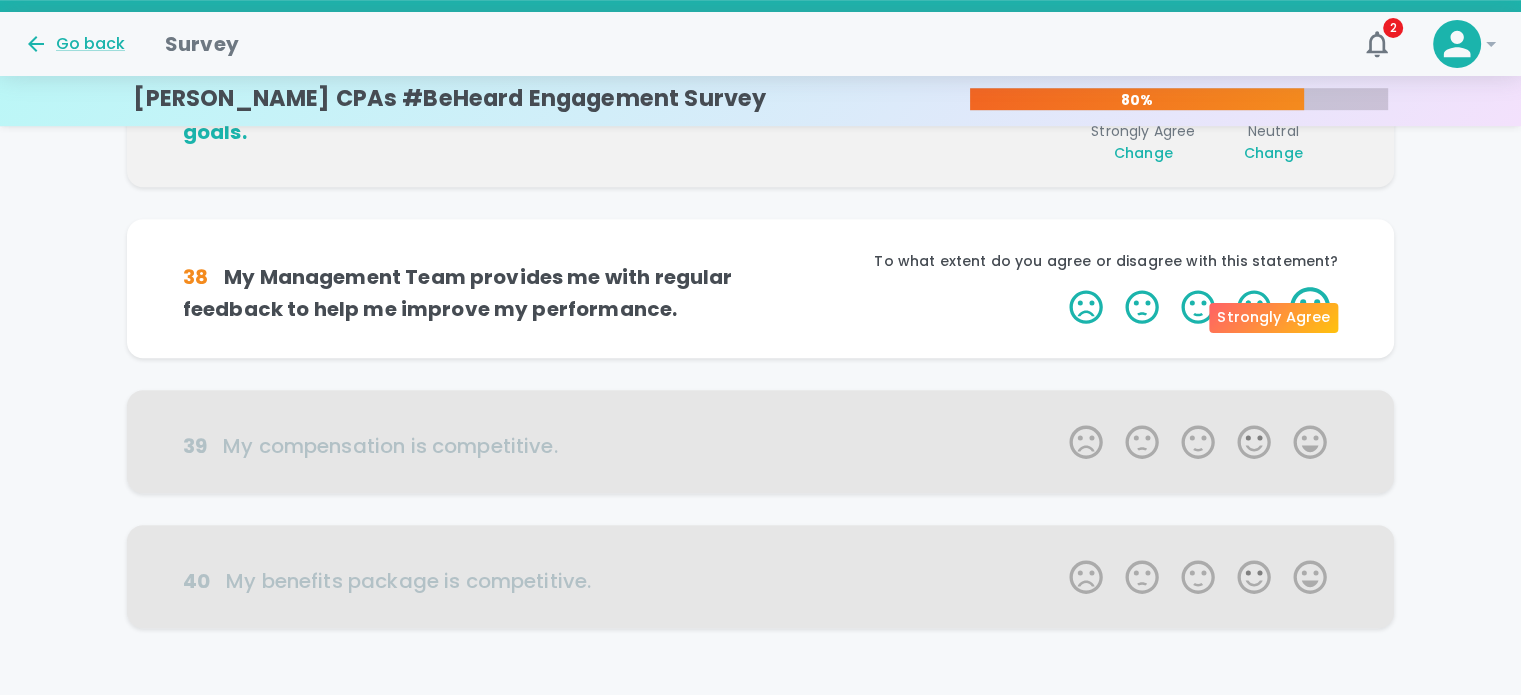click on "5 Stars" at bounding box center [1310, 307] 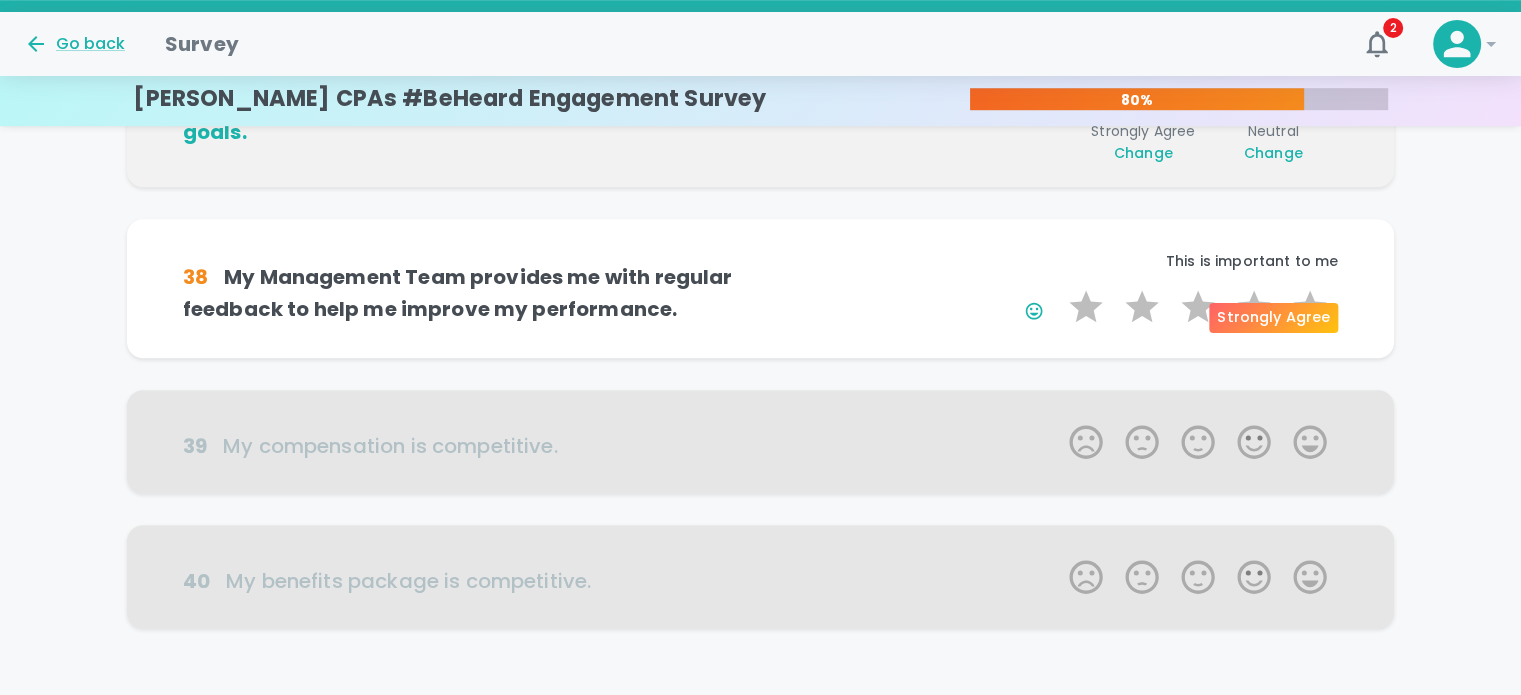 click on "5 Stars" at bounding box center (1310, 307) 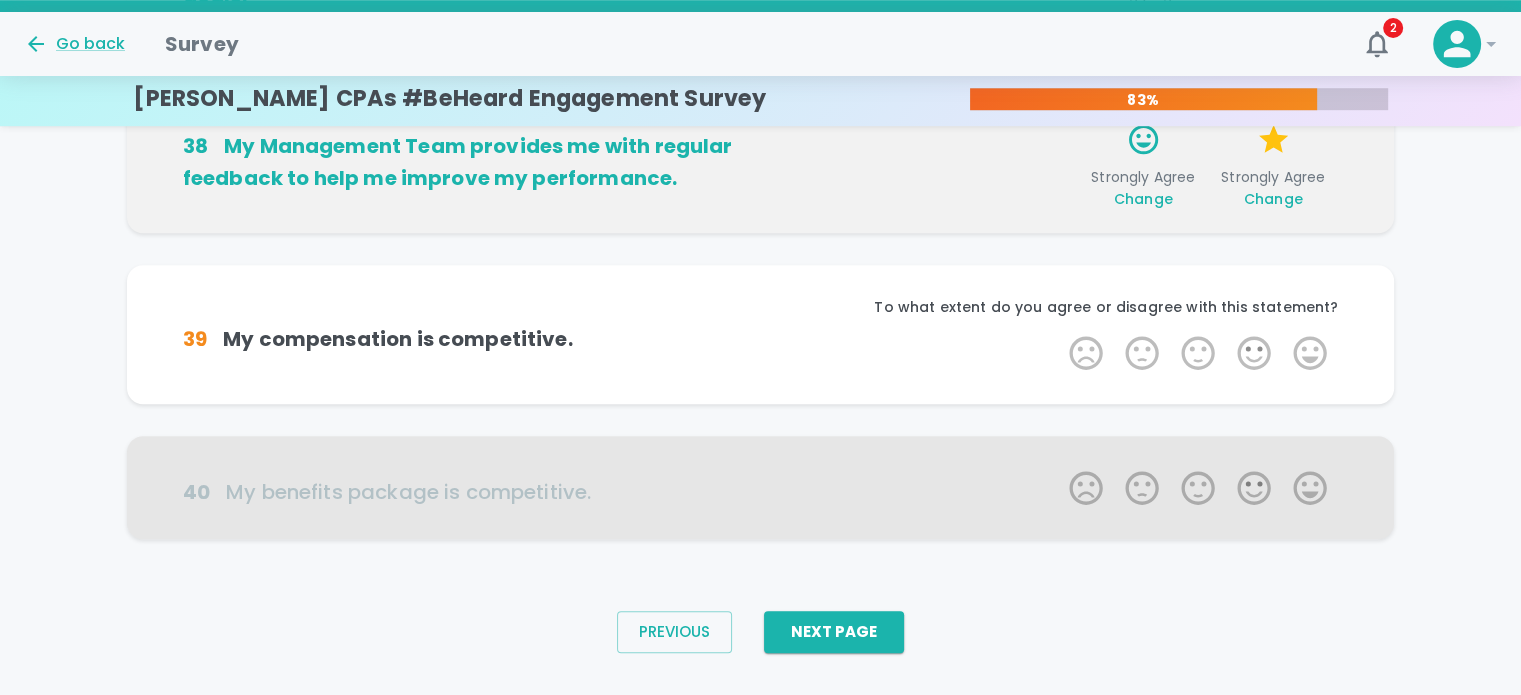 scroll, scrollTop: 1372, scrollLeft: 0, axis: vertical 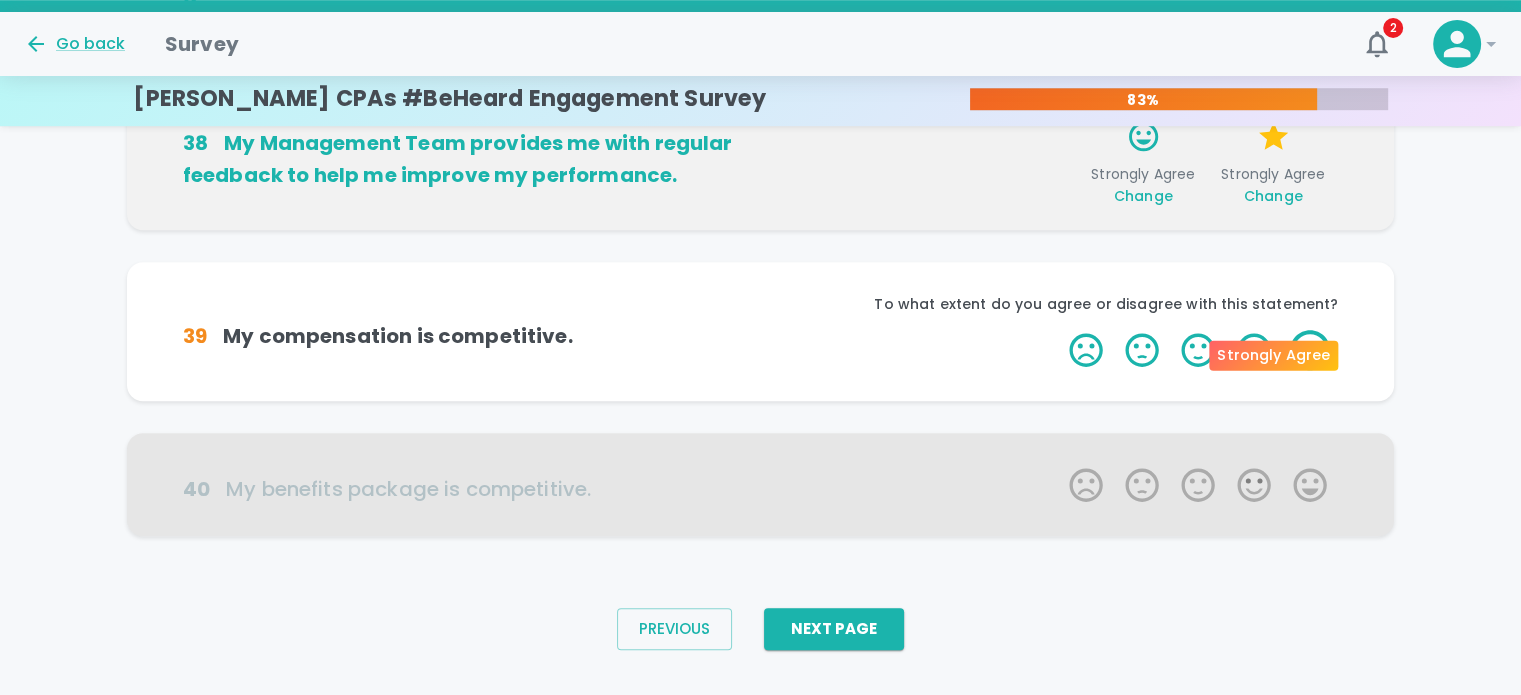 click on "5 Stars" at bounding box center [1310, 350] 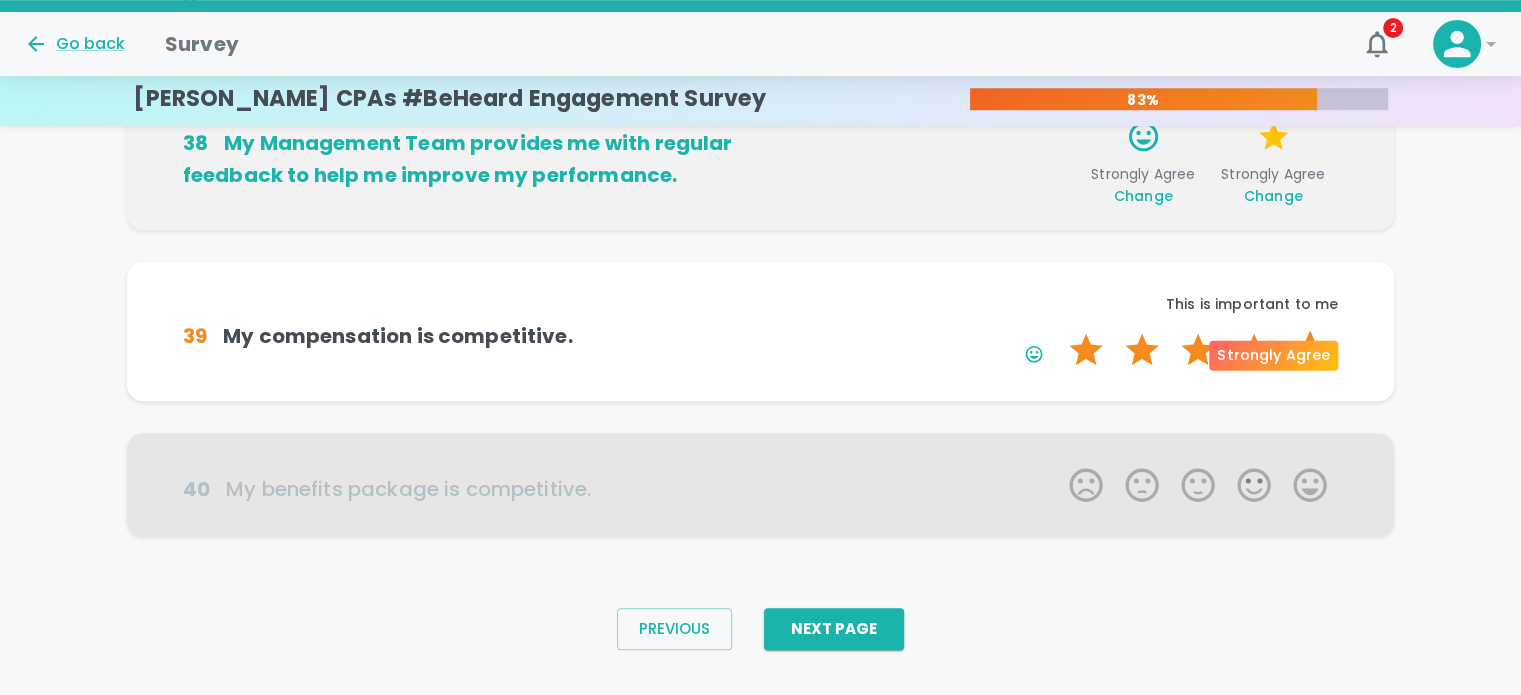 click on "5 Stars" at bounding box center (1310, 350) 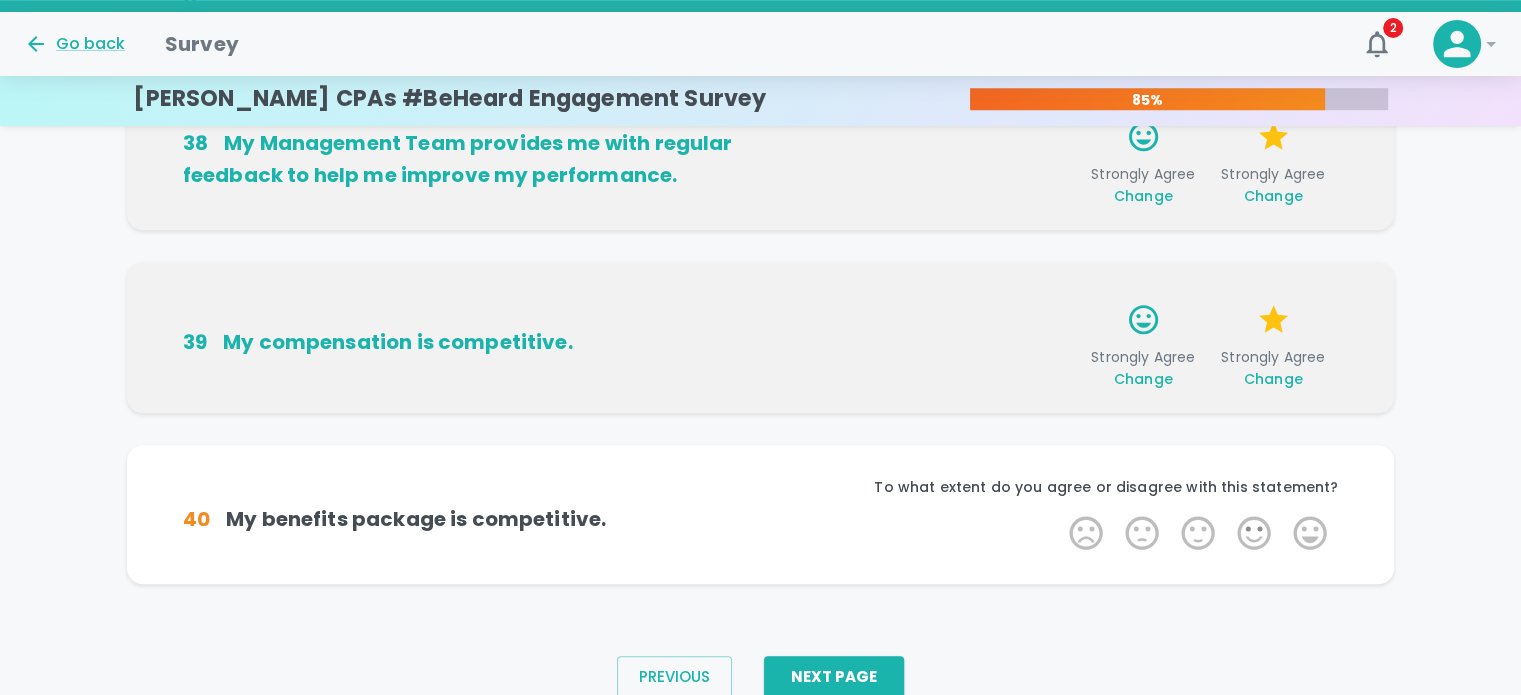 scroll, scrollTop: 1408, scrollLeft: 0, axis: vertical 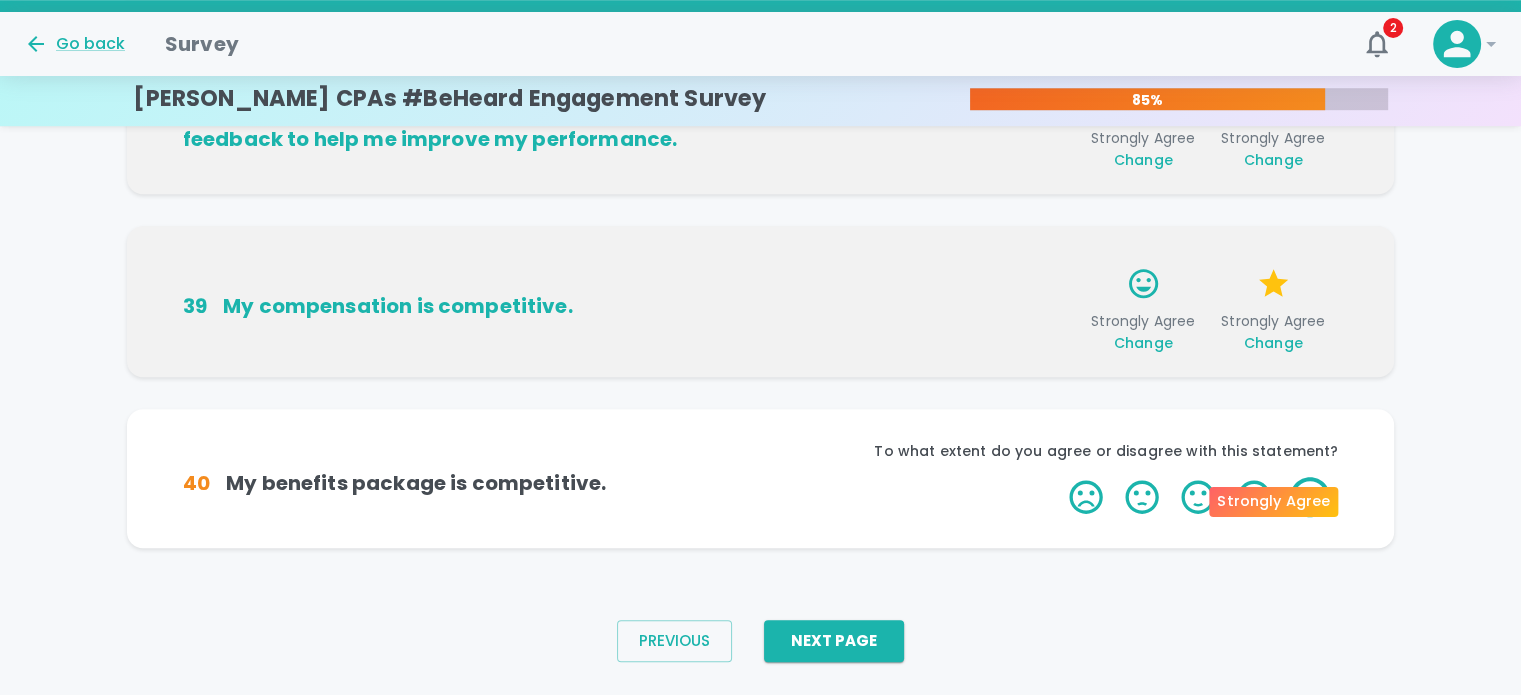 click on "5 Stars" at bounding box center (1310, 497) 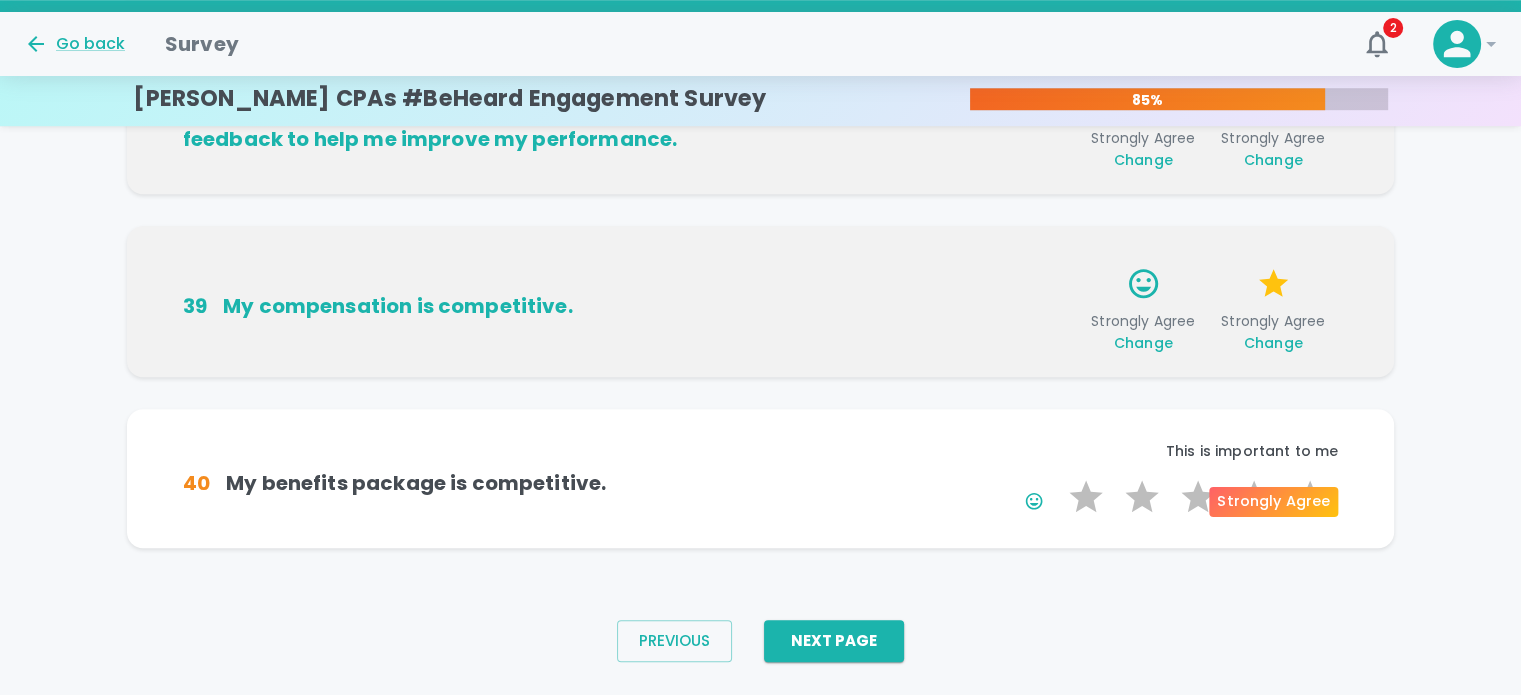 click on "5 Stars" at bounding box center [1310, 497] 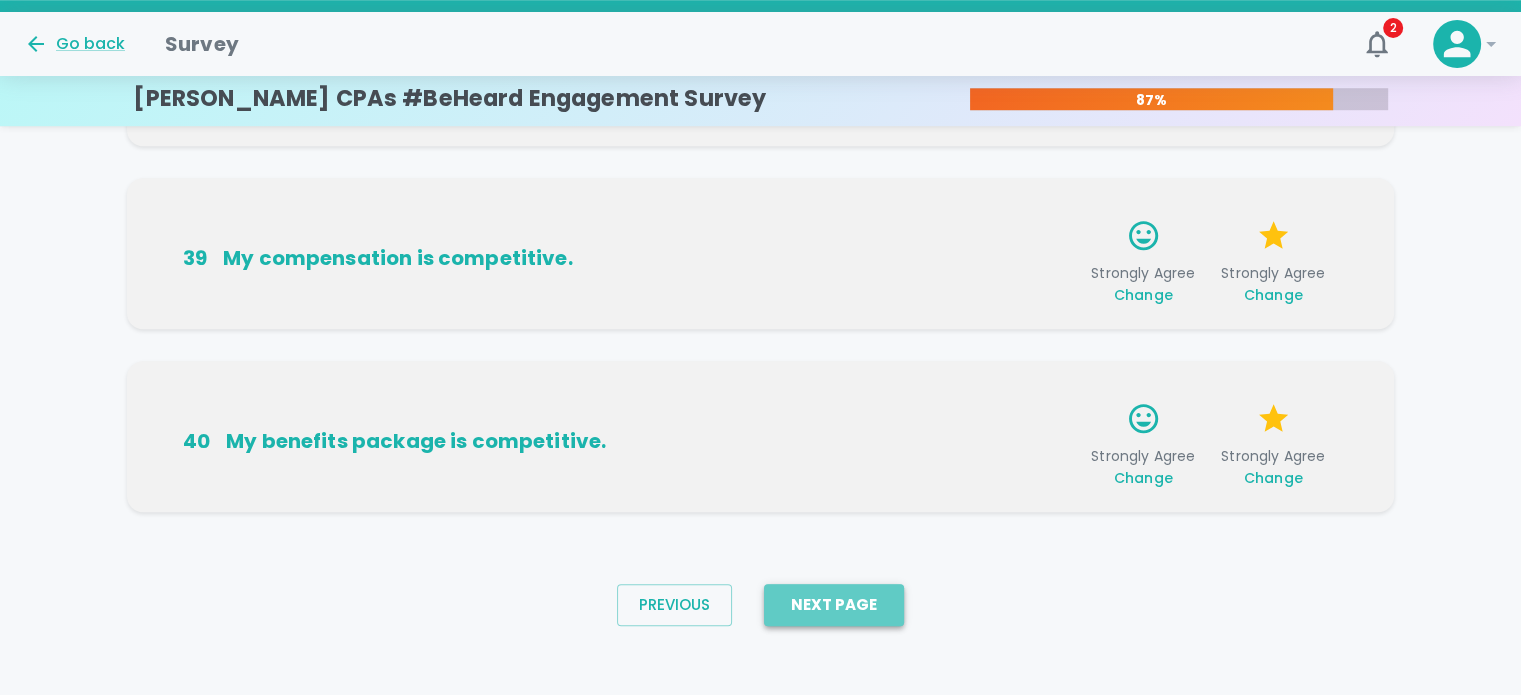 click on "Next Page" at bounding box center (834, 605) 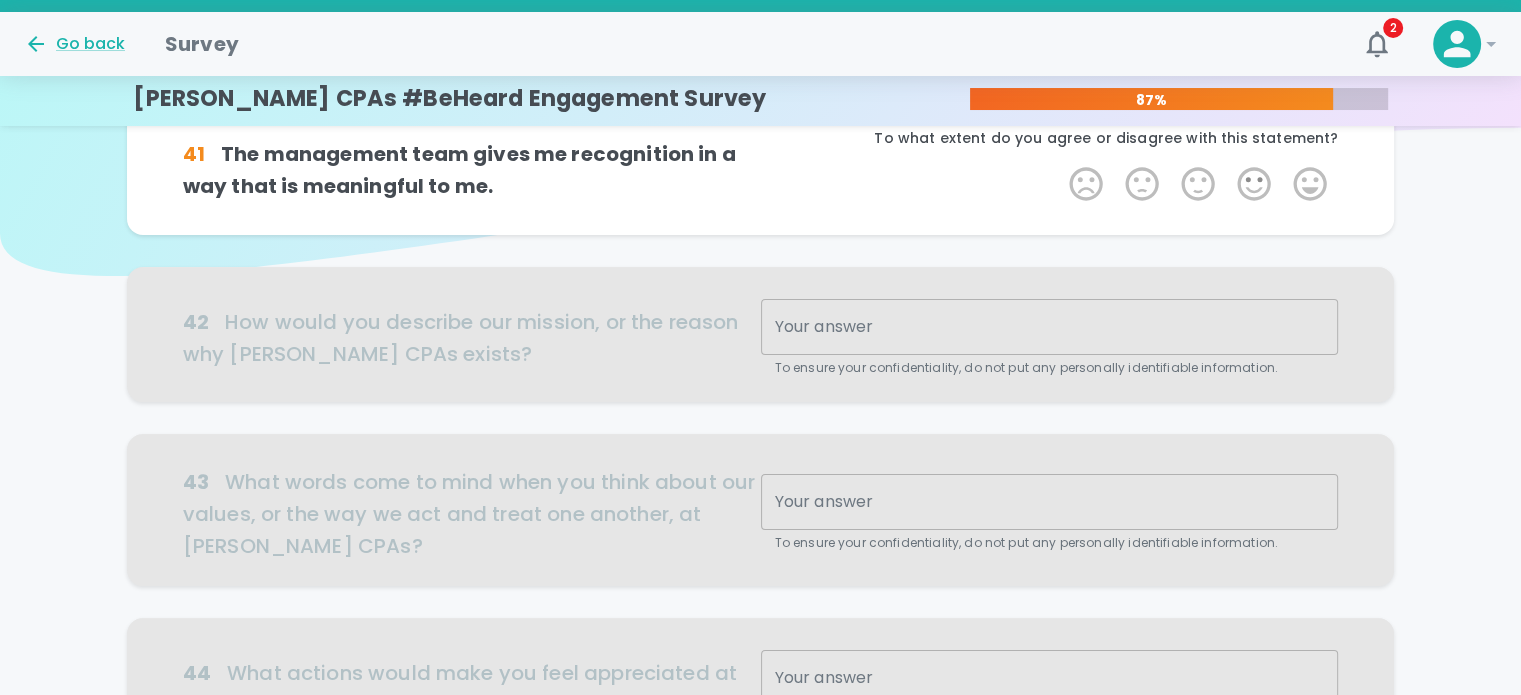 scroll, scrollTop: 0, scrollLeft: 0, axis: both 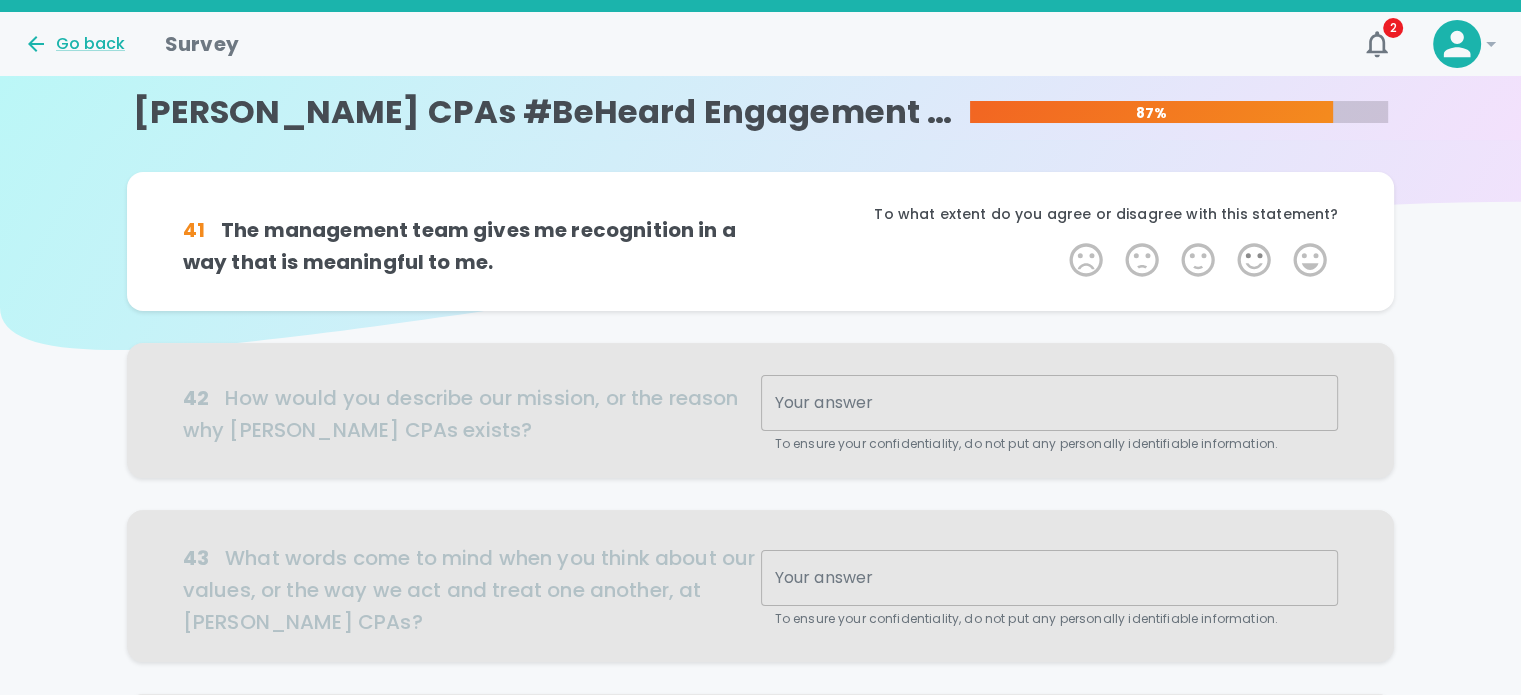 click at bounding box center [761, 410] 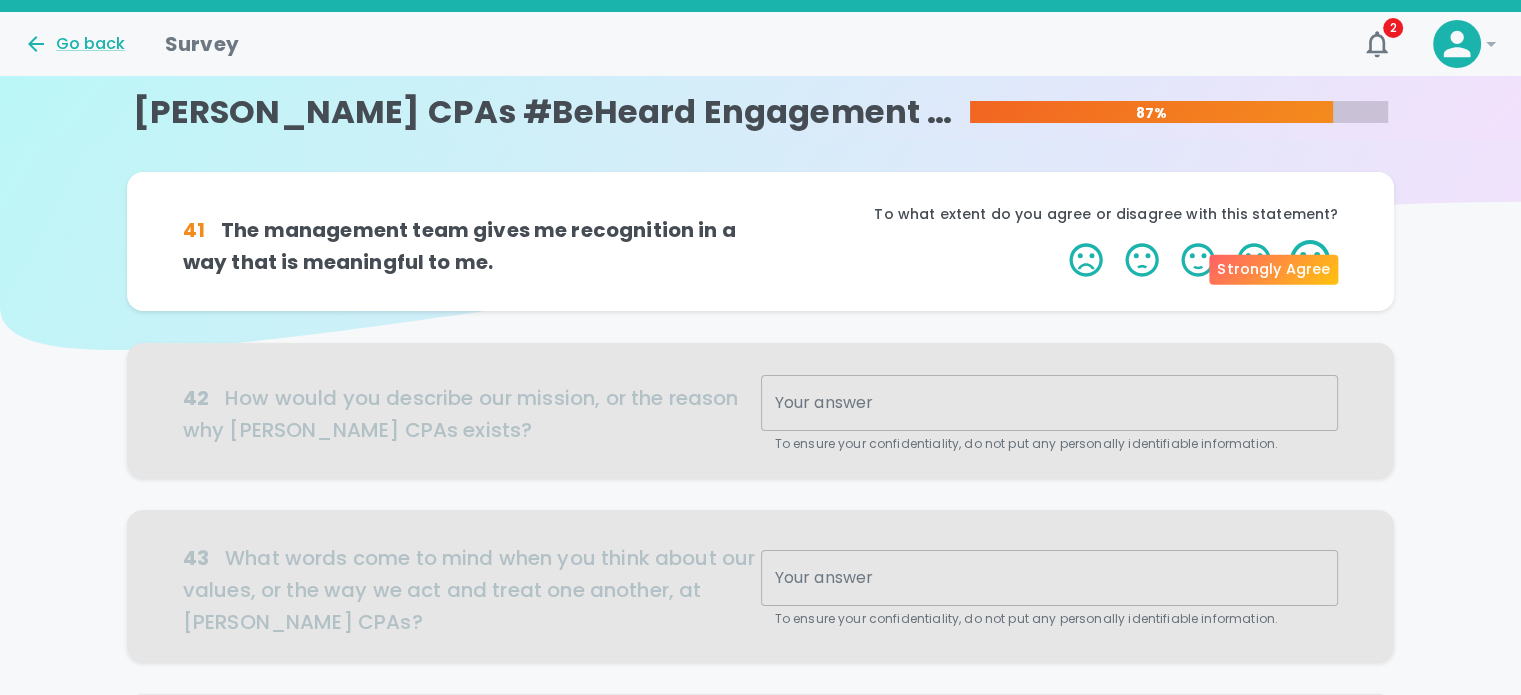 click on "5 Stars" at bounding box center (1310, 260) 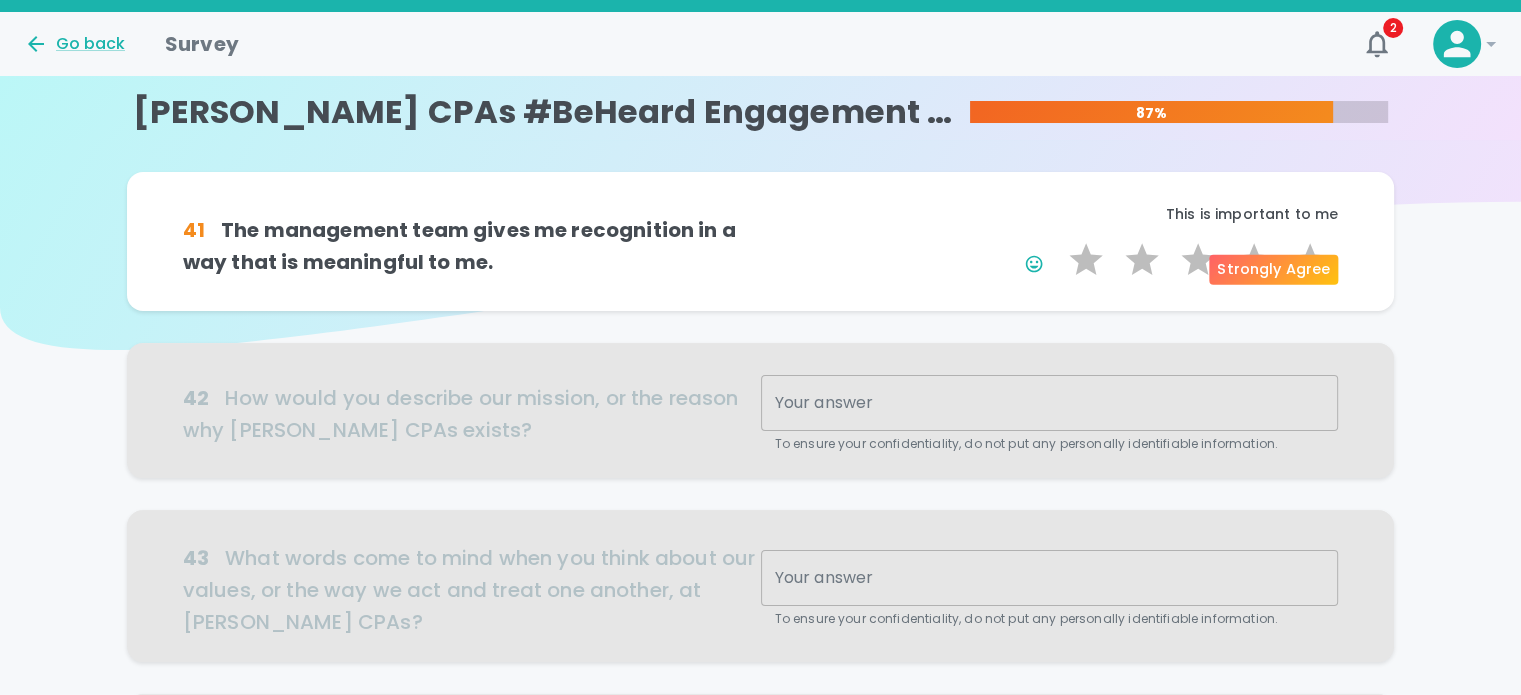 click on "5 Stars" at bounding box center [1310, 260] 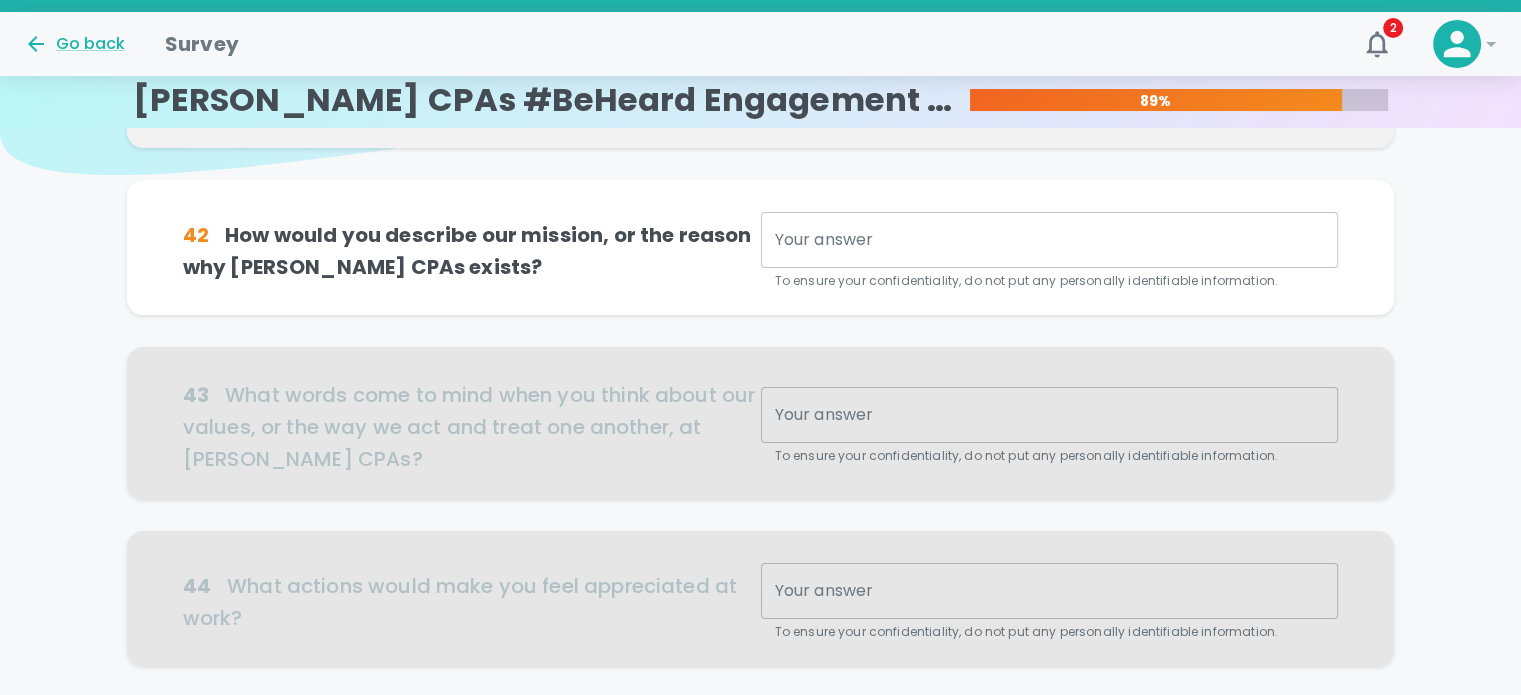 scroll, scrollTop: 176, scrollLeft: 0, axis: vertical 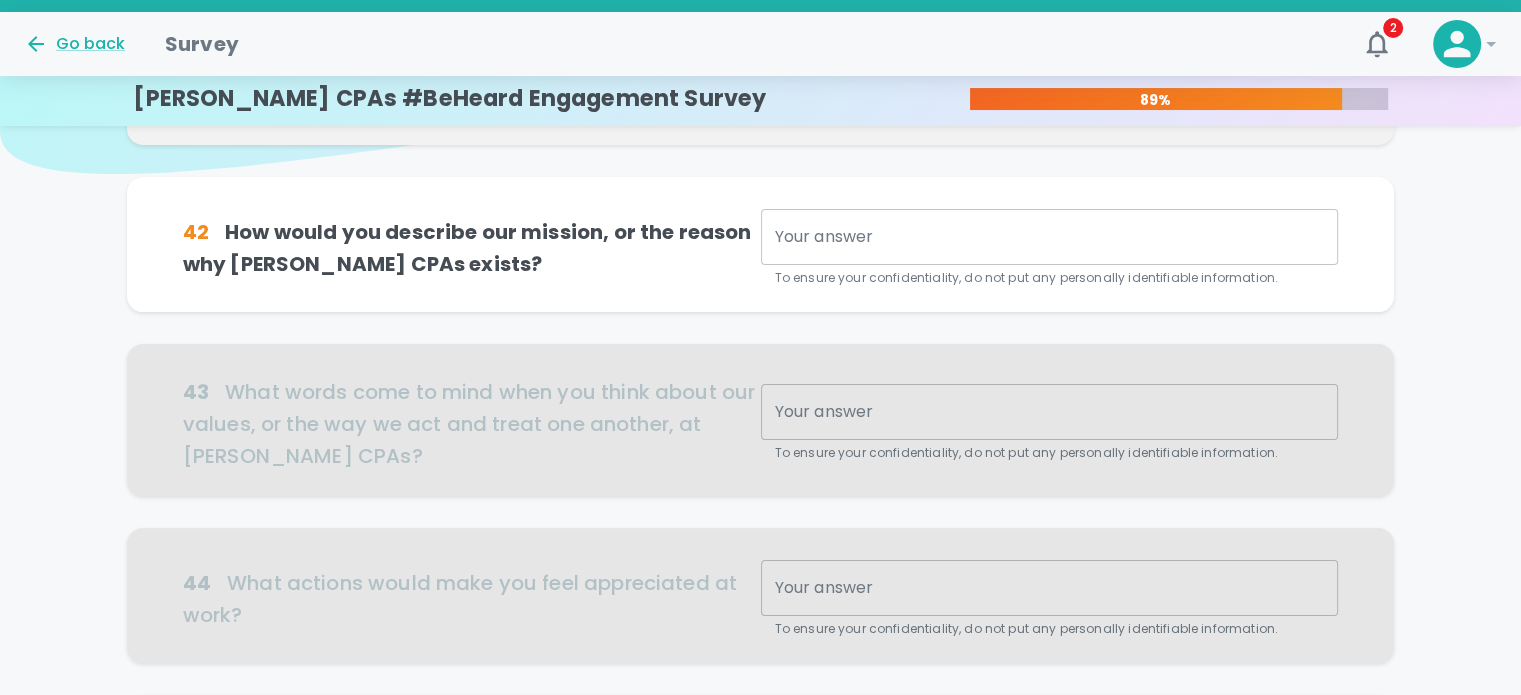 click on "Your answer" at bounding box center [1050, 237] 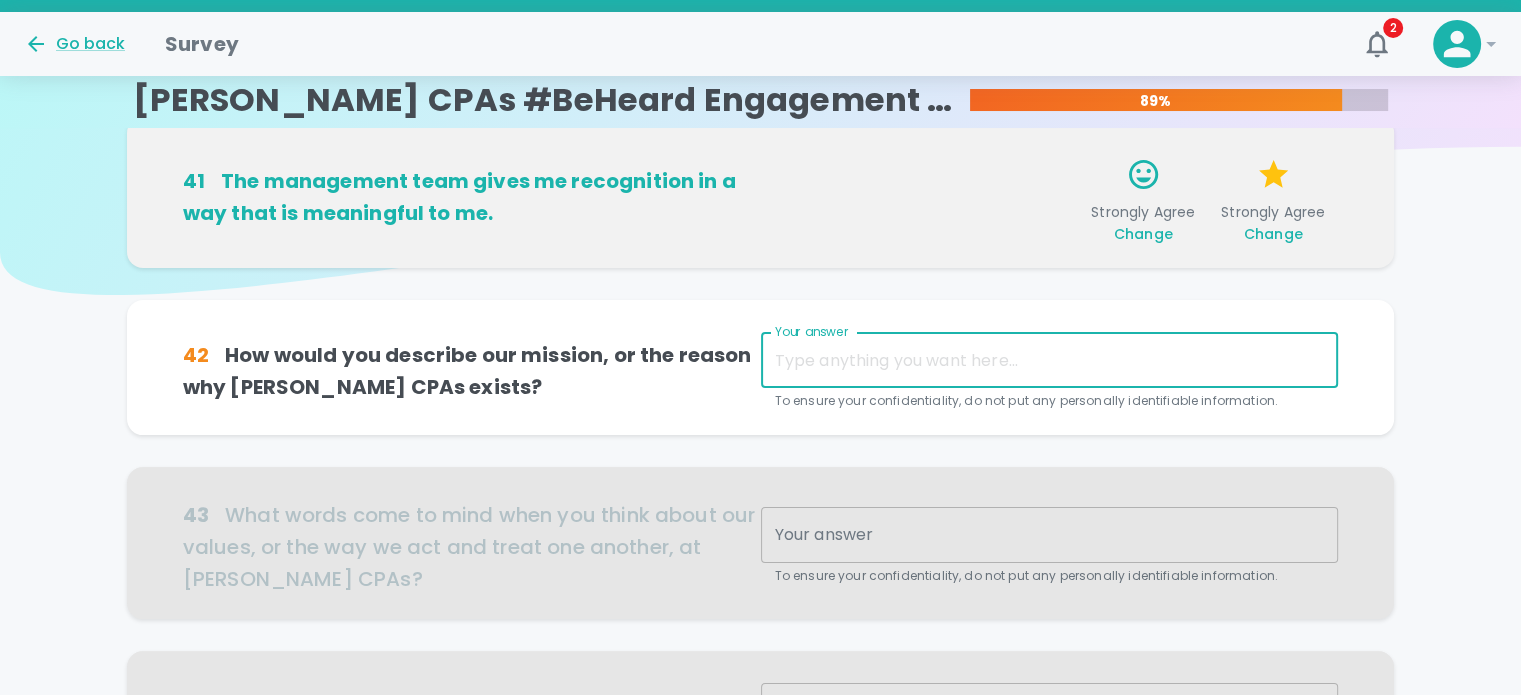 scroll, scrollTop: 88, scrollLeft: 0, axis: vertical 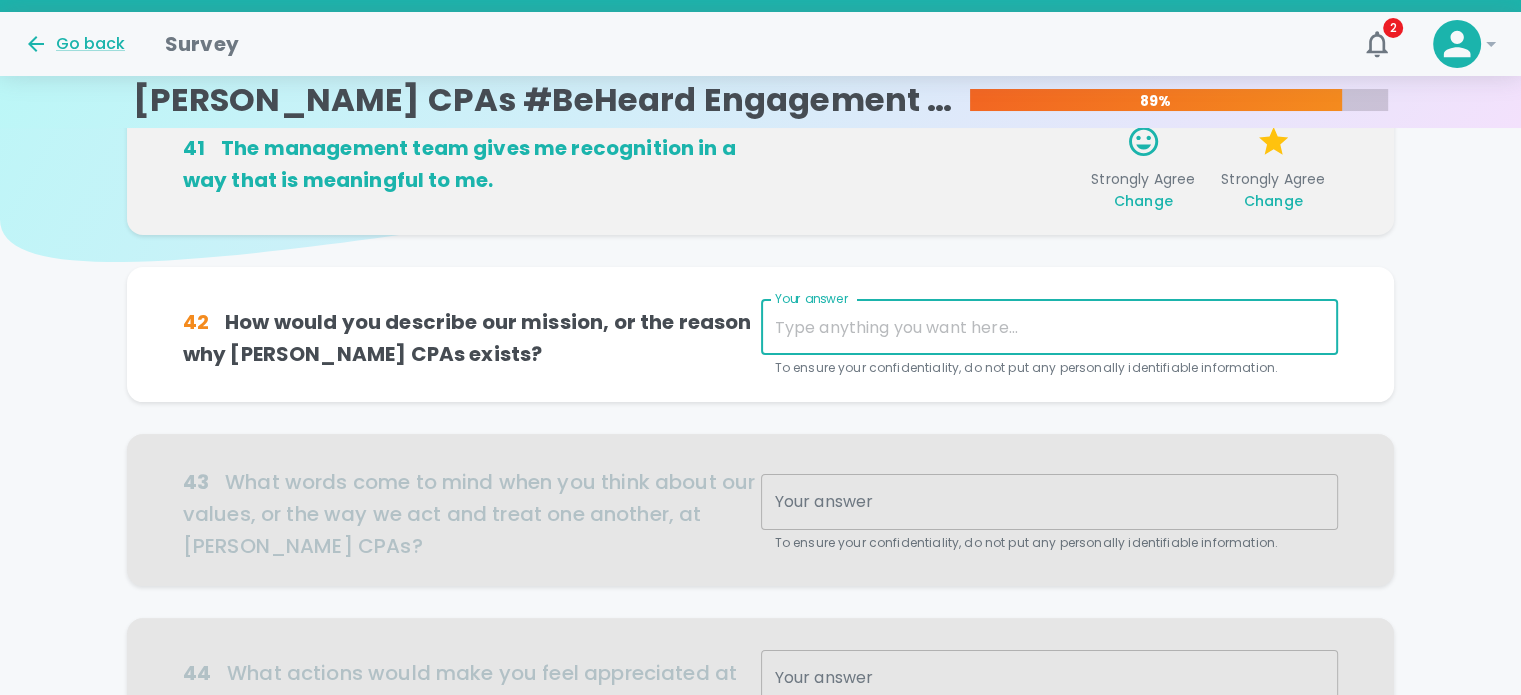 type on "e" 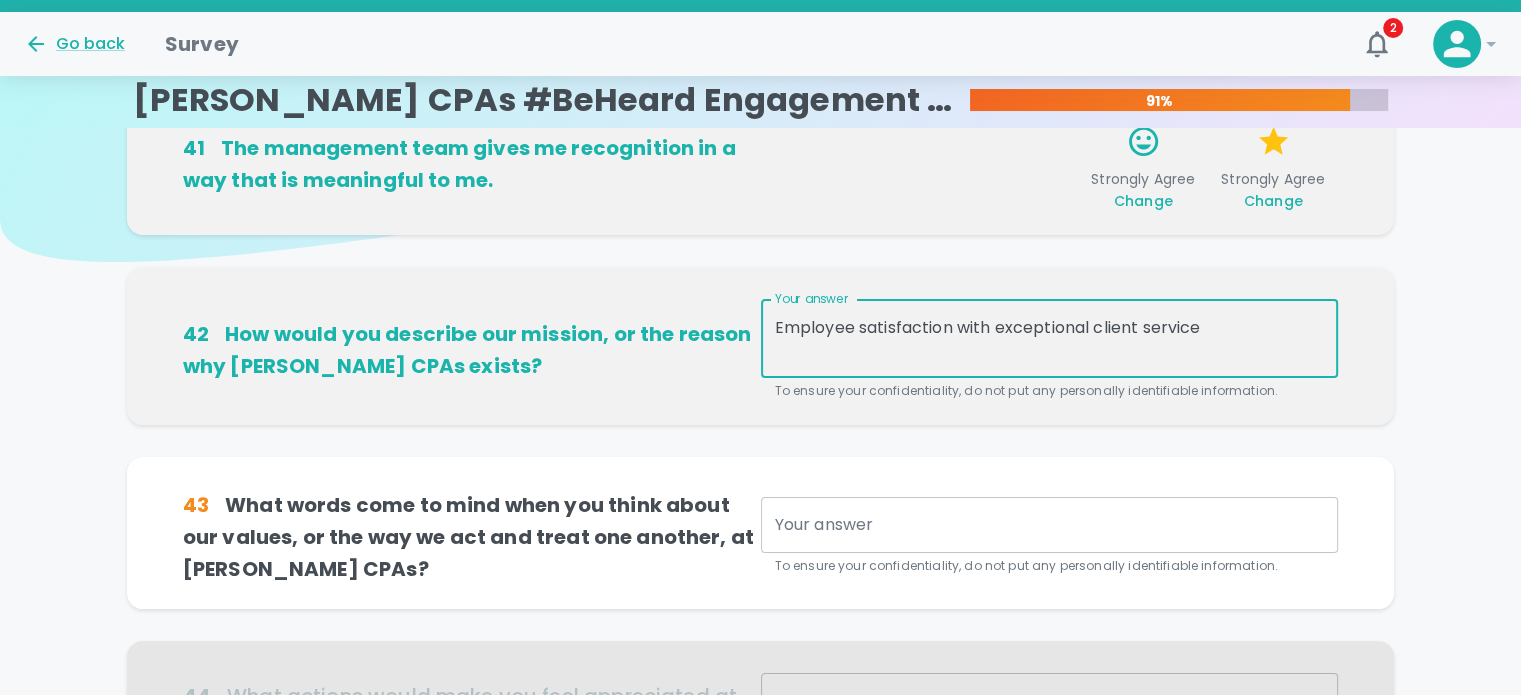 type on "Employee satisfaction with exceptional client service" 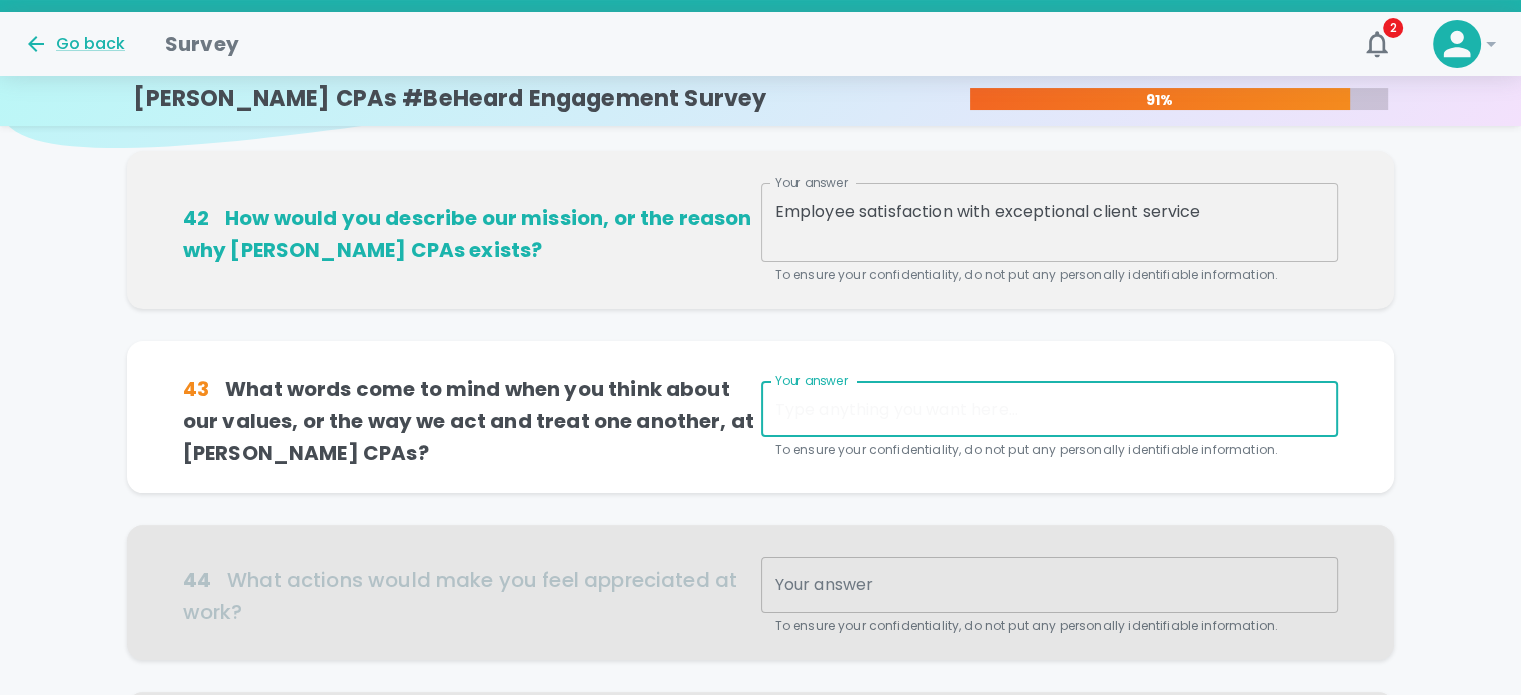 scroll, scrollTop: 252, scrollLeft: 0, axis: vertical 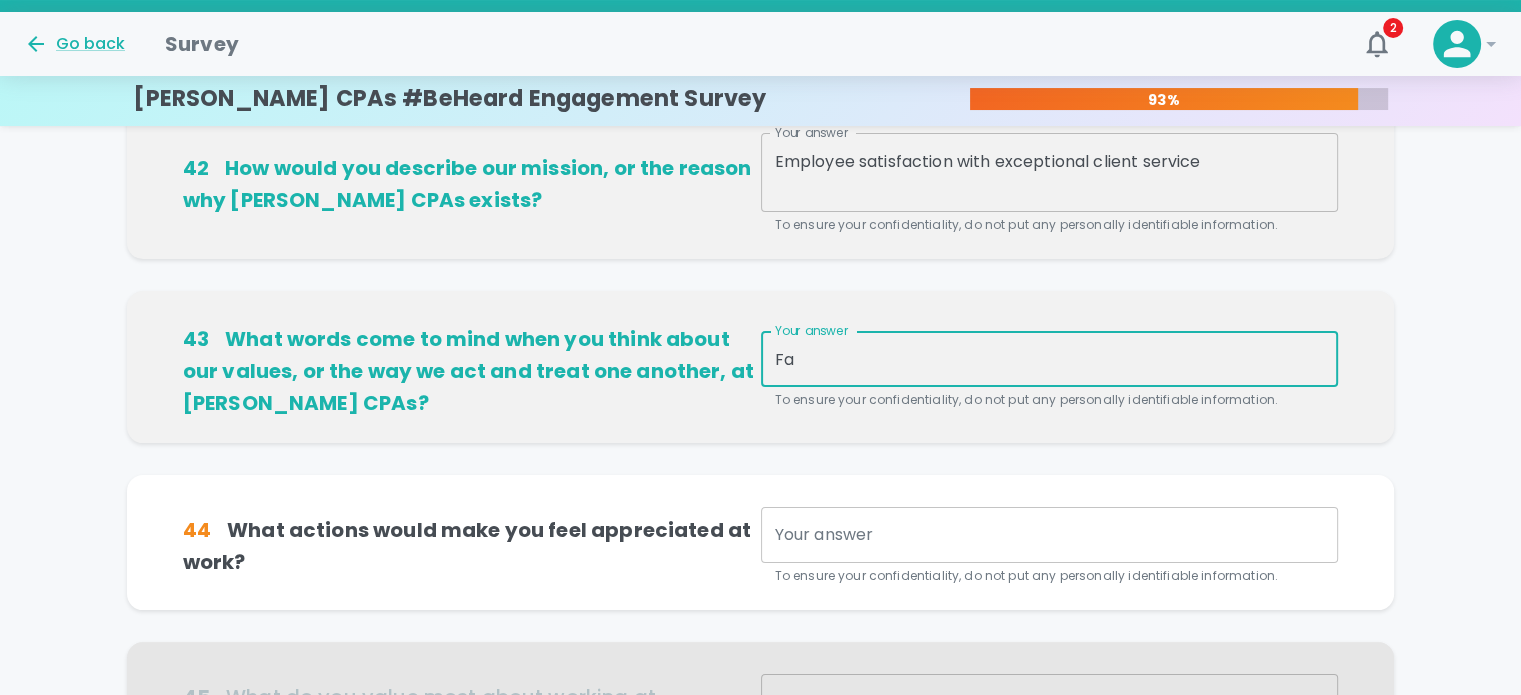 type on "F" 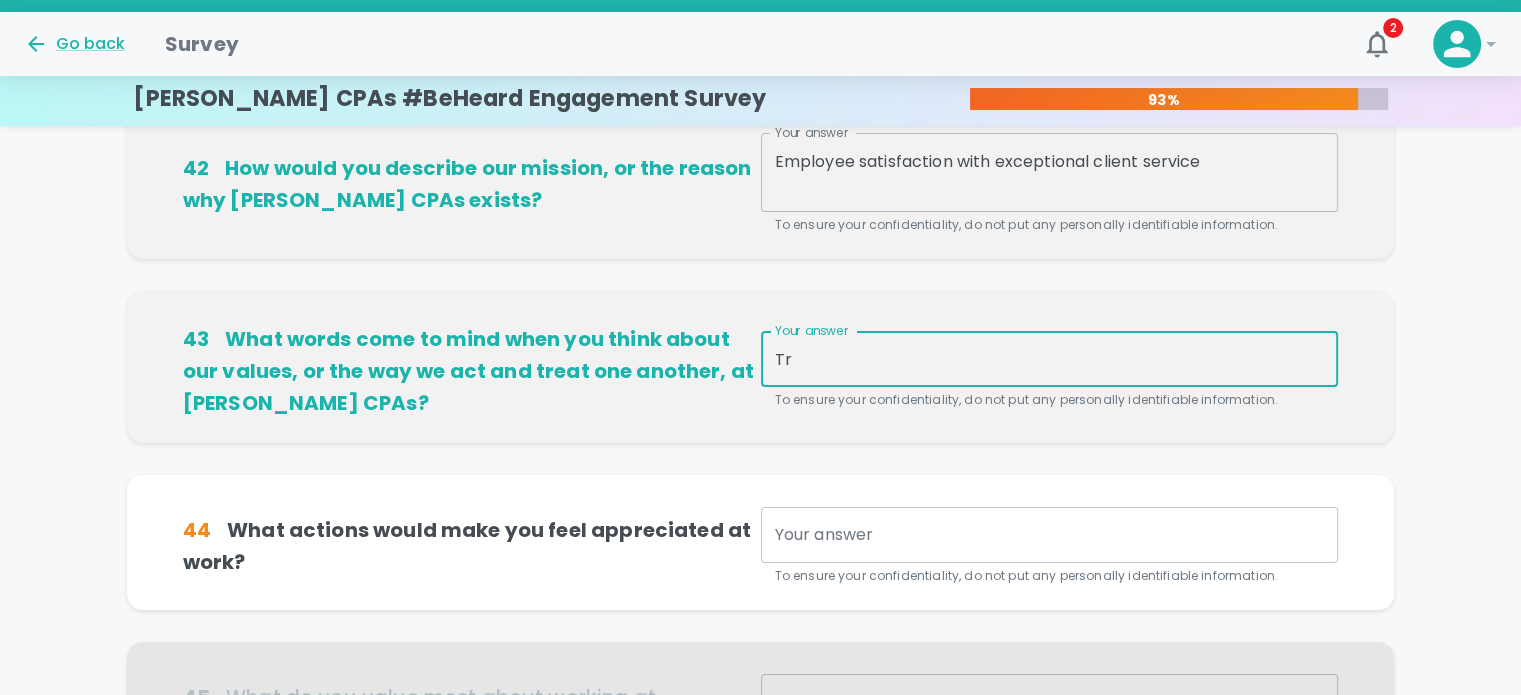 type on "T" 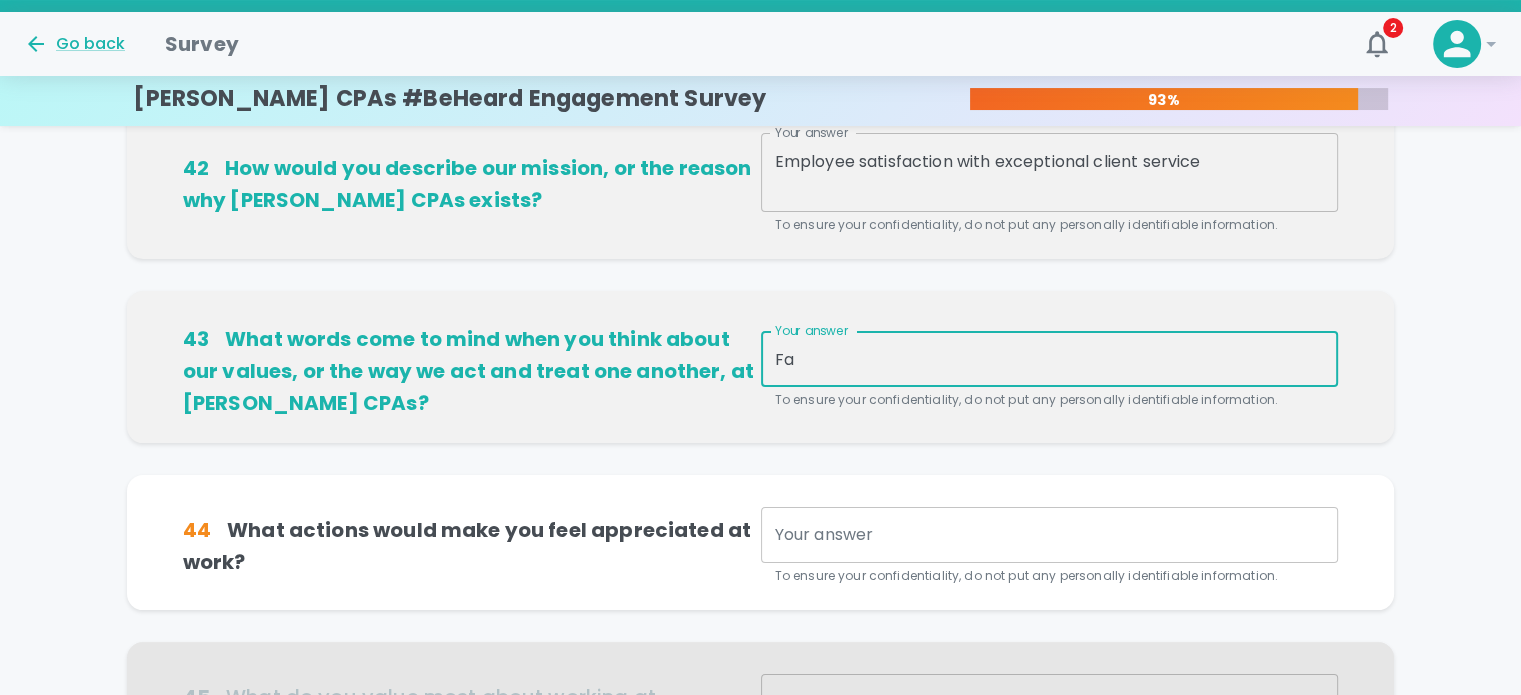 type on "F" 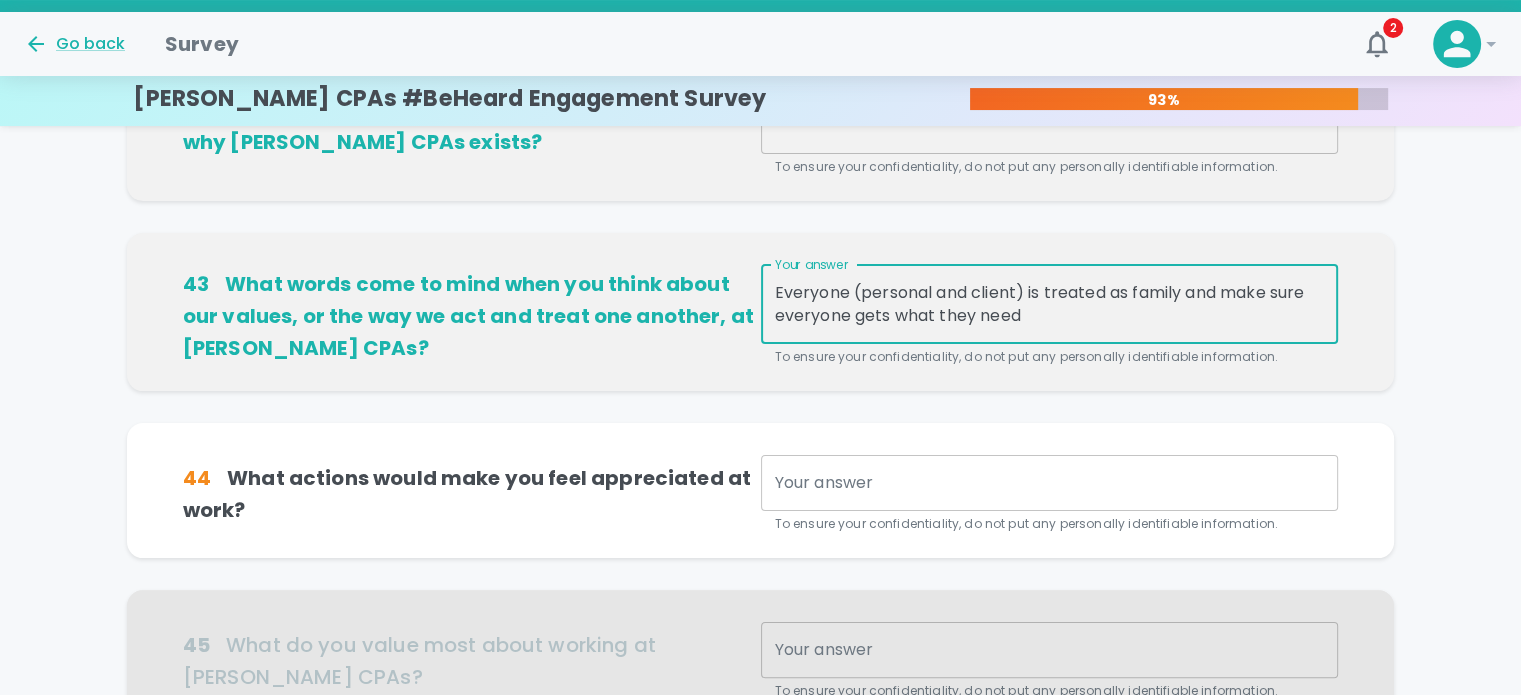 scroll, scrollTop: 311, scrollLeft: 0, axis: vertical 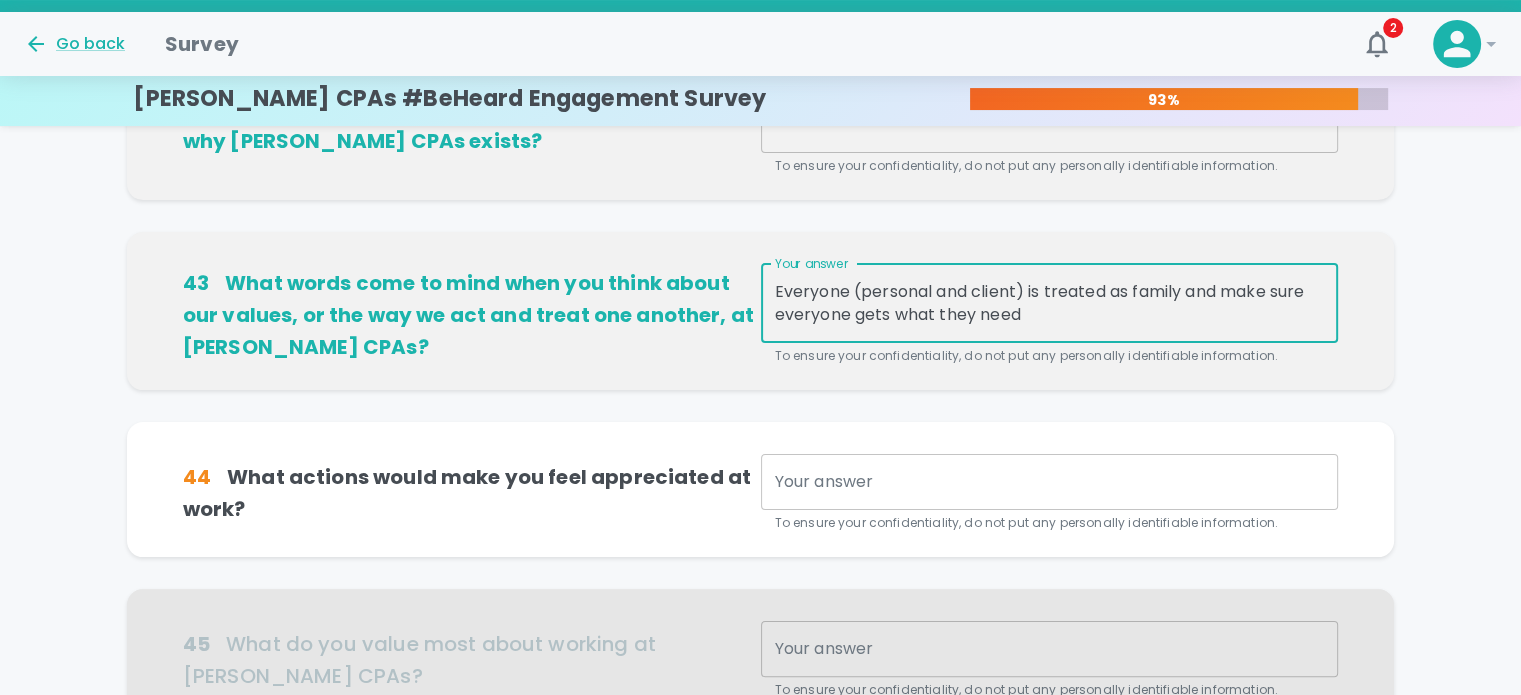 type on "Everyone (personal and client) is treated as family and make sure everyone gets what they need" 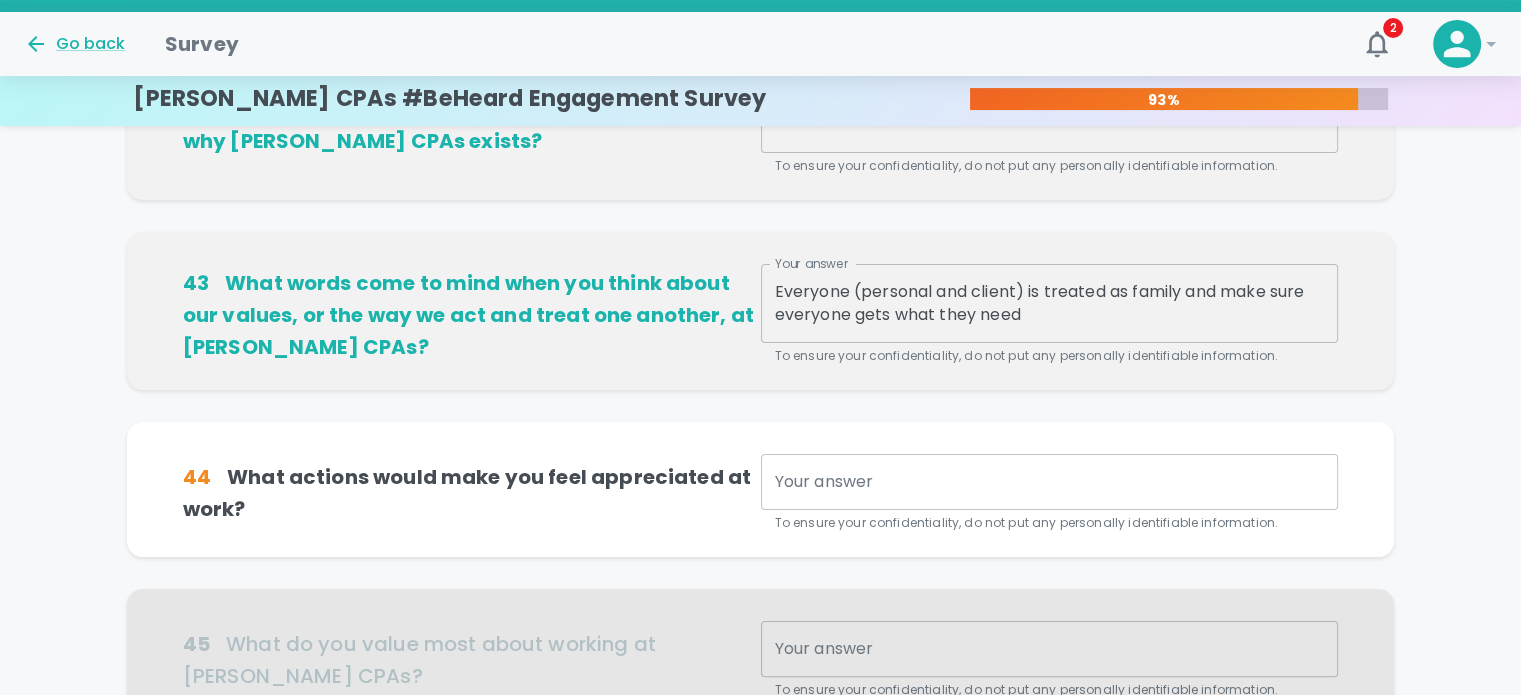 click on "x Your answer" at bounding box center (1050, 482) 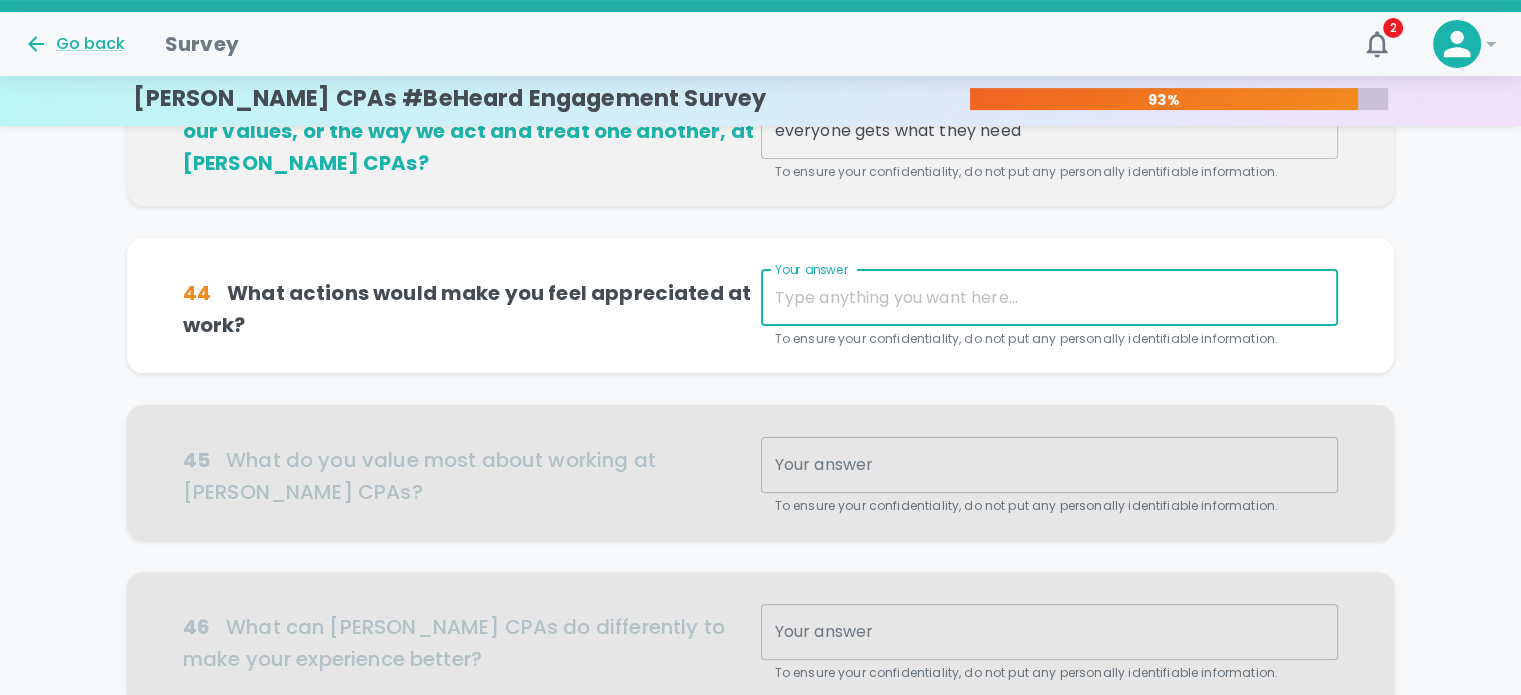 scroll, scrollTop: 561, scrollLeft: 0, axis: vertical 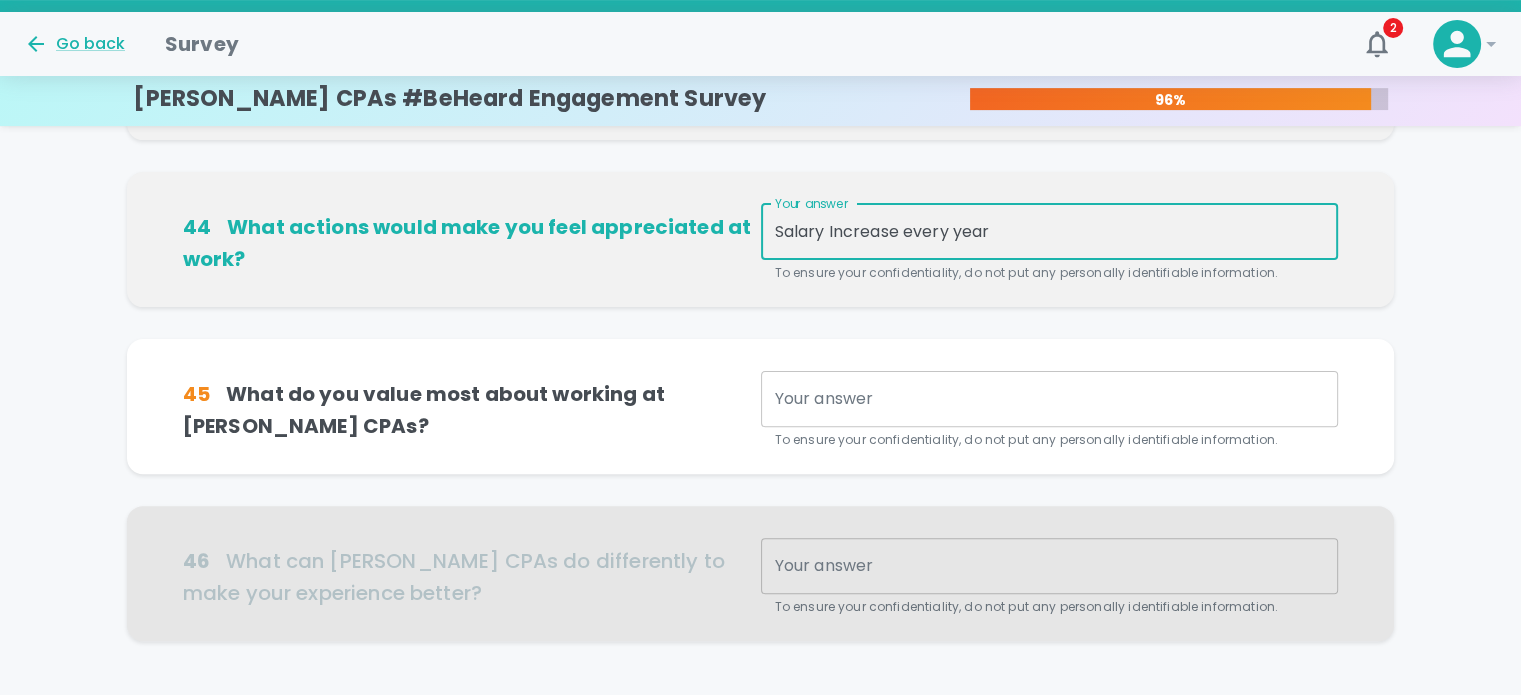 type on "Salary Increase every year" 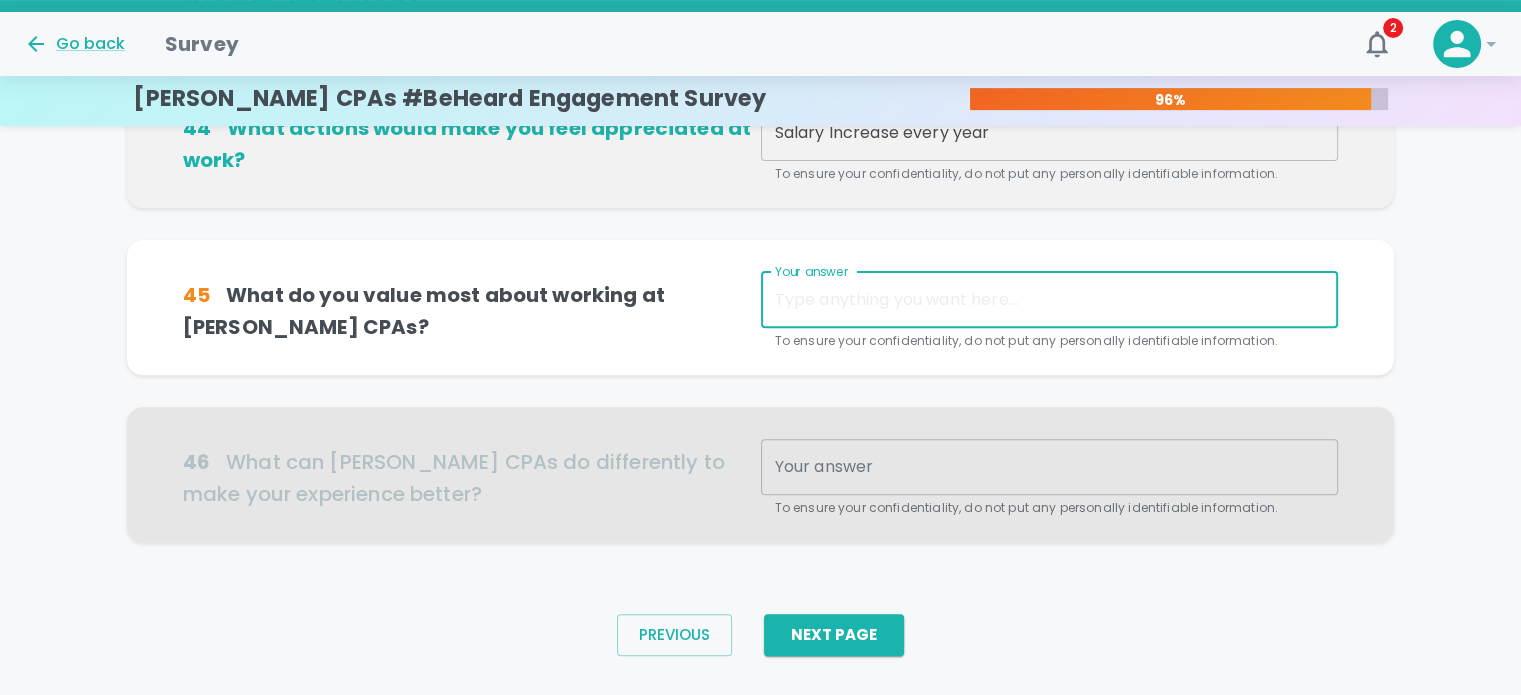 scroll, scrollTop: 742, scrollLeft: 0, axis: vertical 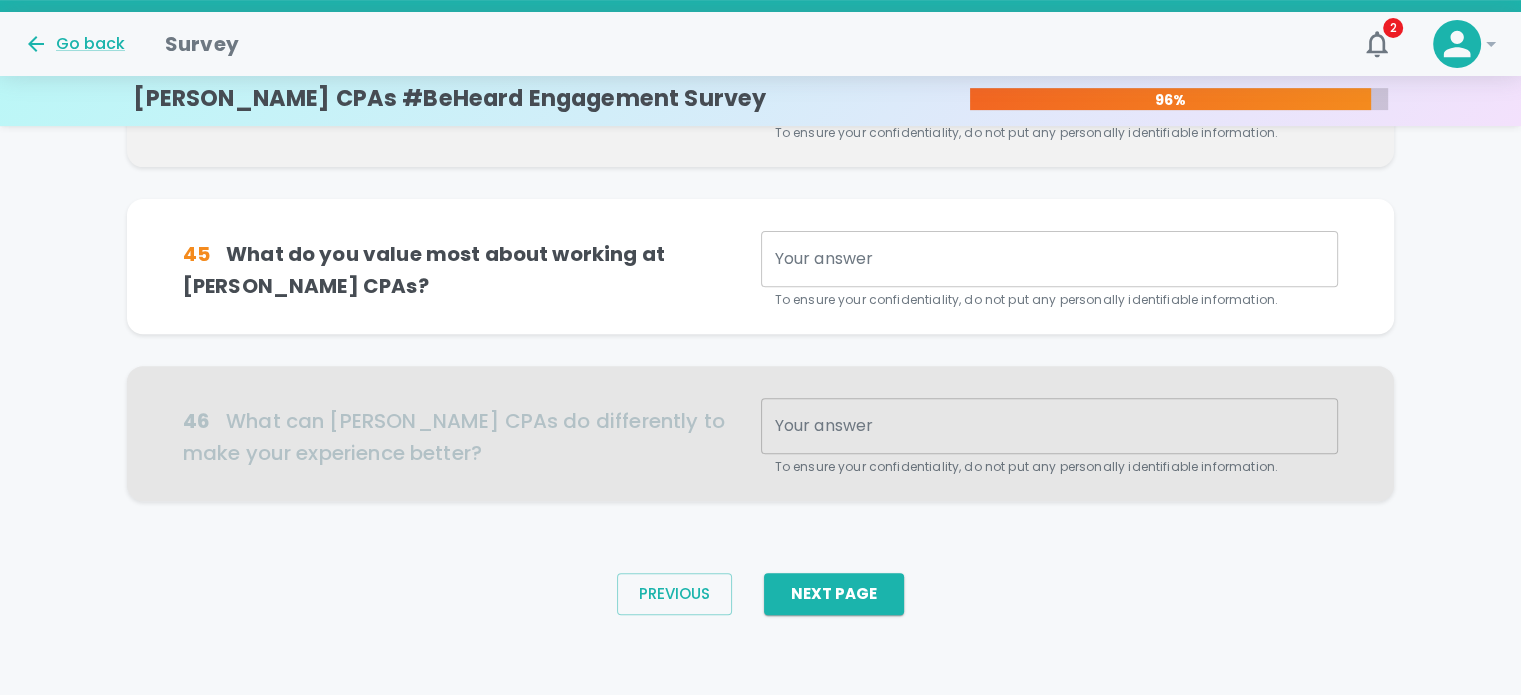 click on "45 What do you value most about working at [PERSON_NAME] CPAs? Your answer x Your answer To ensure your confidentiality, do not put any personally identifiable information." at bounding box center (761, 266) 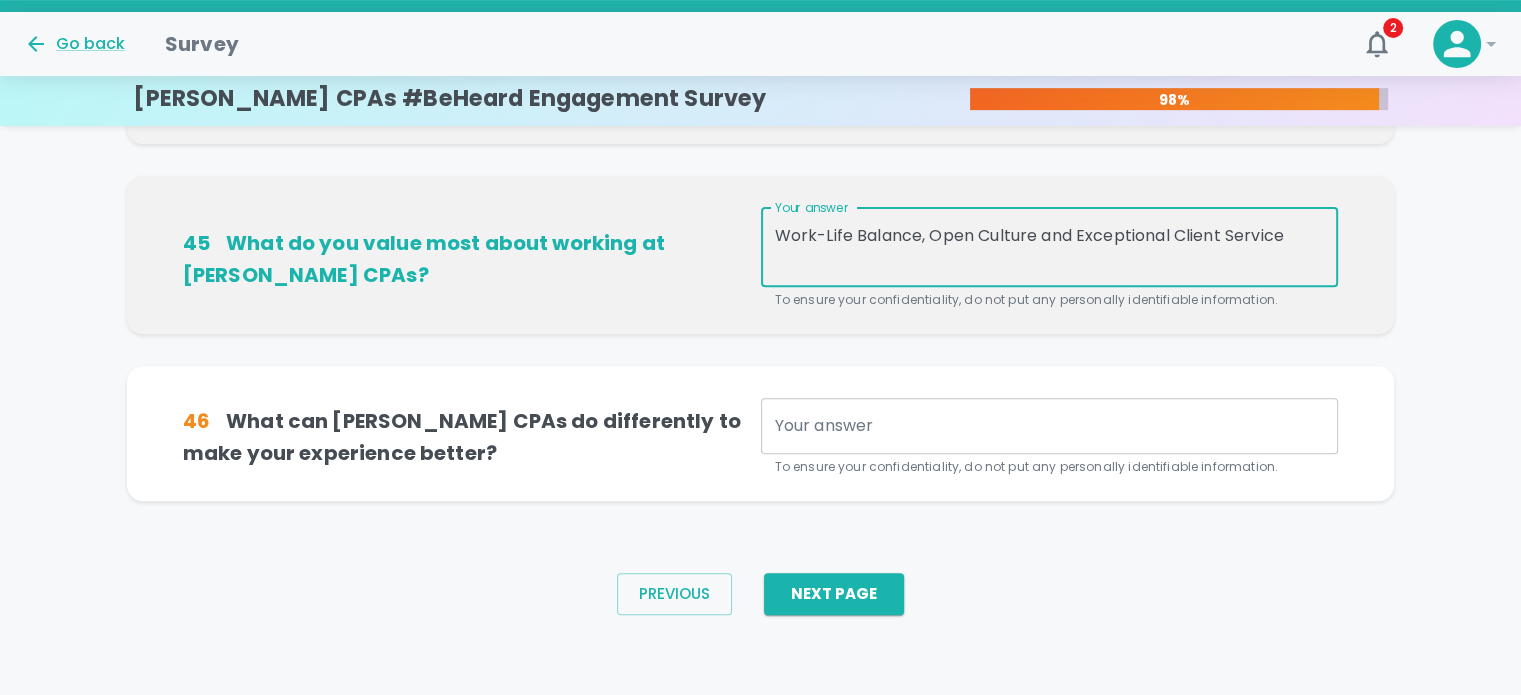 type on "Work-Life Balance, Open Culture and Exceptional Client Service" 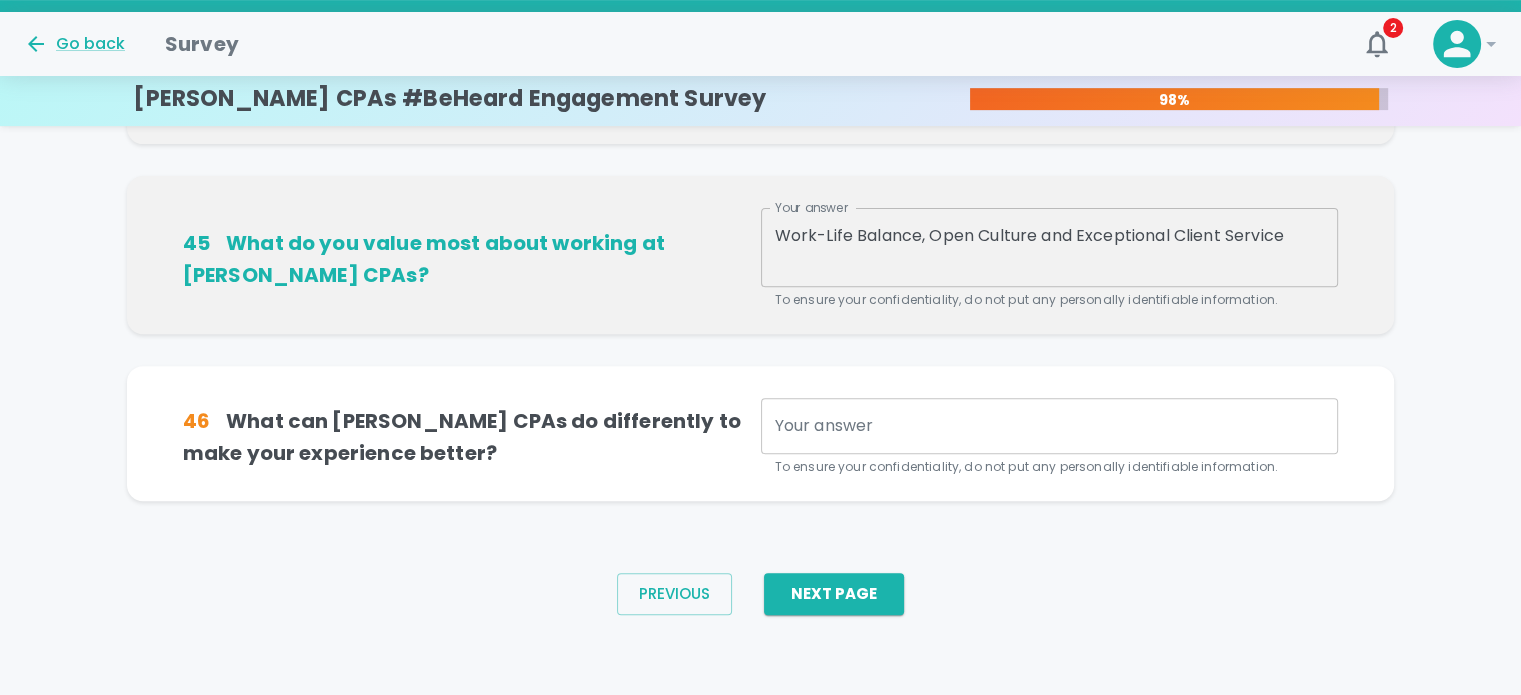 click on "x Your answer" at bounding box center (1050, 426) 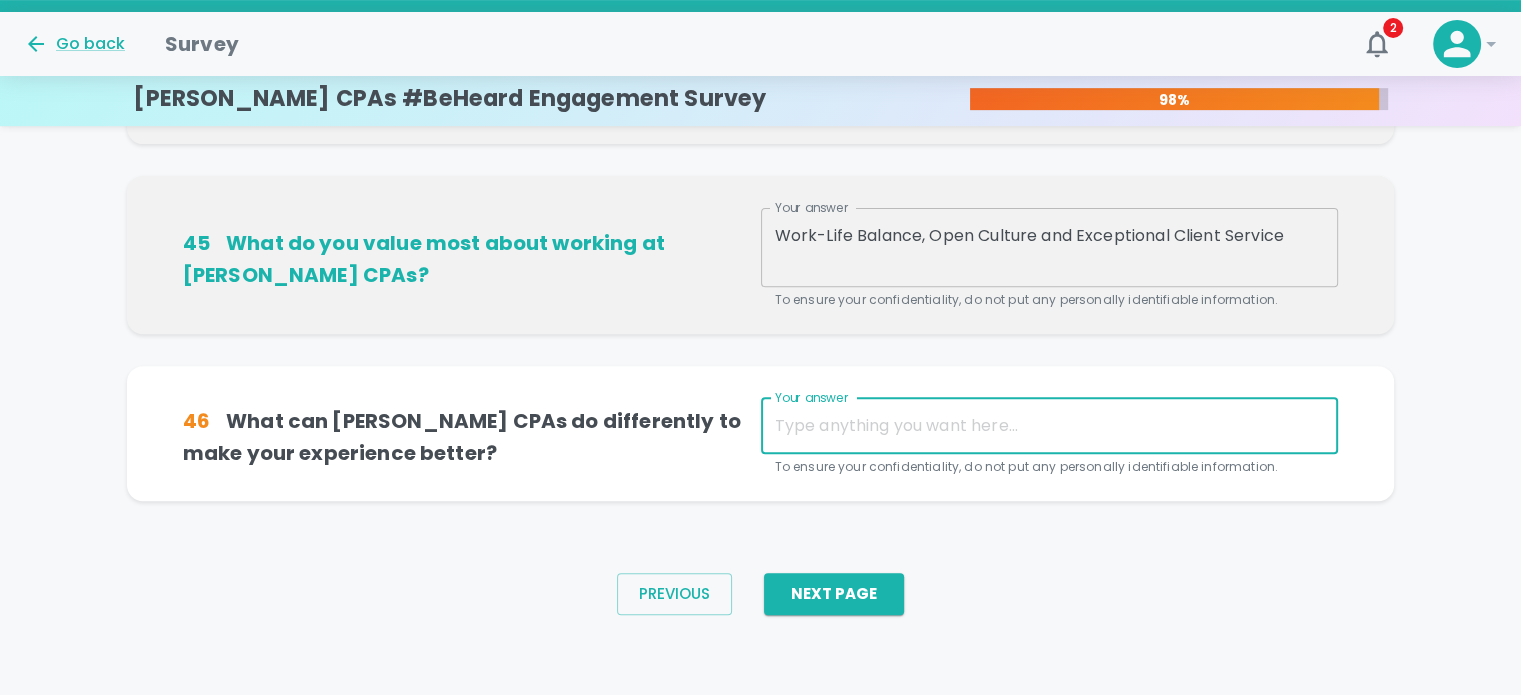 scroll, scrollTop: 793, scrollLeft: 0, axis: vertical 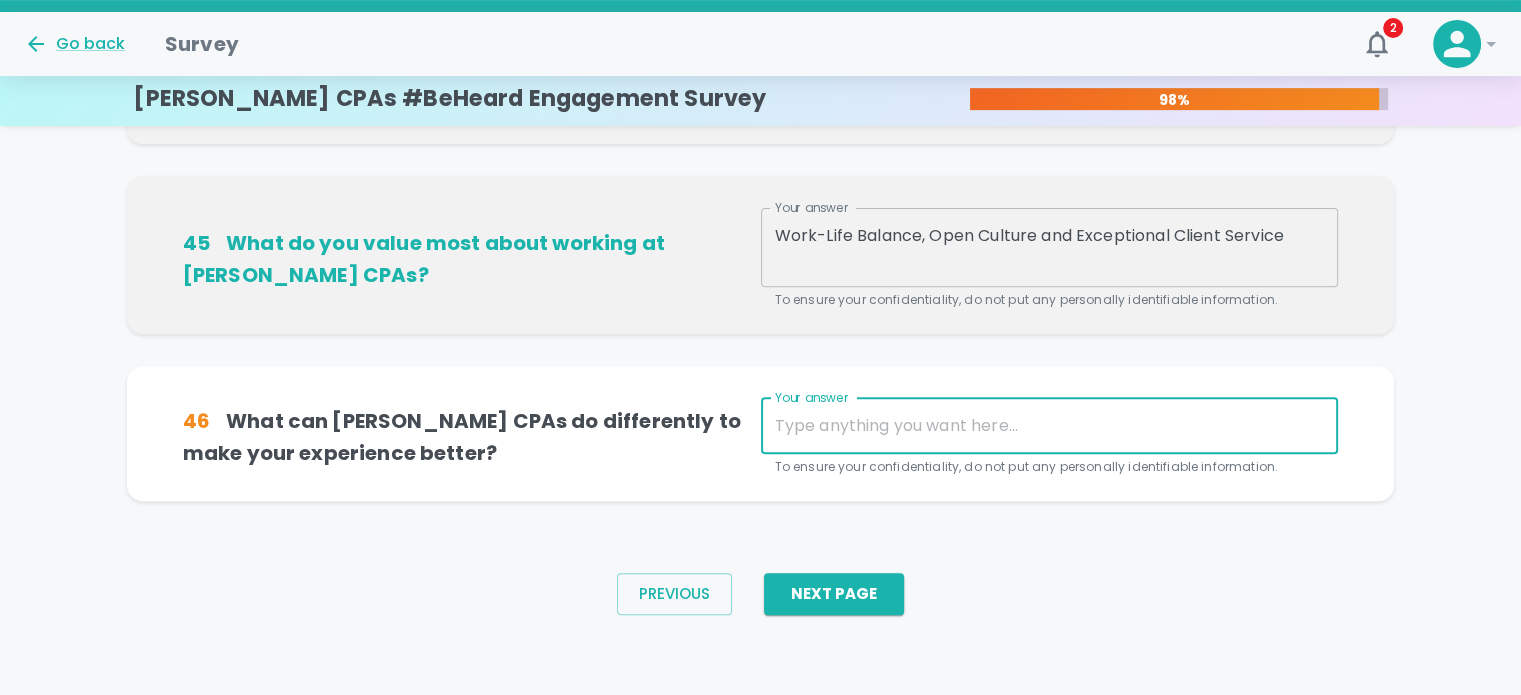 type on "N" 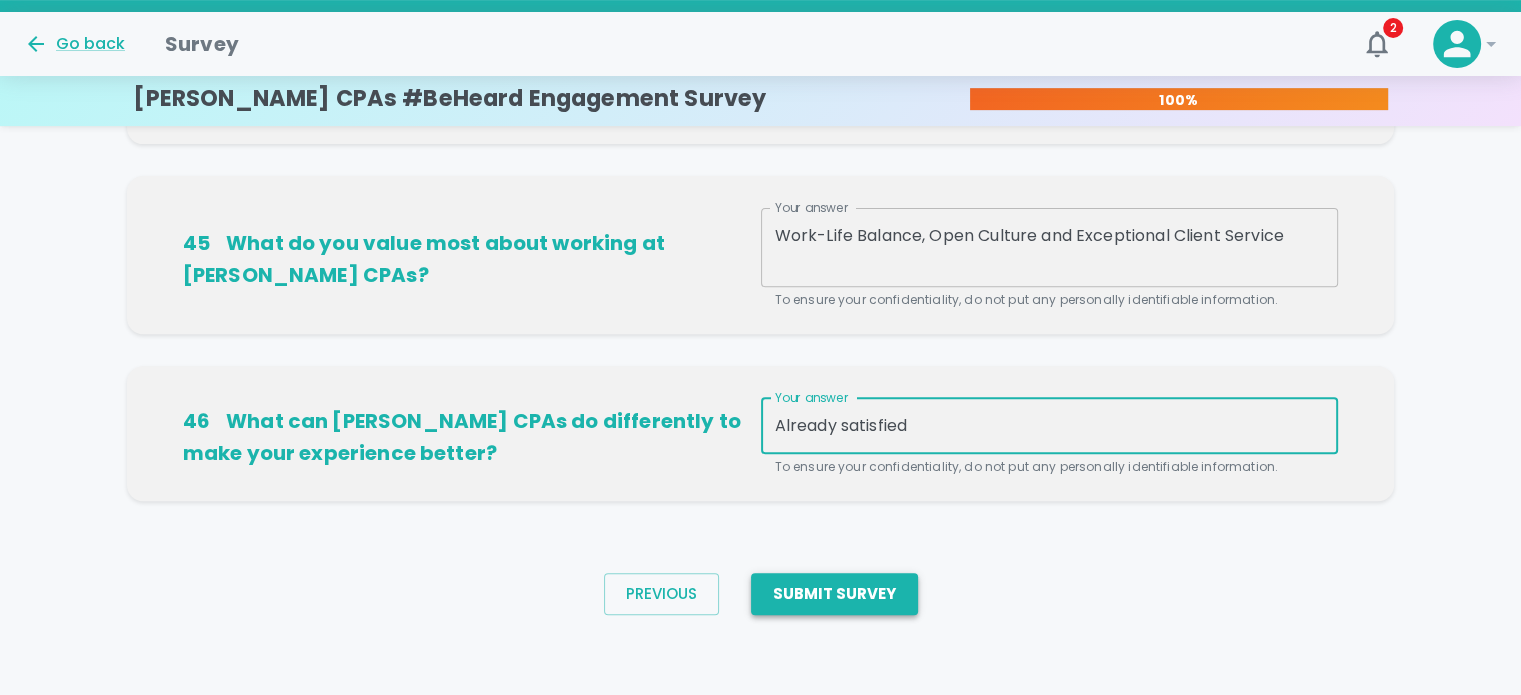 type on "Already satisfied" 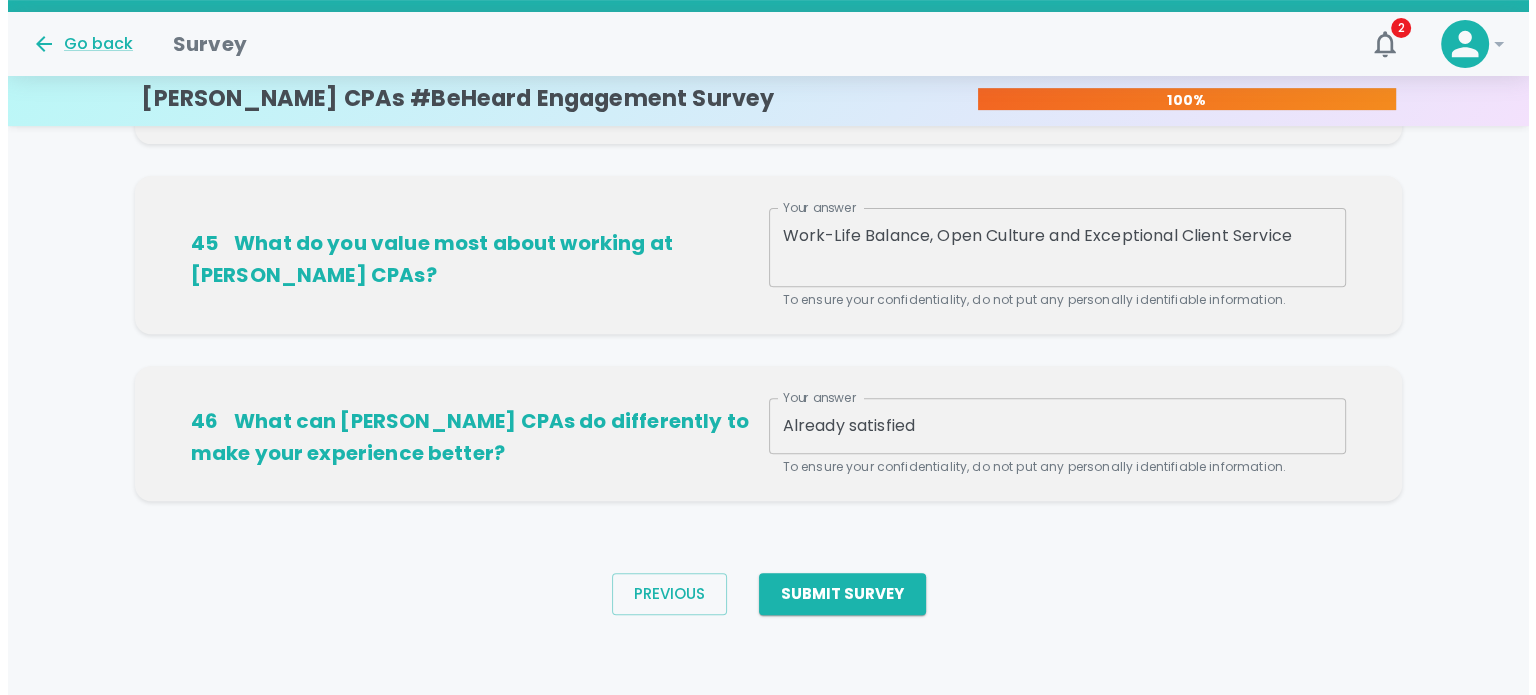 scroll, scrollTop: 0, scrollLeft: 0, axis: both 